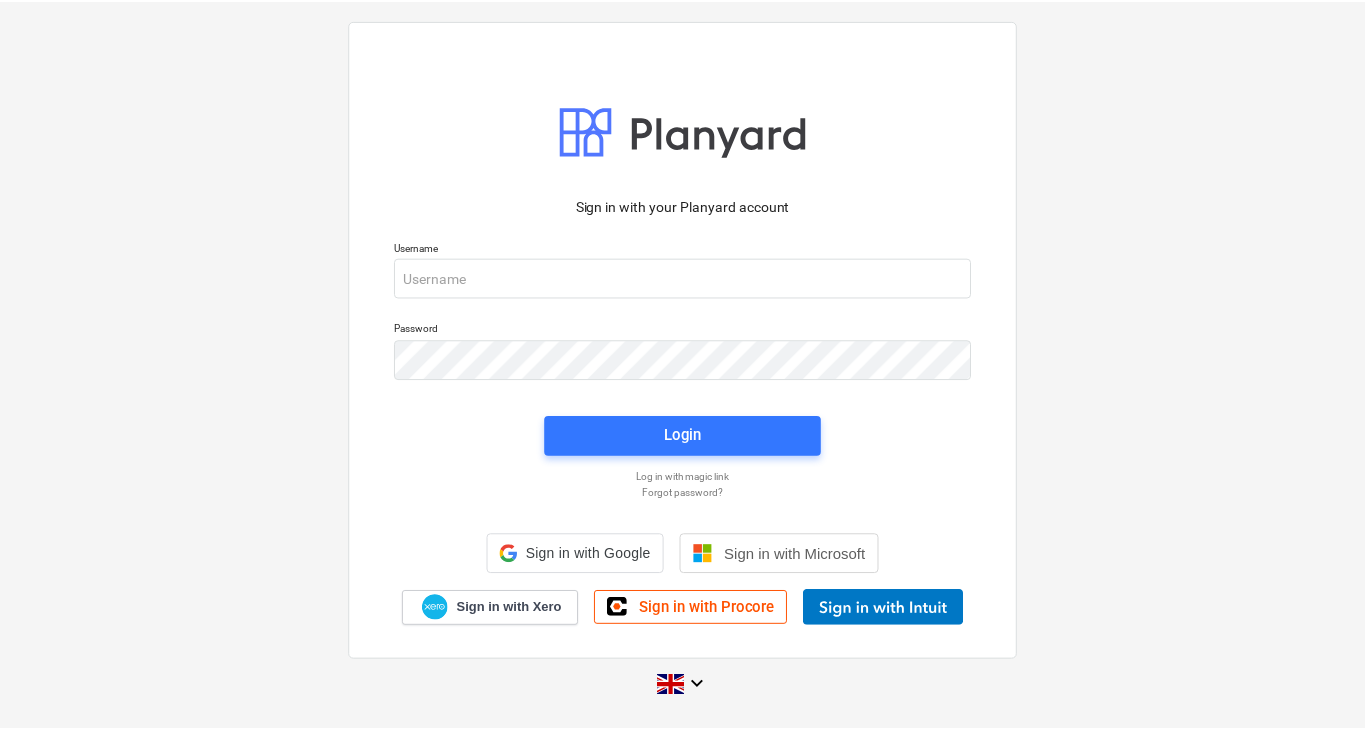 scroll, scrollTop: 0, scrollLeft: 0, axis: both 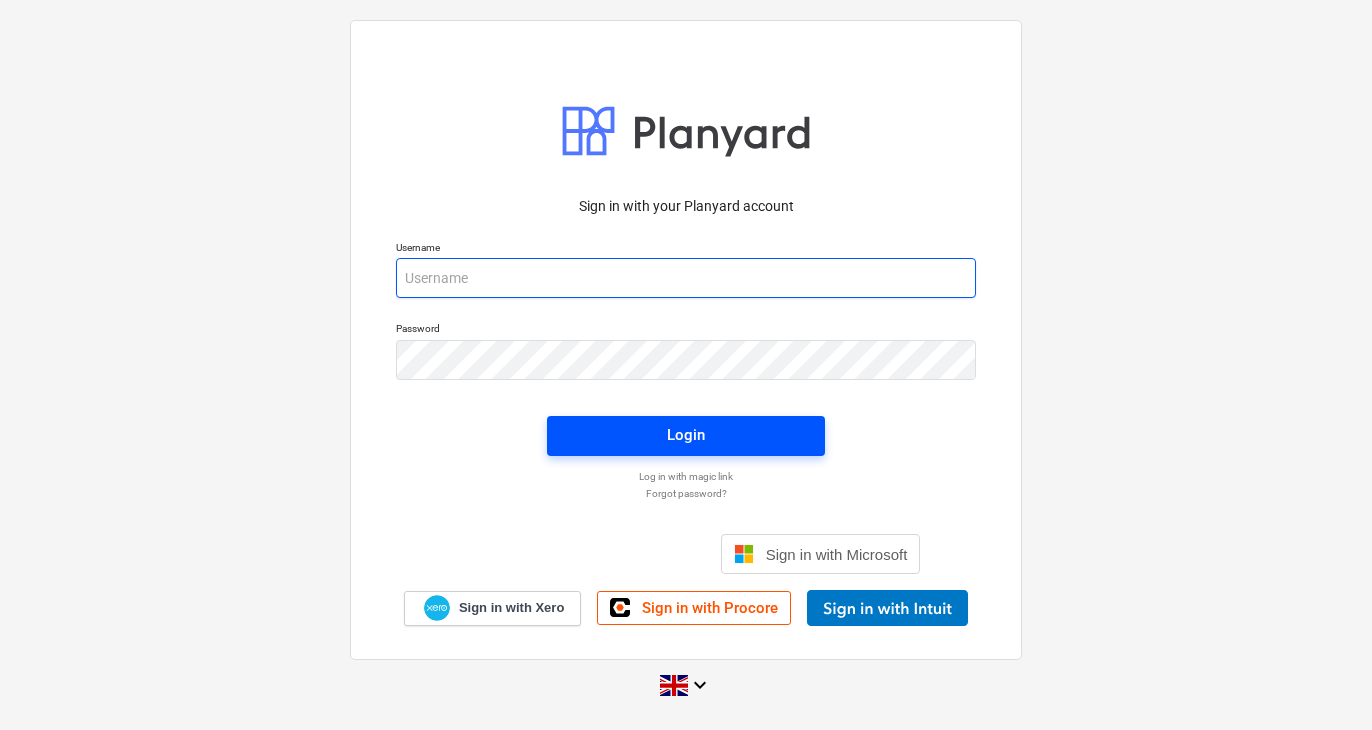 type on "[EMAIL_ADDRESS][DOMAIN_NAME]" 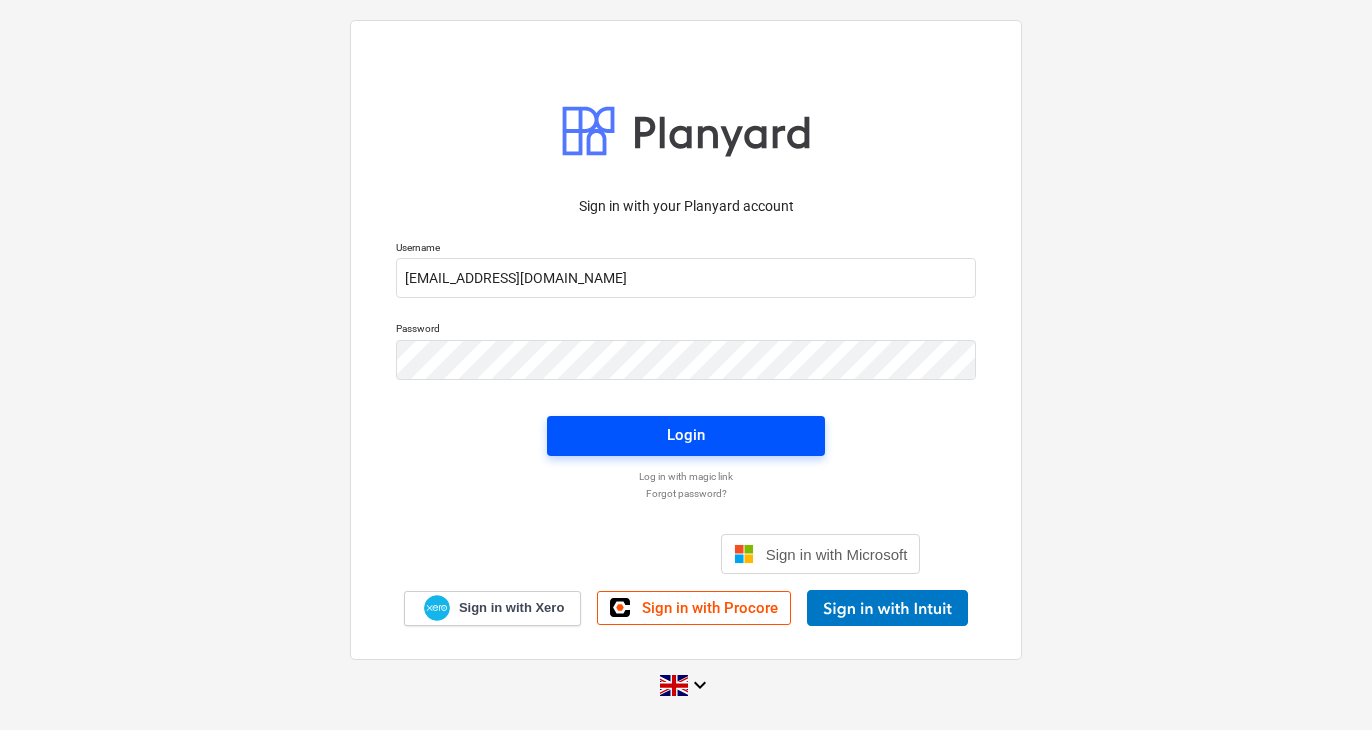 click on "Login" at bounding box center (686, 435) 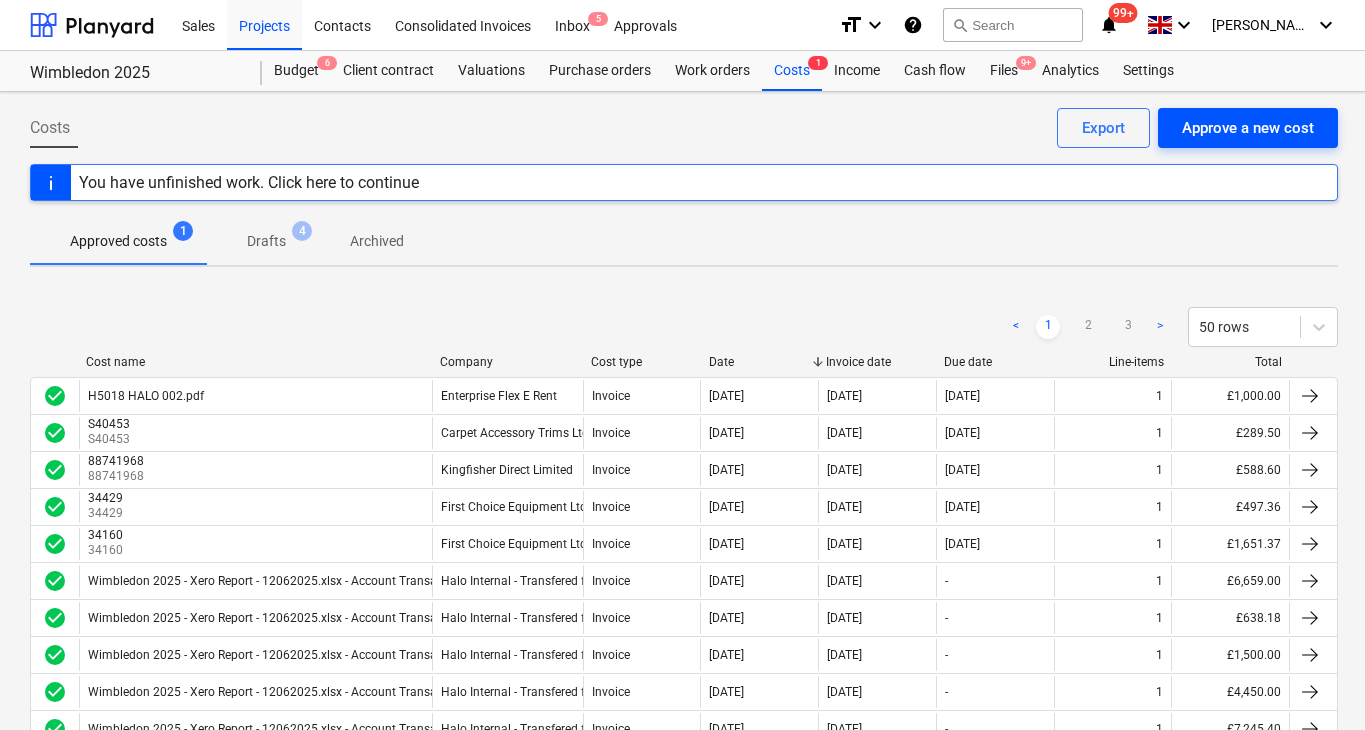 click on "Approve a new cost" at bounding box center (1248, 128) 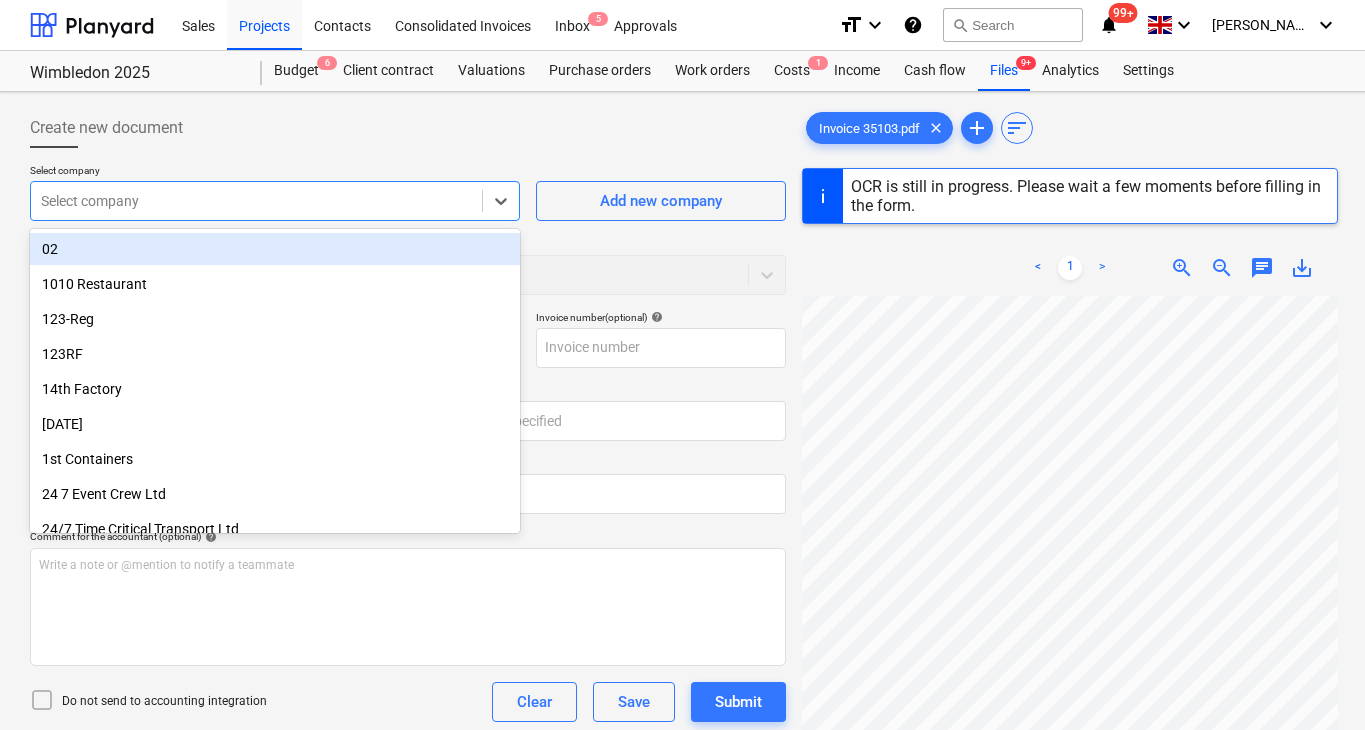click at bounding box center (256, 201) 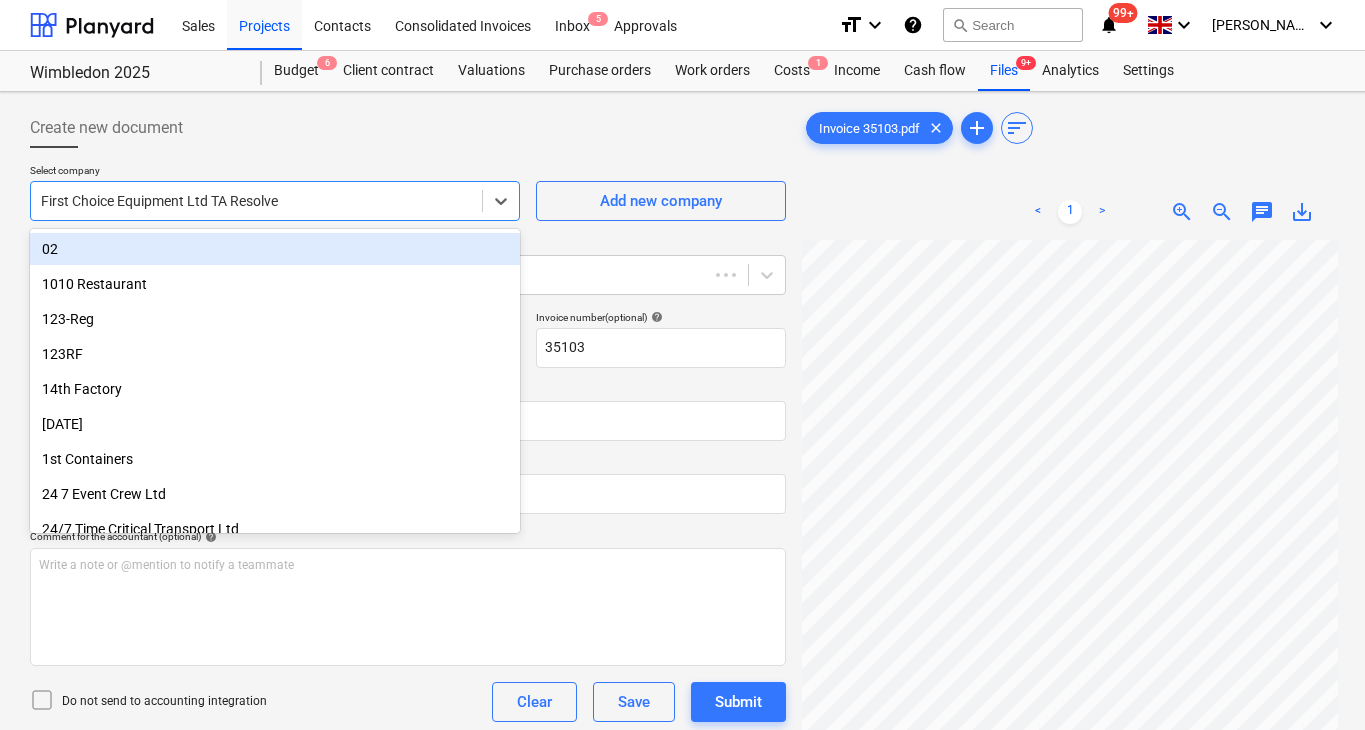 type on "35103" 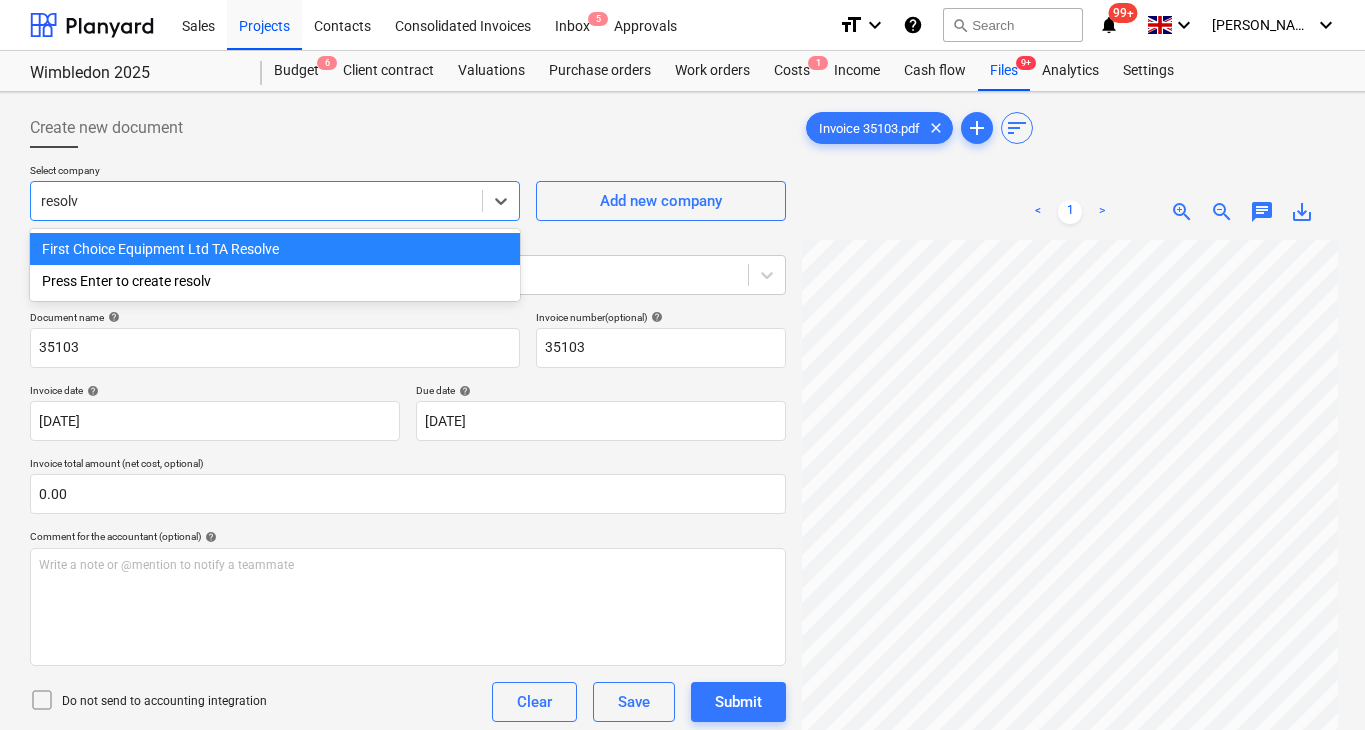 type on "resolve" 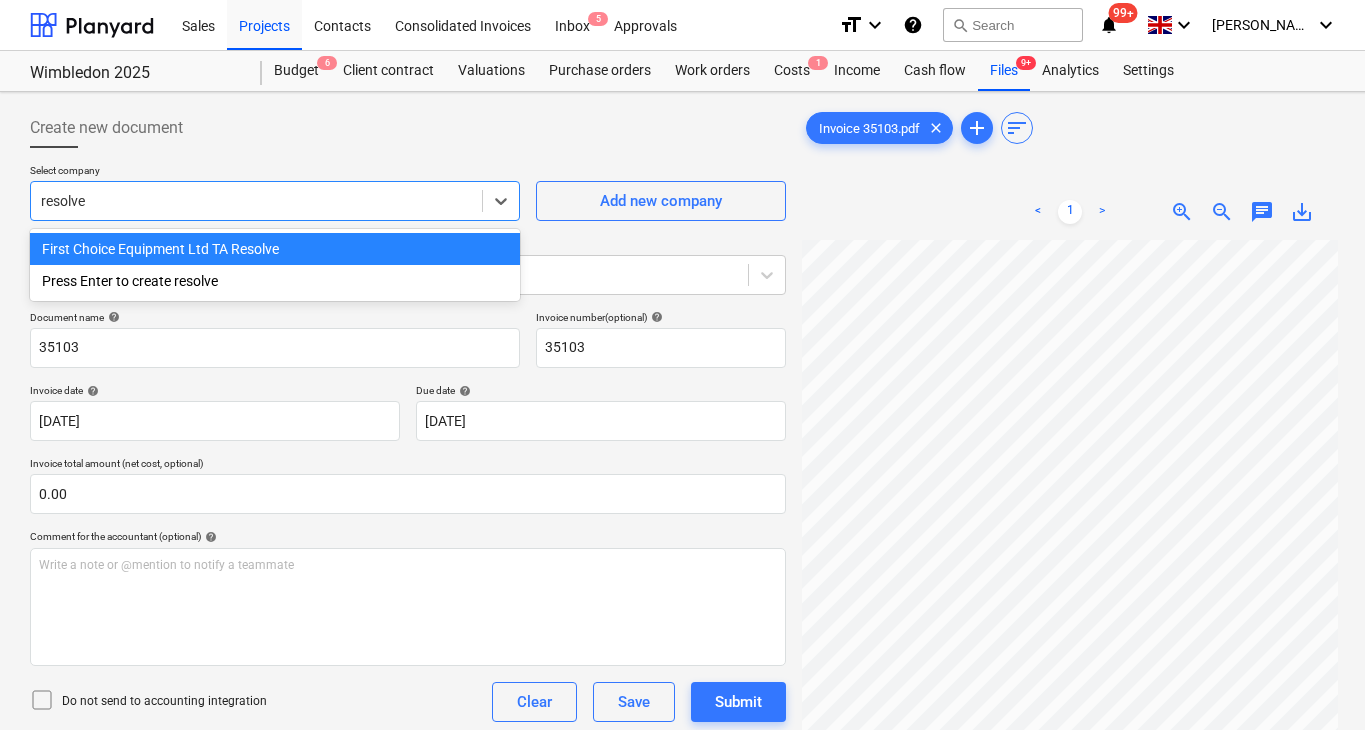 click on "First Choice Equipment Ltd TA Resolve" at bounding box center [275, 249] 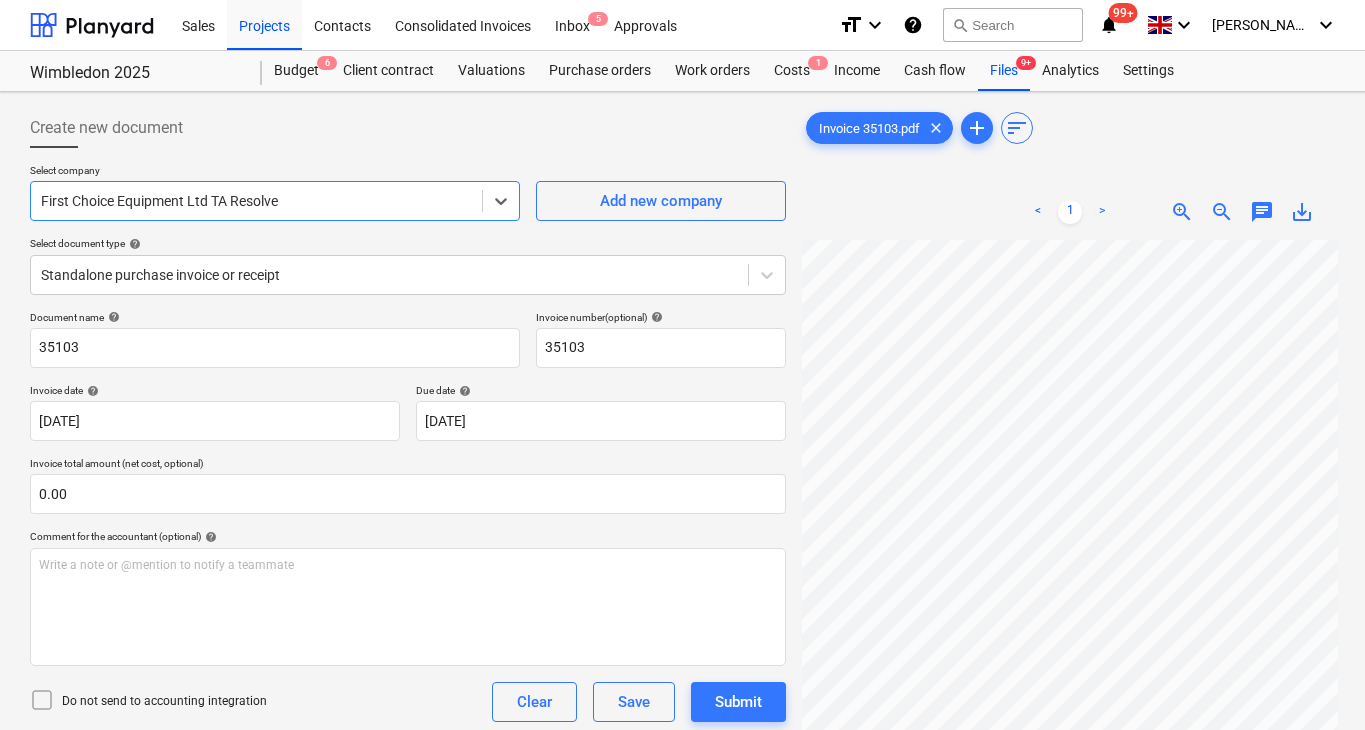 scroll, scrollTop: 183, scrollLeft: 1, axis: both 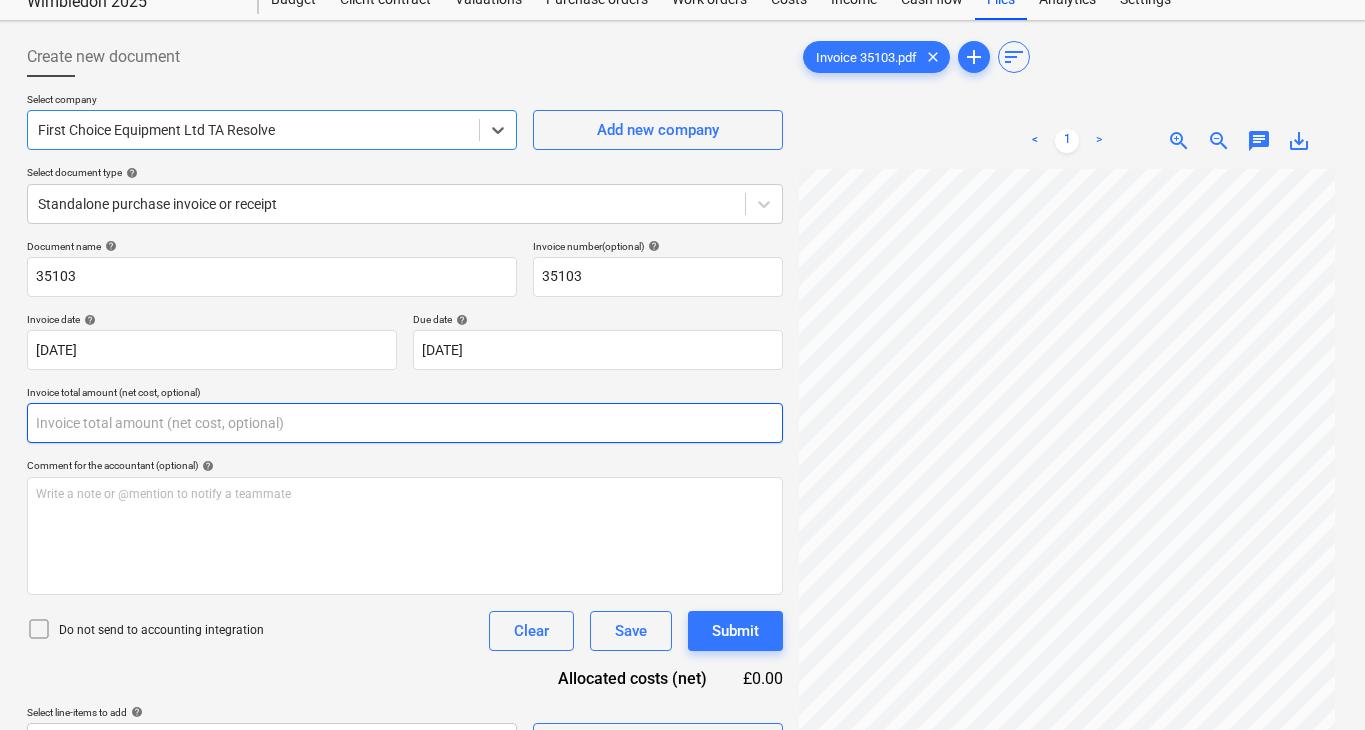 click at bounding box center [405, 423] 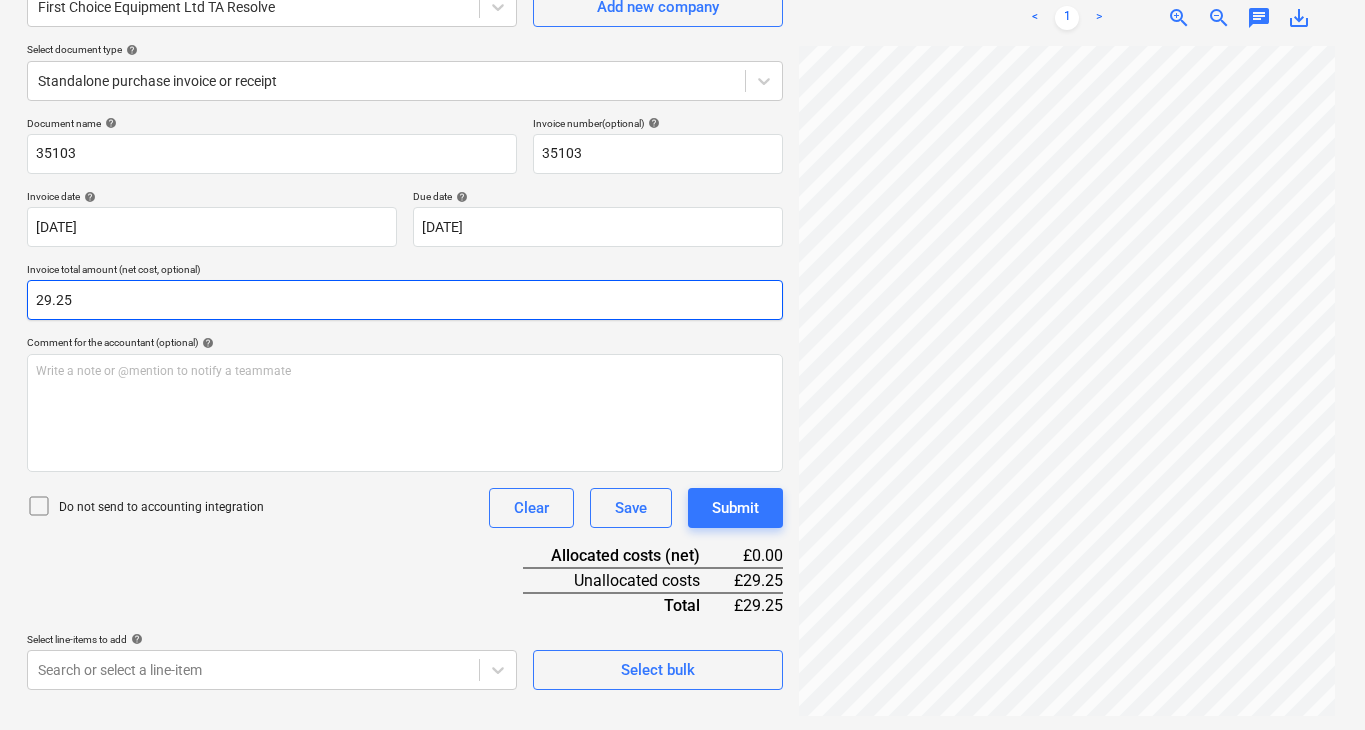 scroll, scrollTop: 200, scrollLeft: 3, axis: both 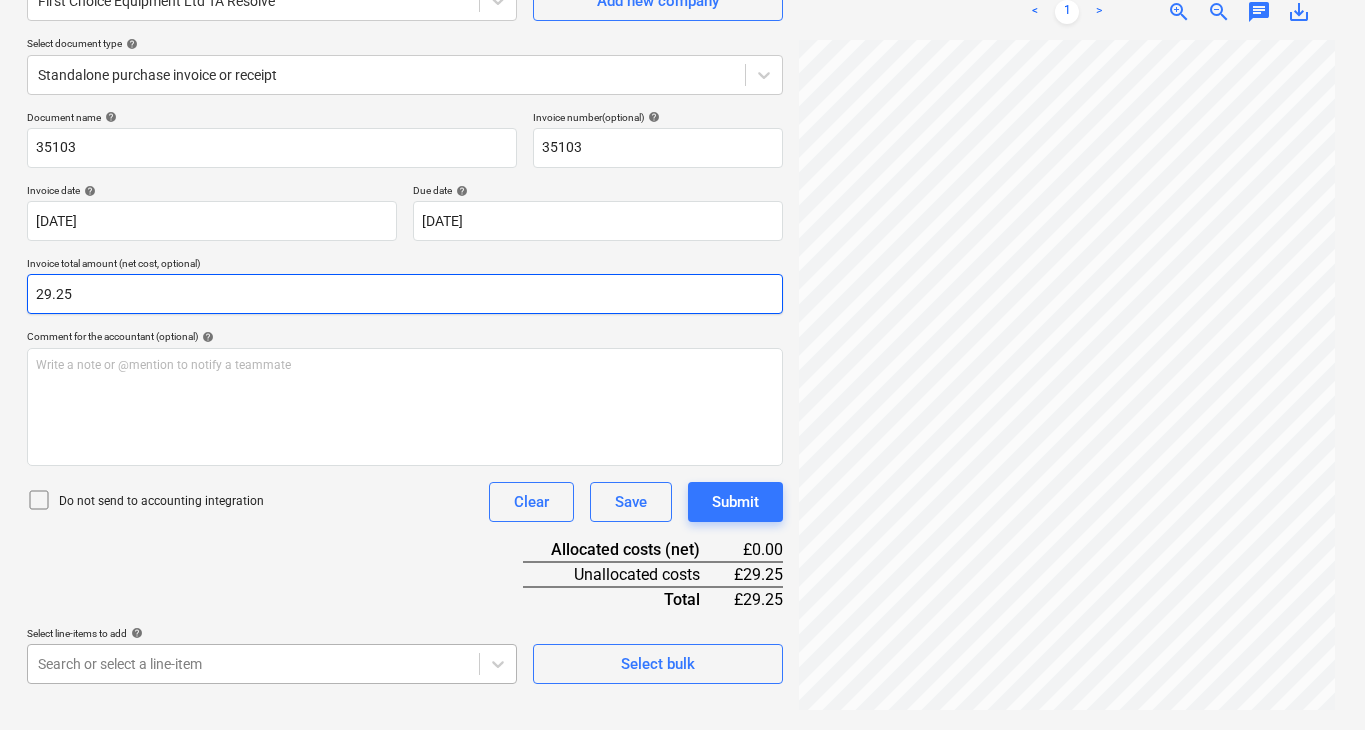 type on "29.25" 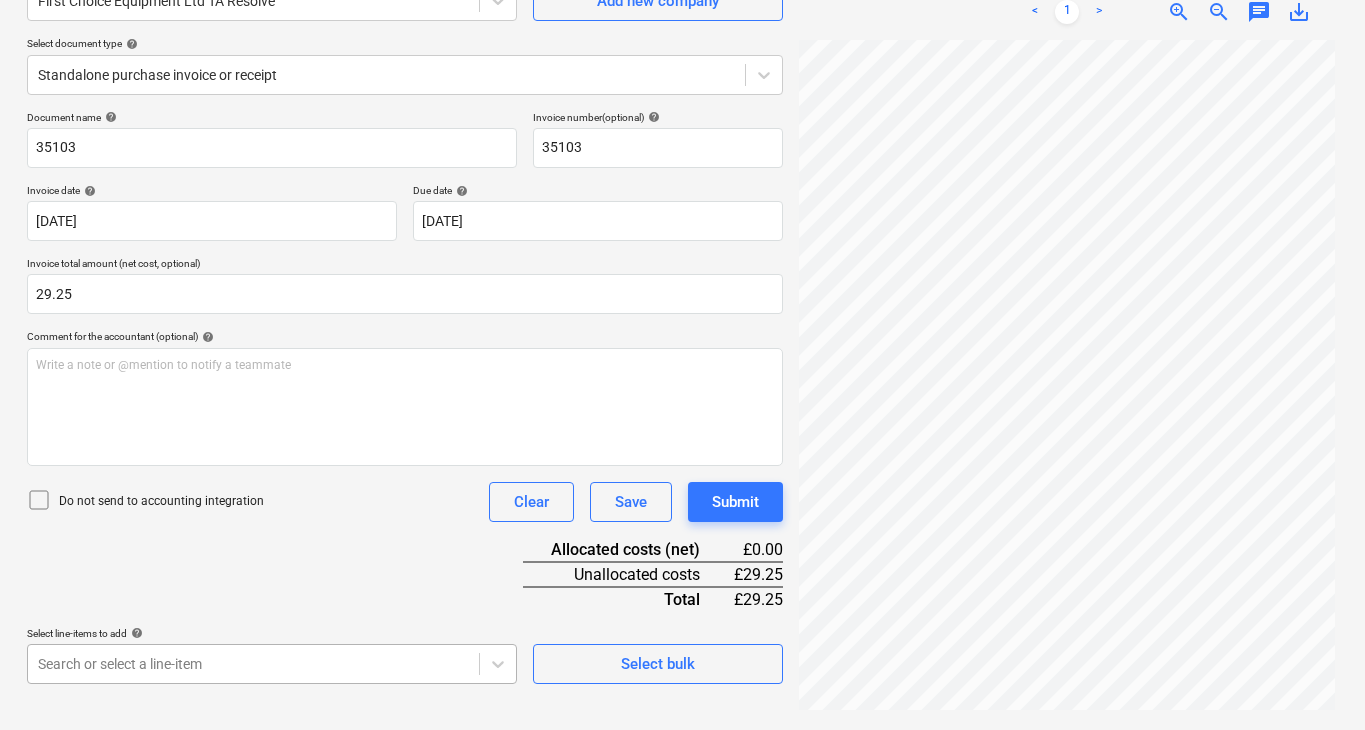 click on "Sales Projects Contacts Consolidated Invoices Inbox 5 Approvals format_size keyboard_arrow_down help search Search notifications 99+ keyboard_arrow_down [PERSON_NAME] keyboard_arrow_down Wimbledon 2025 Budget 6 Client contract Valuations Purchase orders Work orders Costs 1 Income Cash flow Files 9+ Analytics Settings Create new document Select company First Choice Equipment Ltd TA Resolve   Add new company Select document type help Standalone purchase invoice or receipt Document name help 35103 Invoice number  (optional) help 35103 Invoice date help [DATE] [DATE] Press the down arrow key to interact with the calendar and
select a date. Press the question mark key to get the keyboard shortcuts for changing dates. Due date help [DATE] [DATE] Press the down arrow key to interact with the calendar and
select a date. Press the question mark key to get the keyboard shortcuts for changing dates. Invoice total amount (net cost, optional) 29.25 Comment for the accountant (optional) help ﻿ add" at bounding box center (679, 165) 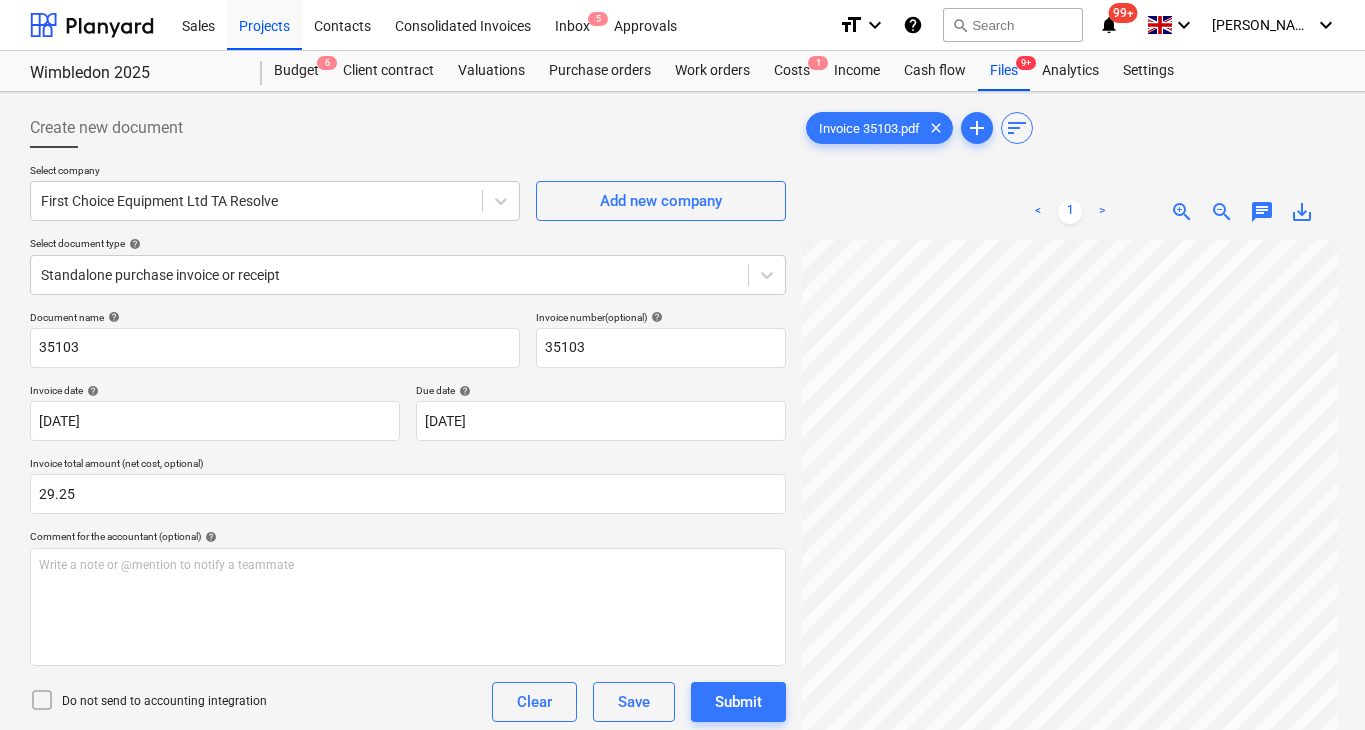 scroll, scrollTop: 202, scrollLeft: 0, axis: vertical 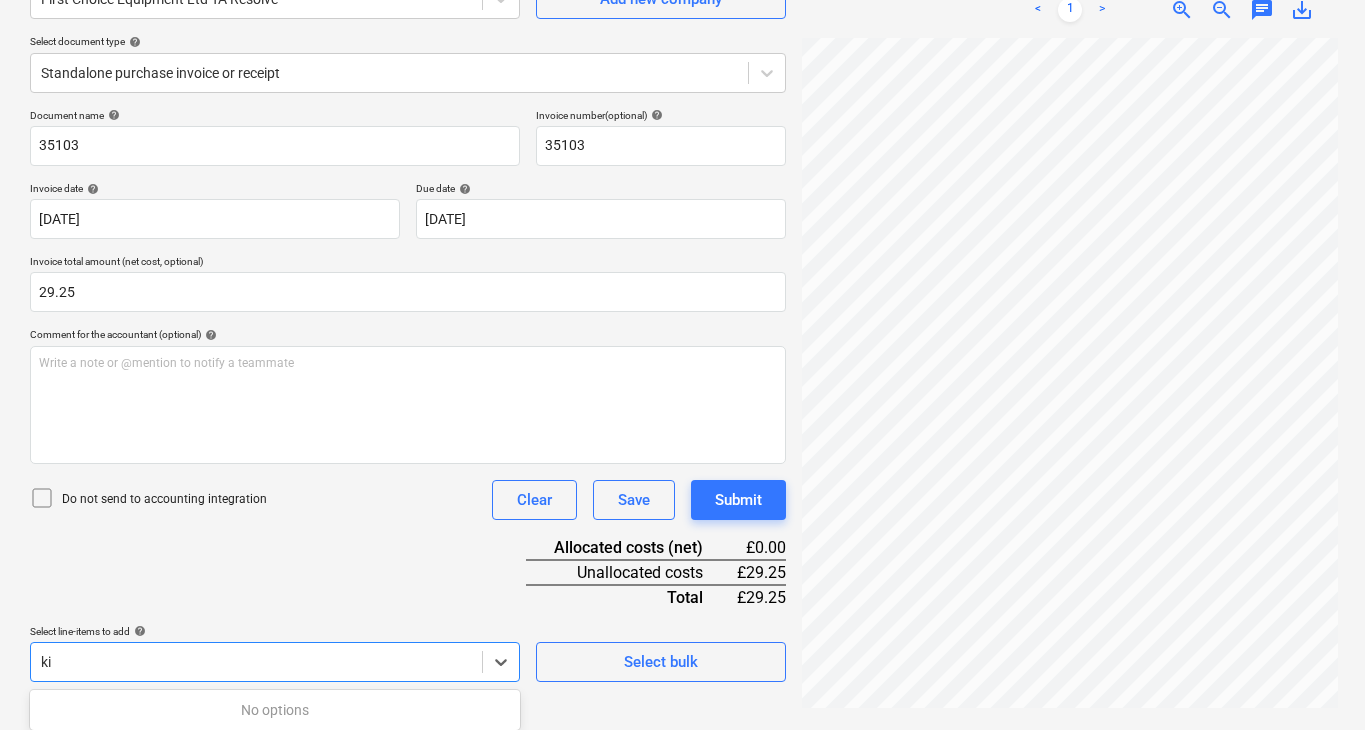 type on "k" 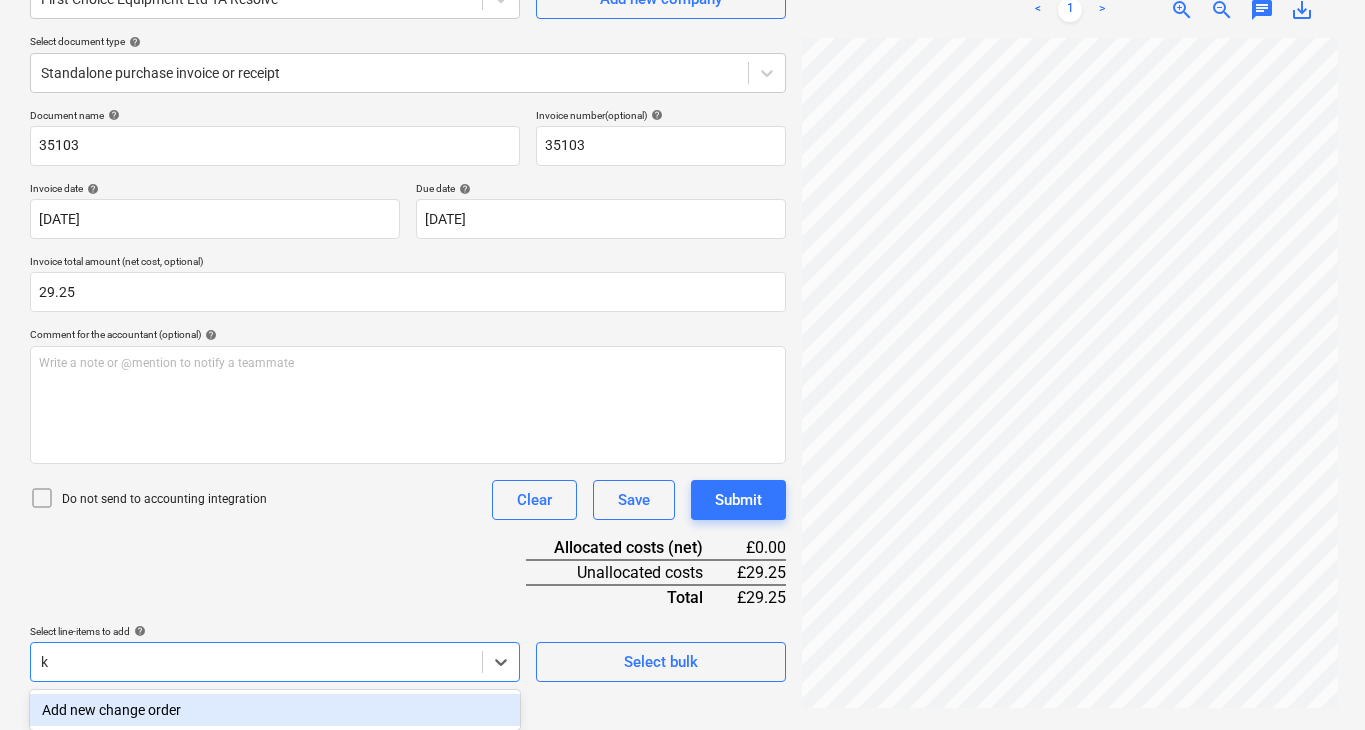type 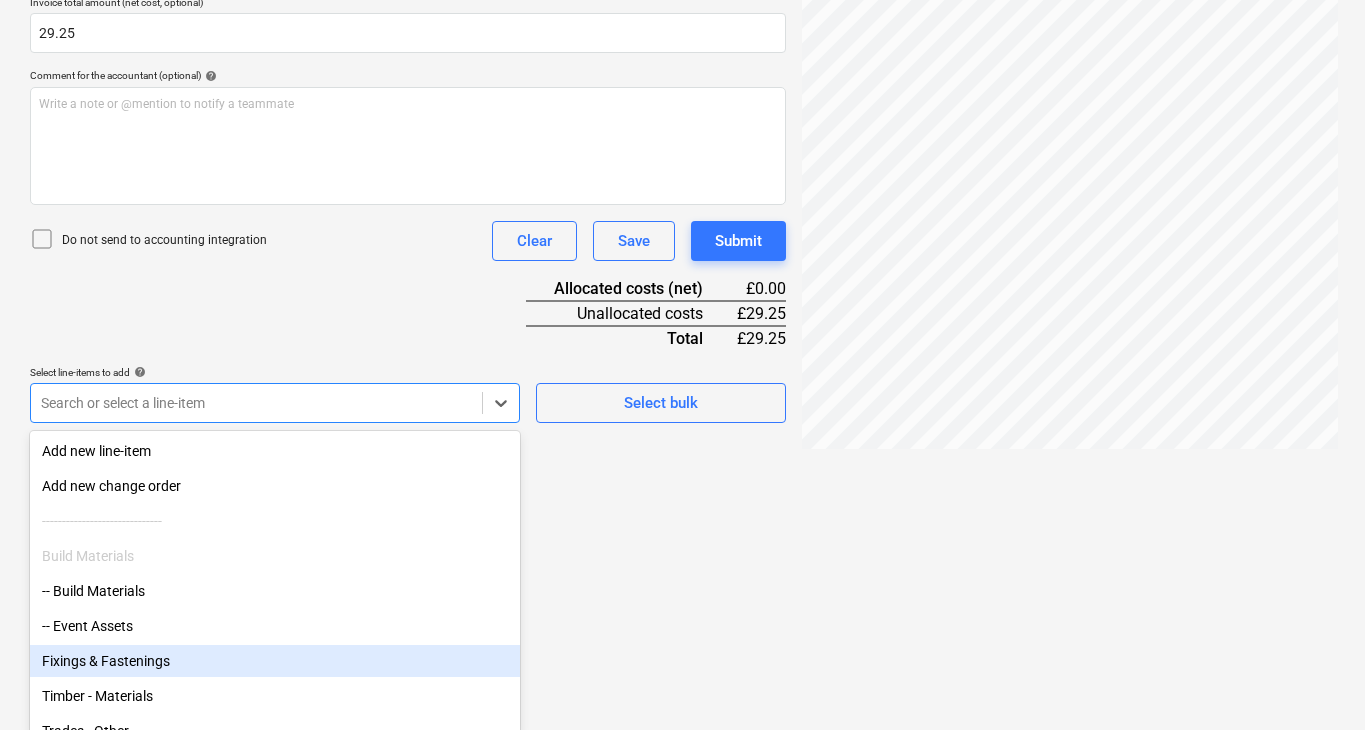 scroll, scrollTop: 464, scrollLeft: 0, axis: vertical 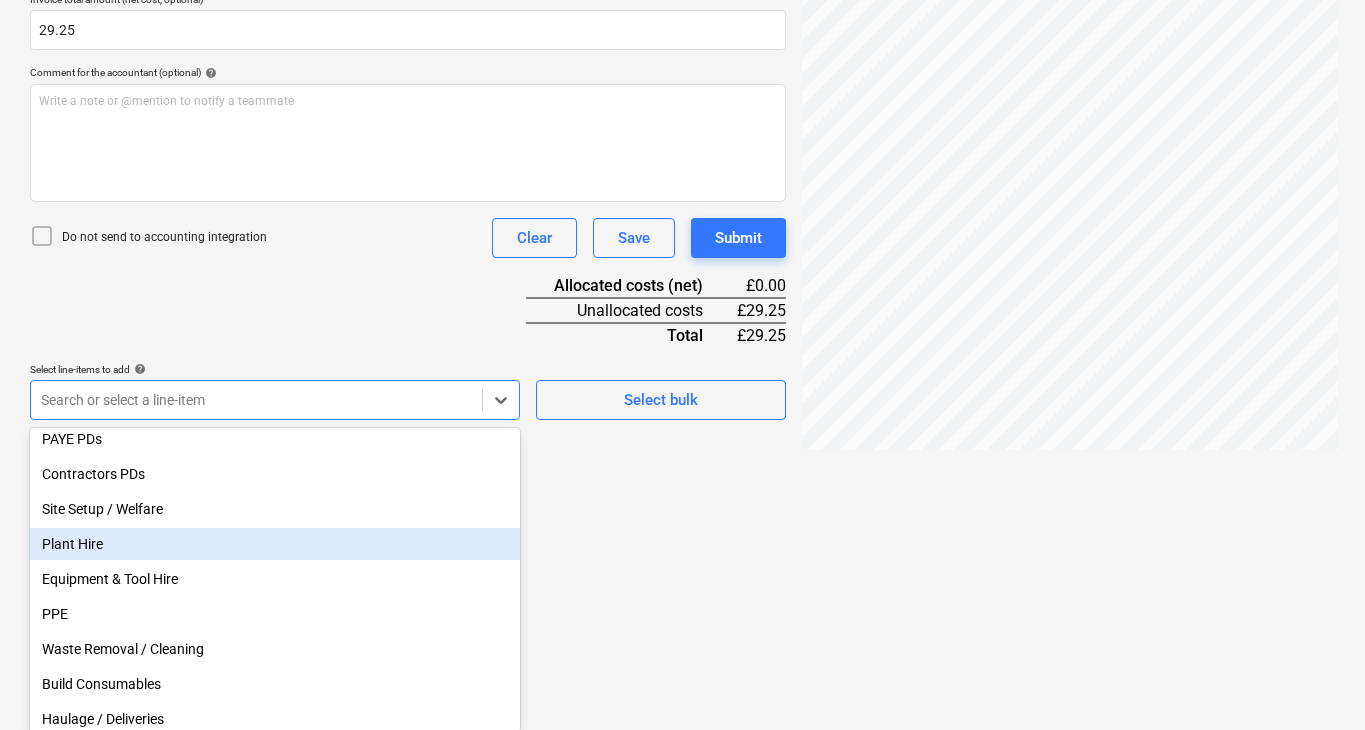 click on "Plant Hire" at bounding box center (275, 544) 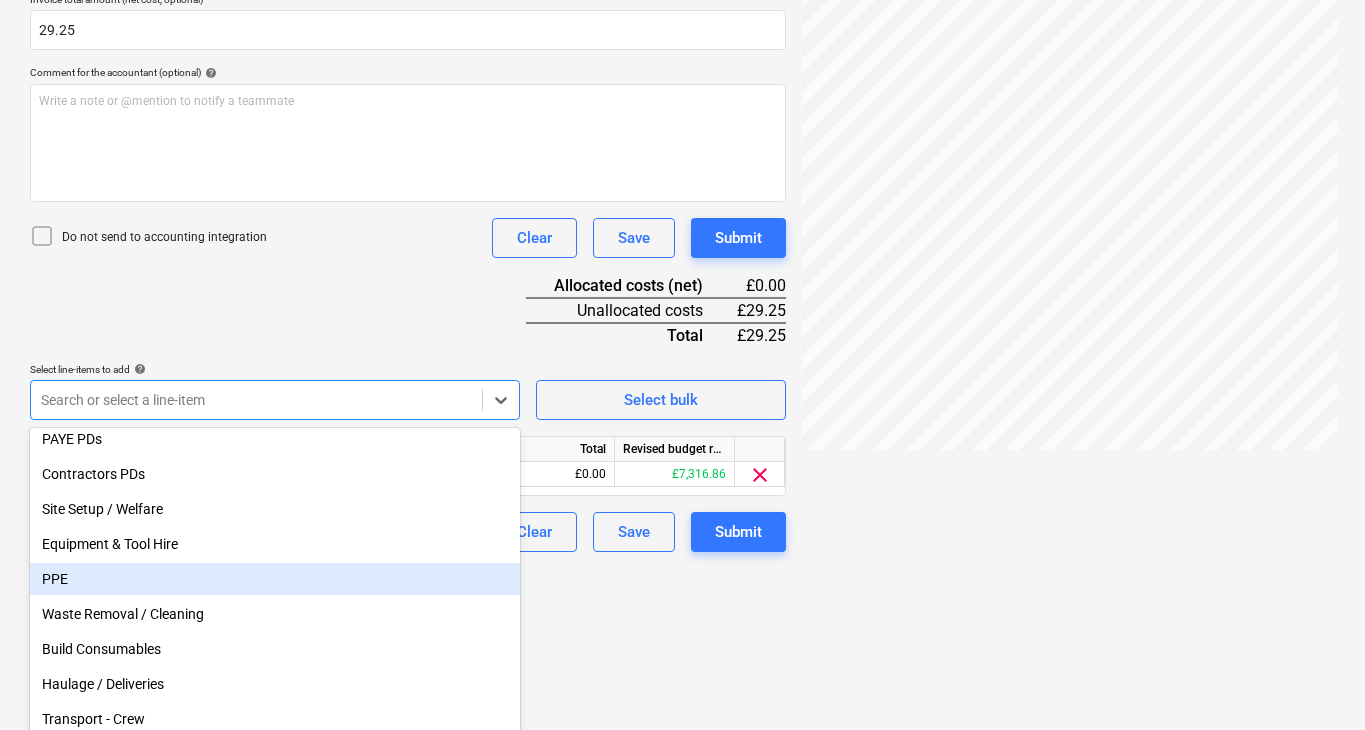 scroll, scrollTop: 302, scrollLeft: 0, axis: vertical 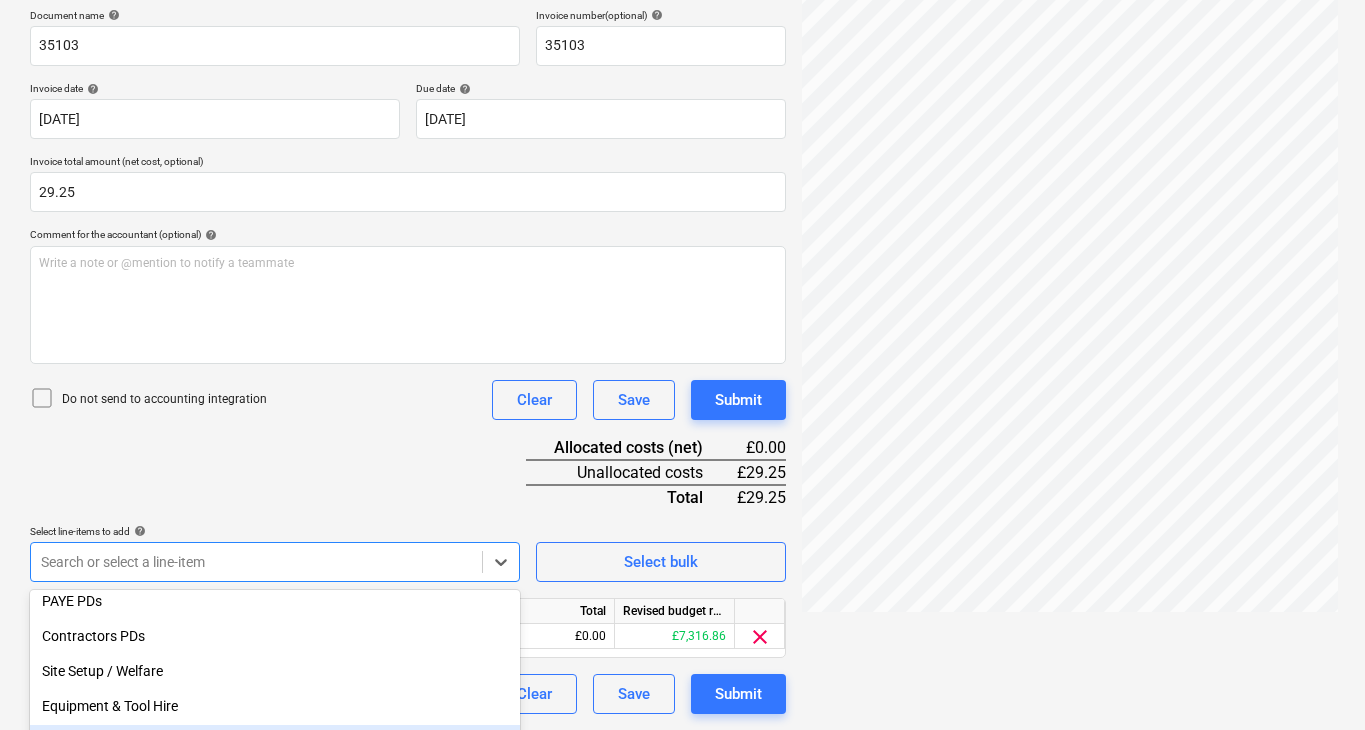 click on "Sales Projects Contacts Consolidated Invoices Inbox 5 Approvals format_size keyboard_arrow_down help search Search notifications 99+ keyboard_arrow_down [PERSON_NAME] keyboard_arrow_down Wimbledon 2025 Budget 6 Client contract Valuations Purchase orders Work orders Costs 1 Income Cash flow Files 9+ Analytics Settings Create new document Select company First Choice Equipment Ltd TA Resolve   Add new company Select document type help Standalone purchase invoice or receipt Document name help 35103 Invoice number  (optional) help 35103 Invoice date help [DATE] [DATE] Press the down arrow key to interact with the calendar and
select a date. Press the question mark key to get the keyboard shortcuts for changing dates. Due date help [DATE] [DATE] Press the down arrow key to interact with the calendar and
select a date. Press the question mark key to get the keyboard shortcuts for changing dates. Invoice total amount (net cost, optional) 29.25 Comment for the accountant (optional) help <" at bounding box center [682, 63] 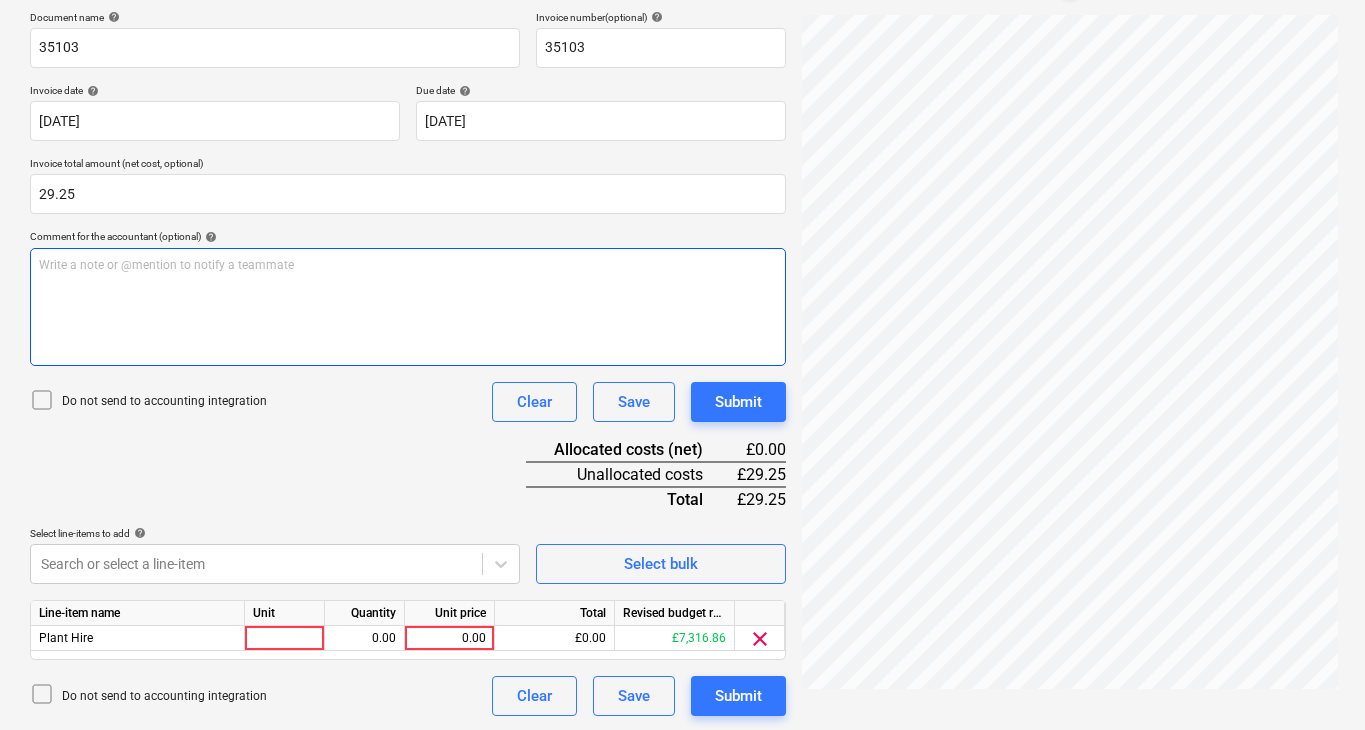 scroll, scrollTop: 302, scrollLeft: 0, axis: vertical 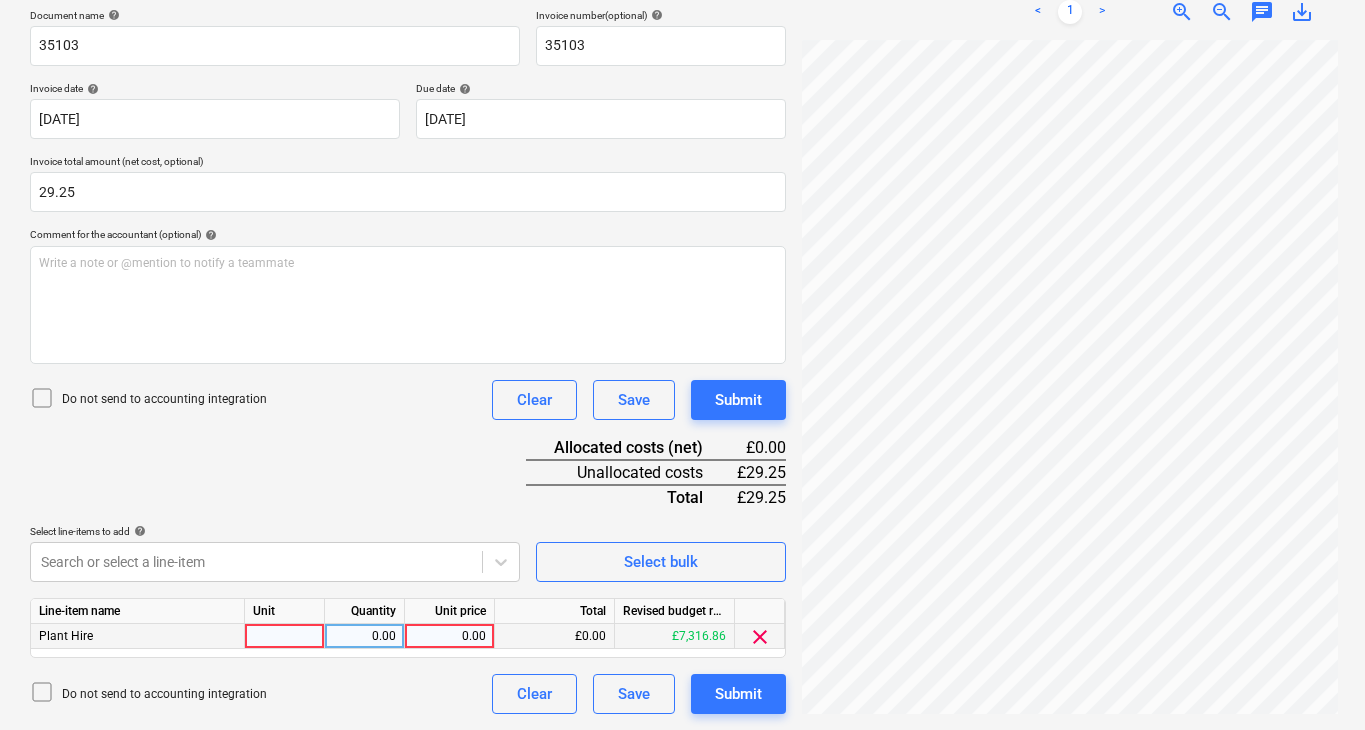 click on "Plant Hire" at bounding box center (138, 636) 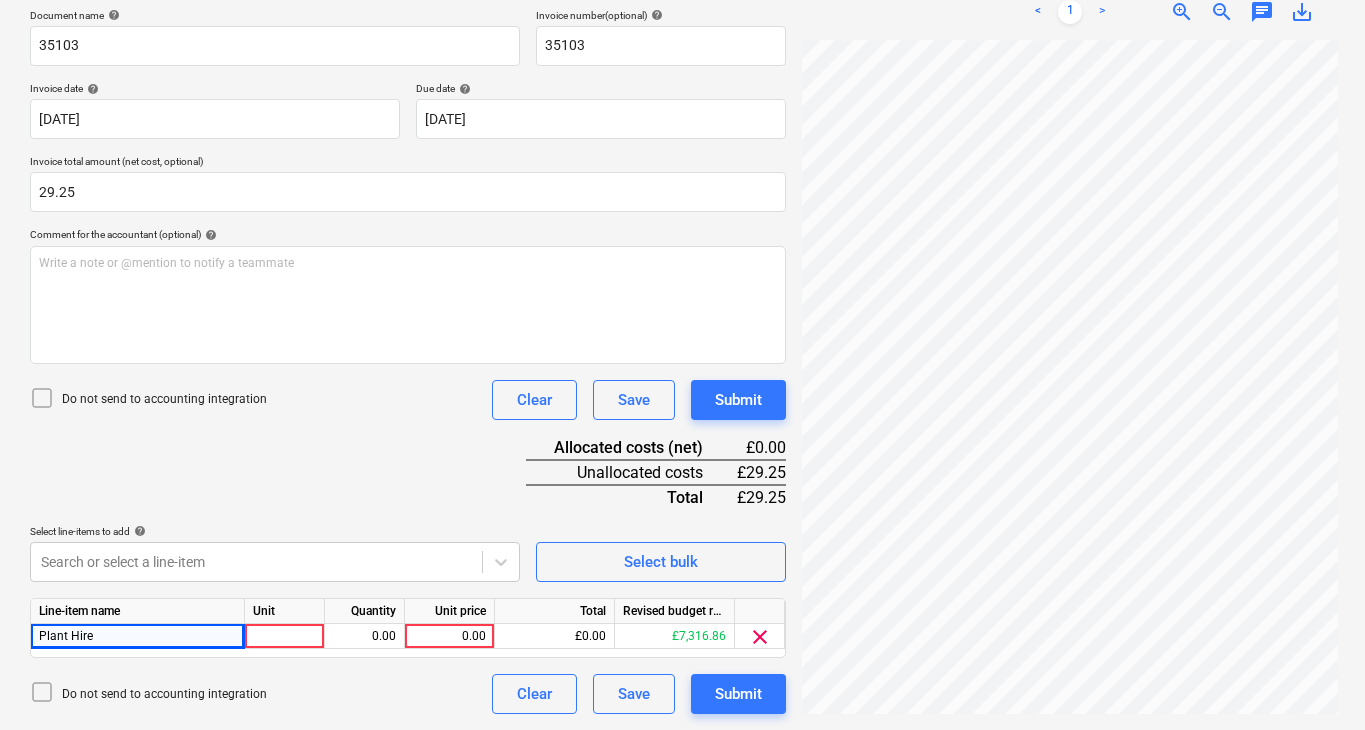 drag, startPoint x: 122, startPoint y: 638, endPoint x: 4, endPoint y: 625, distance: 118.71394 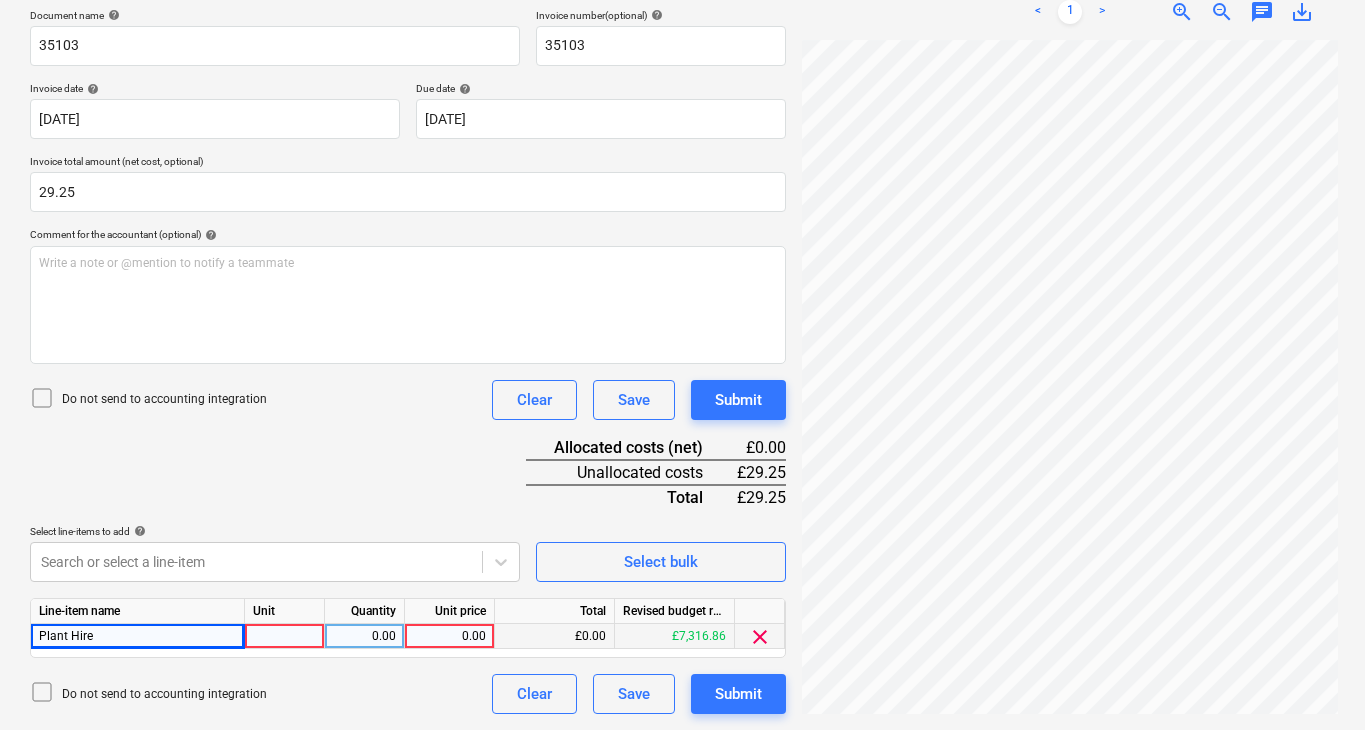 click on "Plant Hire" at bounding box center (138, 636) 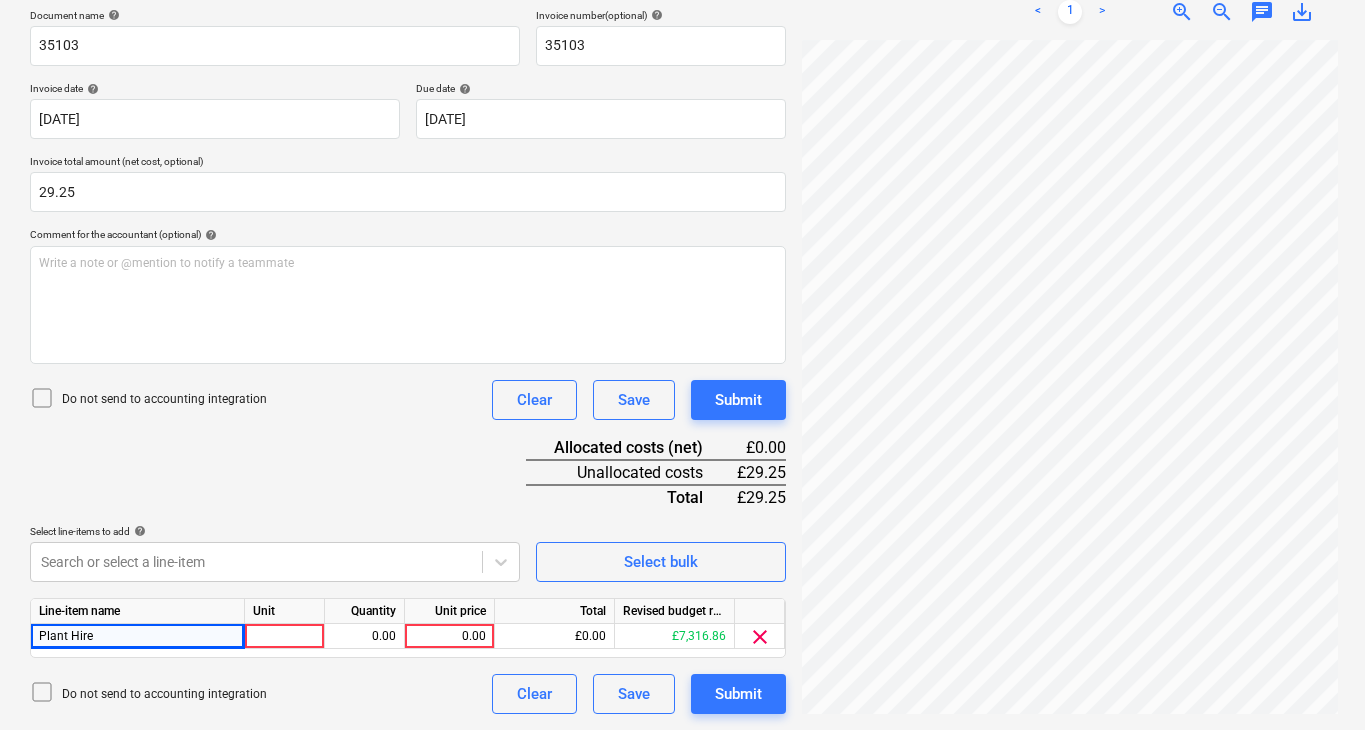 drag, startPoint x: 101, startPoint y: 636, endPoint x: 5, endPoint y: 636, distance: 96 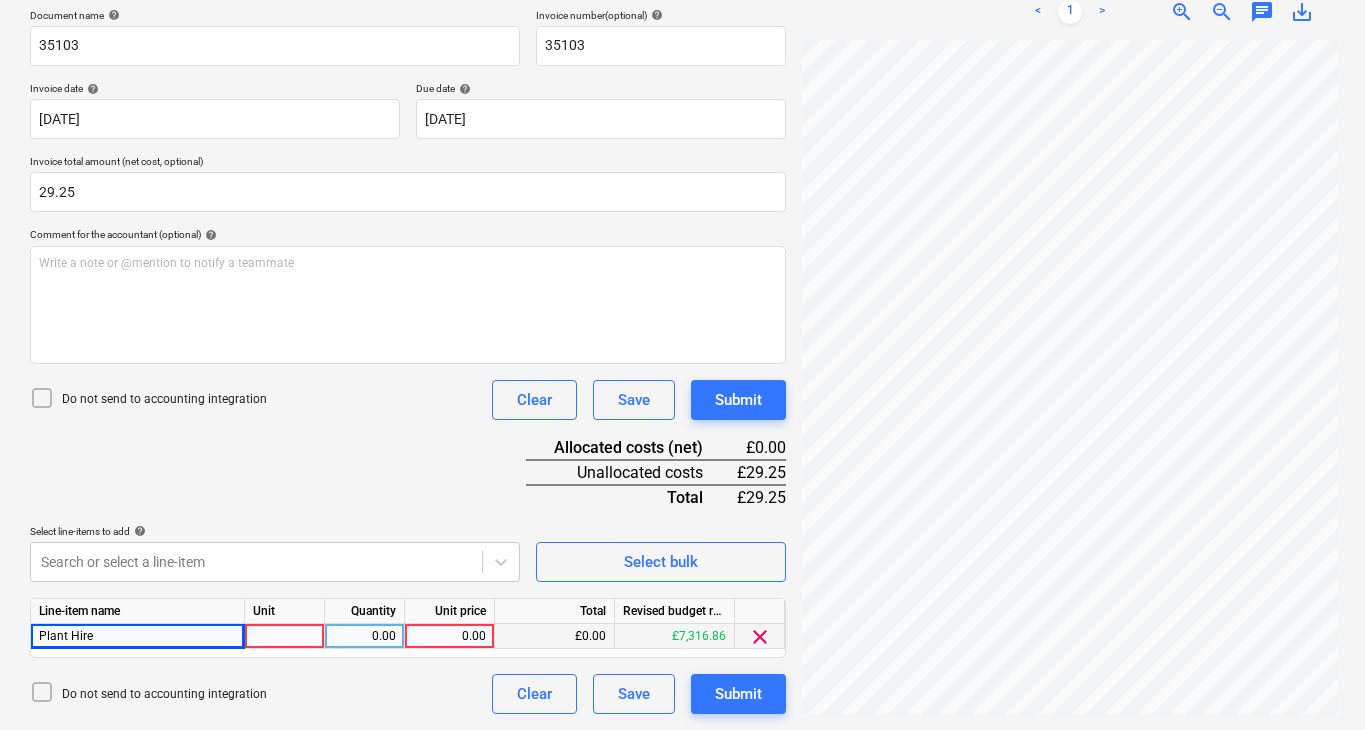 click on "Plant Hire" at bounding box center [138, 636] 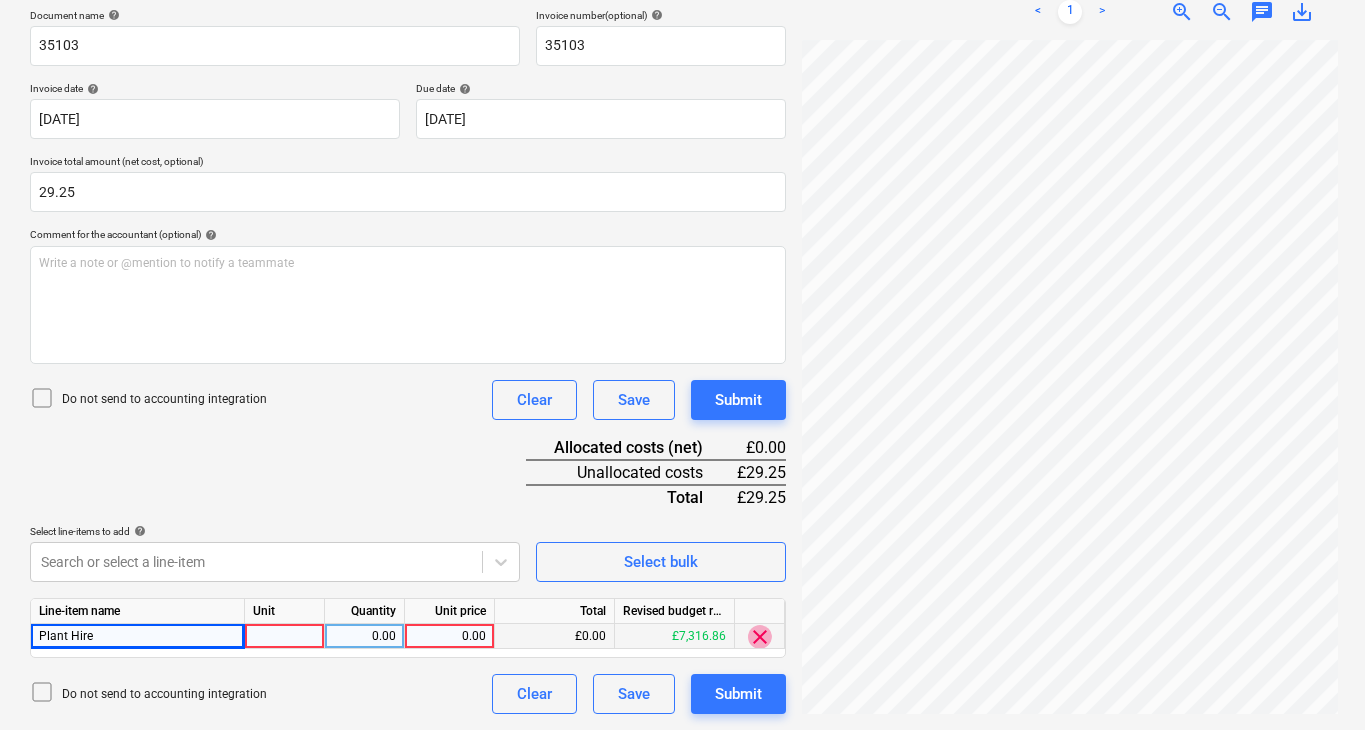 click on "clear" at bounding box center (760, 637) 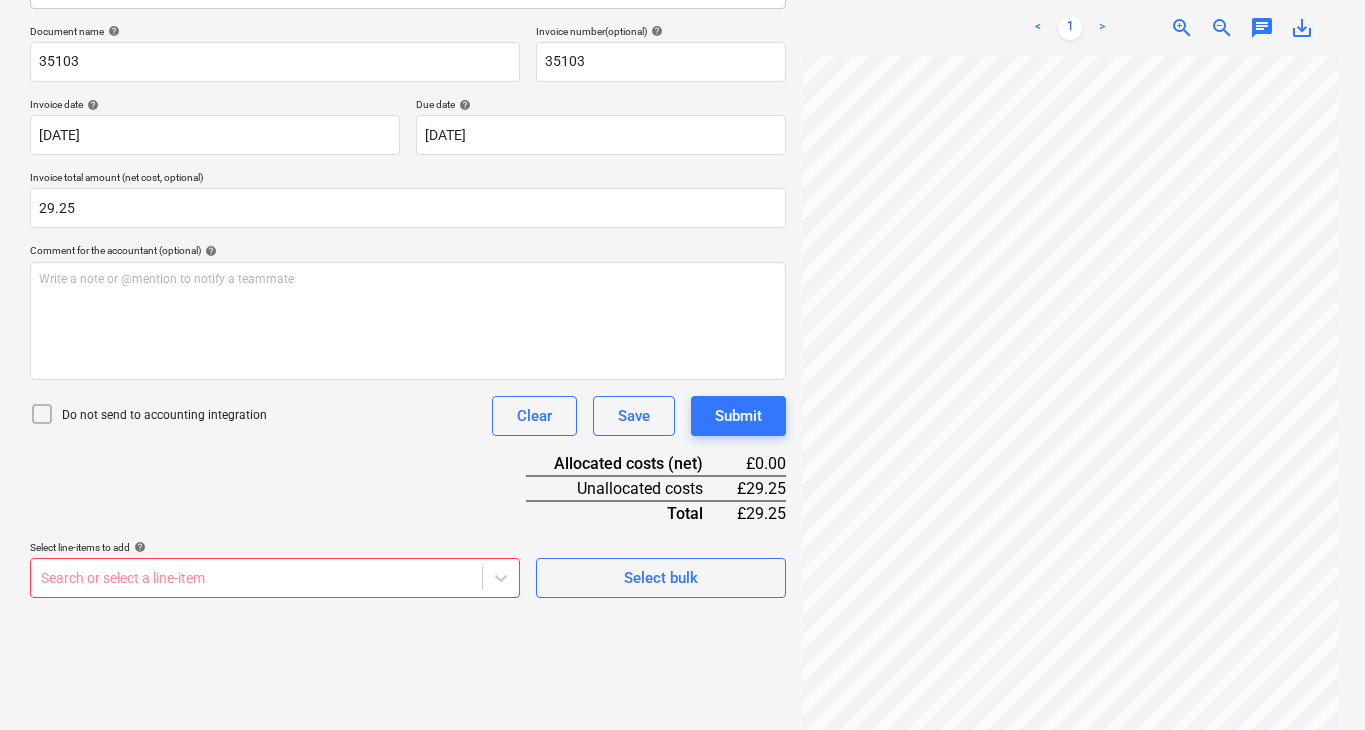 click on "Sales Projects Contacts Consolidated Invoices Inbox 5 Approvals format_size keyboard_arrow_down help search Search notifications 99+ keyboard_arrow_down [PERSON_NAME] keyboard_arrow_down Wimbledon 2025 Budget 6 Client contract Valuations Purchase orders Work orders Costs 1 Income Cash flow Files 9+ Analytics Settings Create new document Select company First Choice Equipment Ltd TA Resolve   Add new company Select document type help Standalone purchase invoice or receipt Document name help 35103 Invoice number  (optional) help 35103 Invoice date help [DATE] [DATE] Press the down arrow key to interact with the calendar and
select a date. Press the question mark key to get the keyboard shortcuts for changing dates. Due date help [DATE] [DATE] Press the down arrow key to interact with the calendar and
select a date. Press the question mark key to get the keyboard shortcuts for changing dates. Invoice total amount (net cost, optional) 29.25 Comment for the accountant (optional) help ﻿ add" at bounding box center (682, 79) 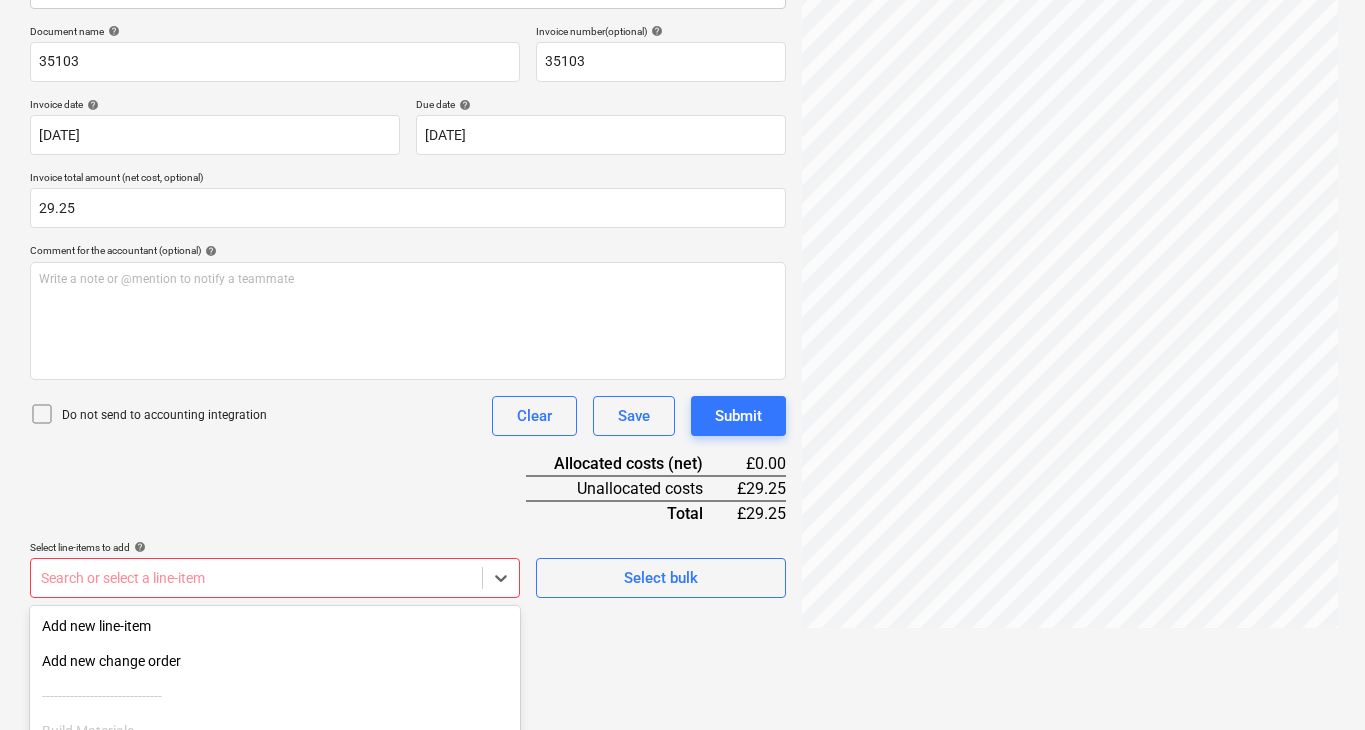 scroll, scrollTop: 466, scrollLeft: 0, axis: vertical 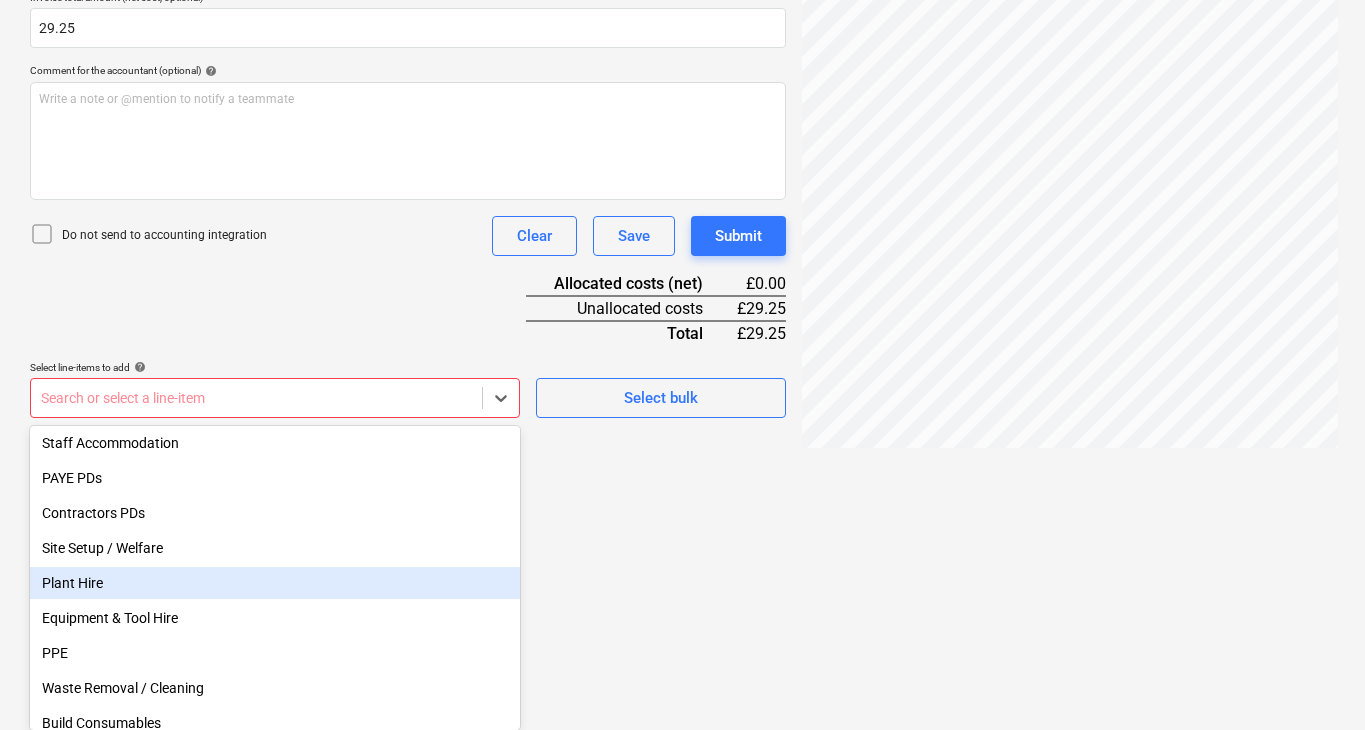 click on "Plant Hire" at bounding box center (275, 583) 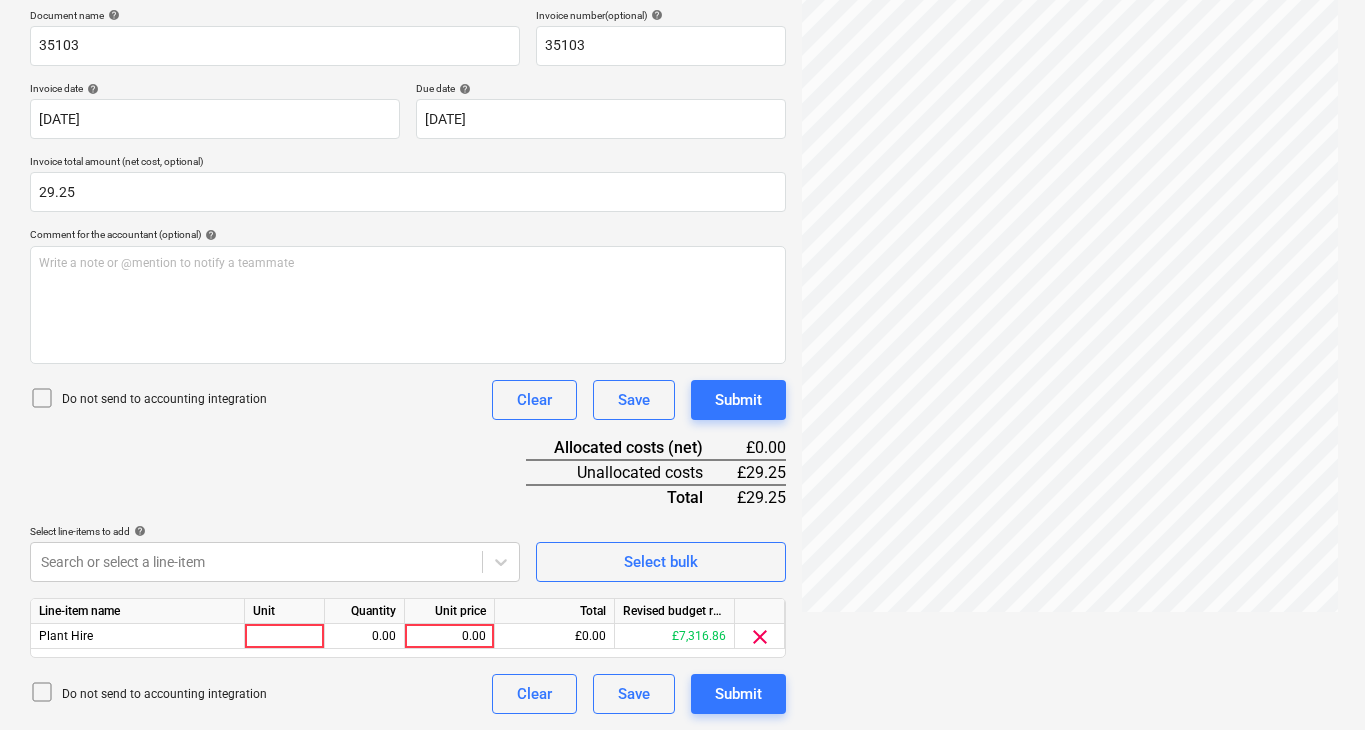 click on "Sales Projects Contacts Consolidated Invoices Inbox 5 Approvals format_size keyboard_arrow_down help search Search notifications 99+ keyboard_arrow_down [PERSON_NAME] keyboard_arrow_down Wimbledon 2025 Budget 6 Client contract Valuations Purchase orders Work orders Costs 1 Income Cash flow Files 9+ Analytics Settings Create new document Select company First Choice Equipment Ltd TA Resolve   Add new company Select document type help Standalone purchase invoice or receipt Document name help 35103 Invoice number  (optional) help 35103 Invoice date help [DATE] [DATE] Press the down arrow key to interact with the calendar and
select a date. Press the question mark key to get the keyboard shortcuts for changing dates. Due date help [DATE] [DATE] Press the down arrow key to interact with the calendar and
select a date. Press the question mark key to get the keyboard shortcuts for changing dates. Invoice total amount (net cost, optional) 29.25 Comment for the accountant (optional) help <" at bounding box center (682, 63) 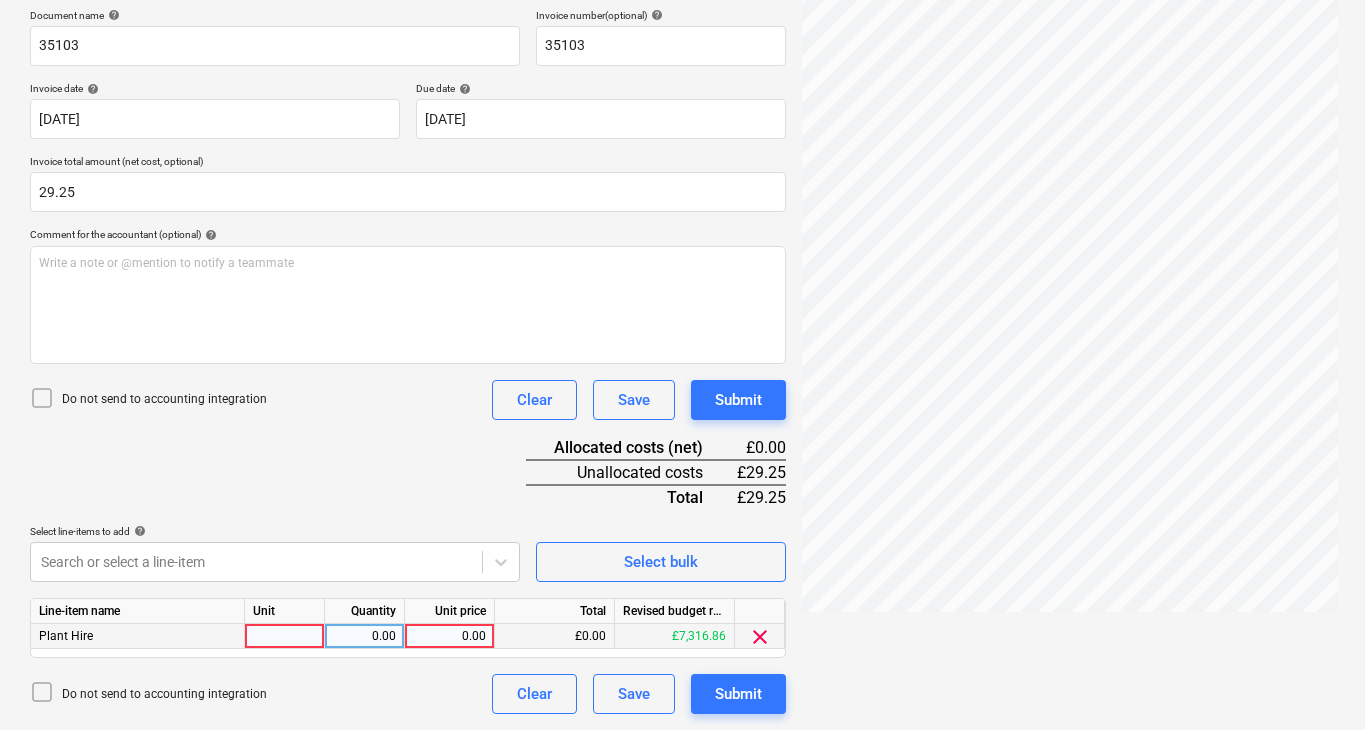 click at bounding box center [285, 636] 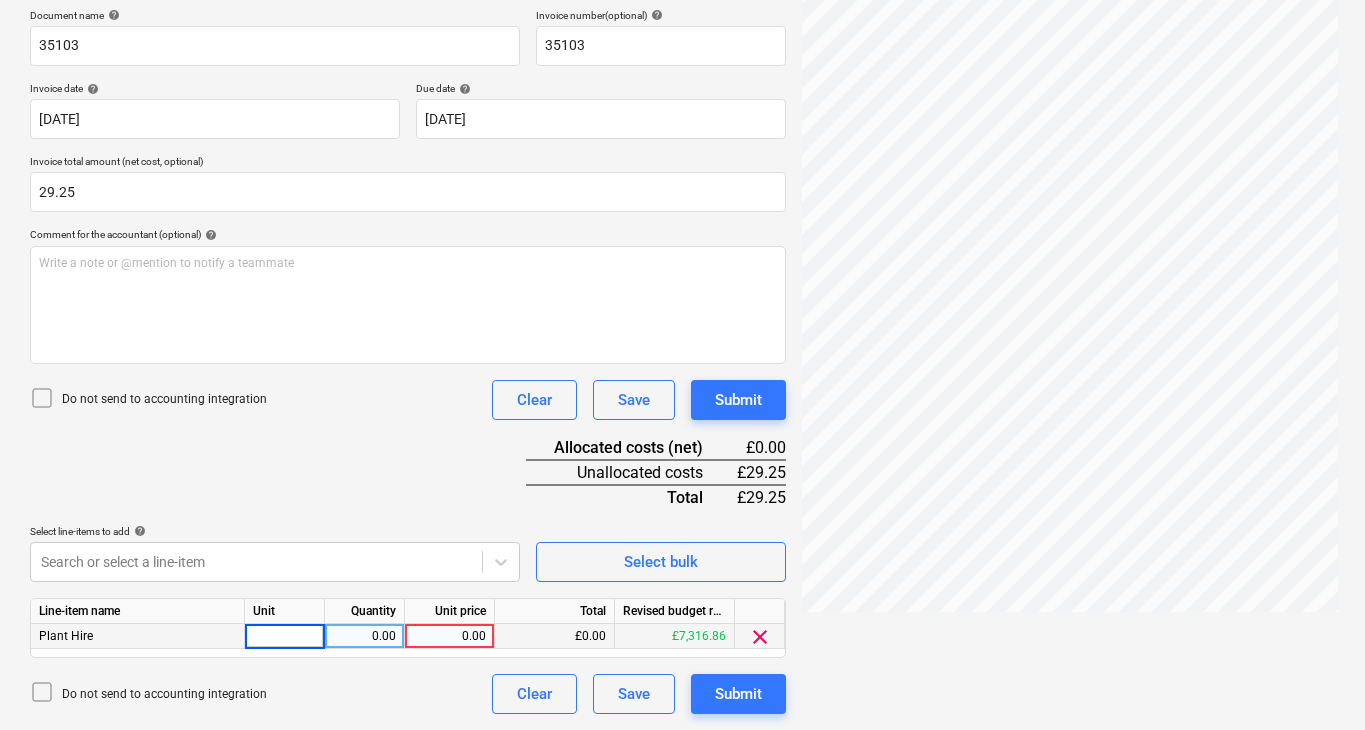 type on "1" 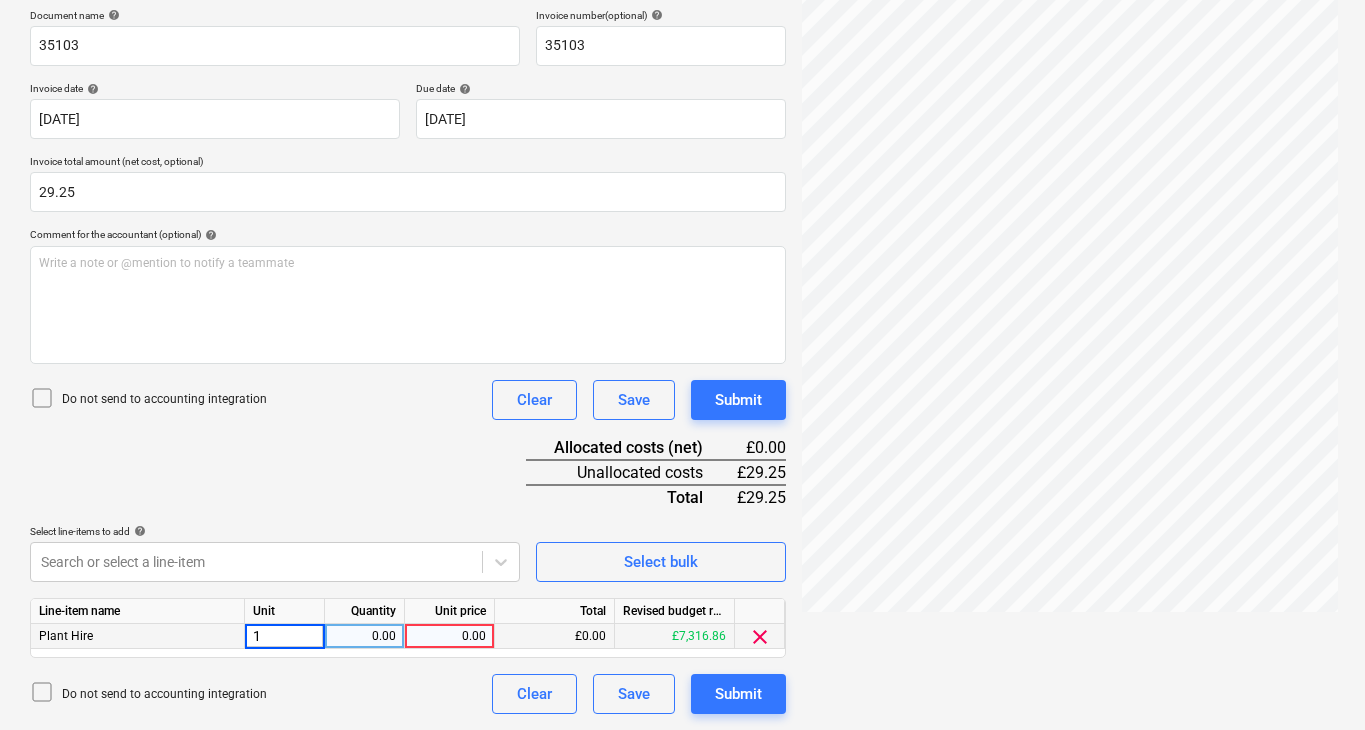 click on "0.00" at bounding box center [364, 636] 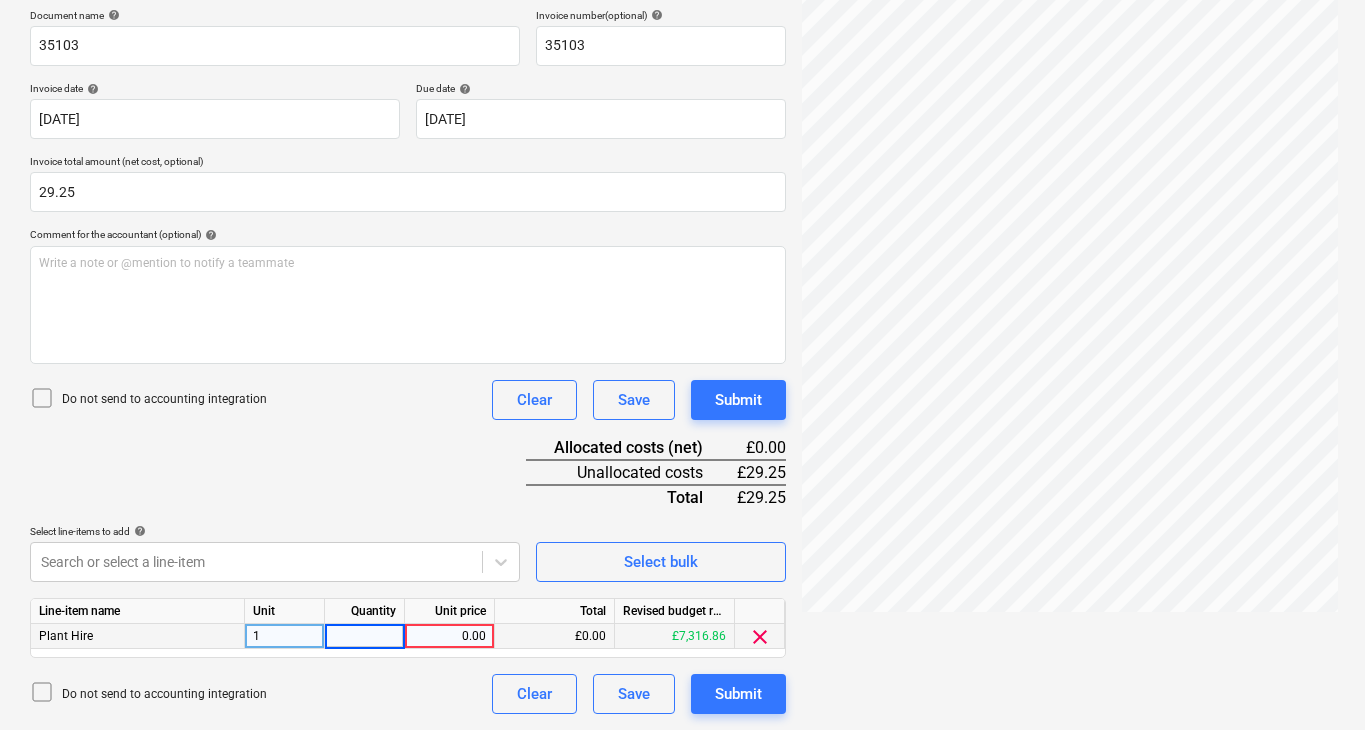 type on "1" 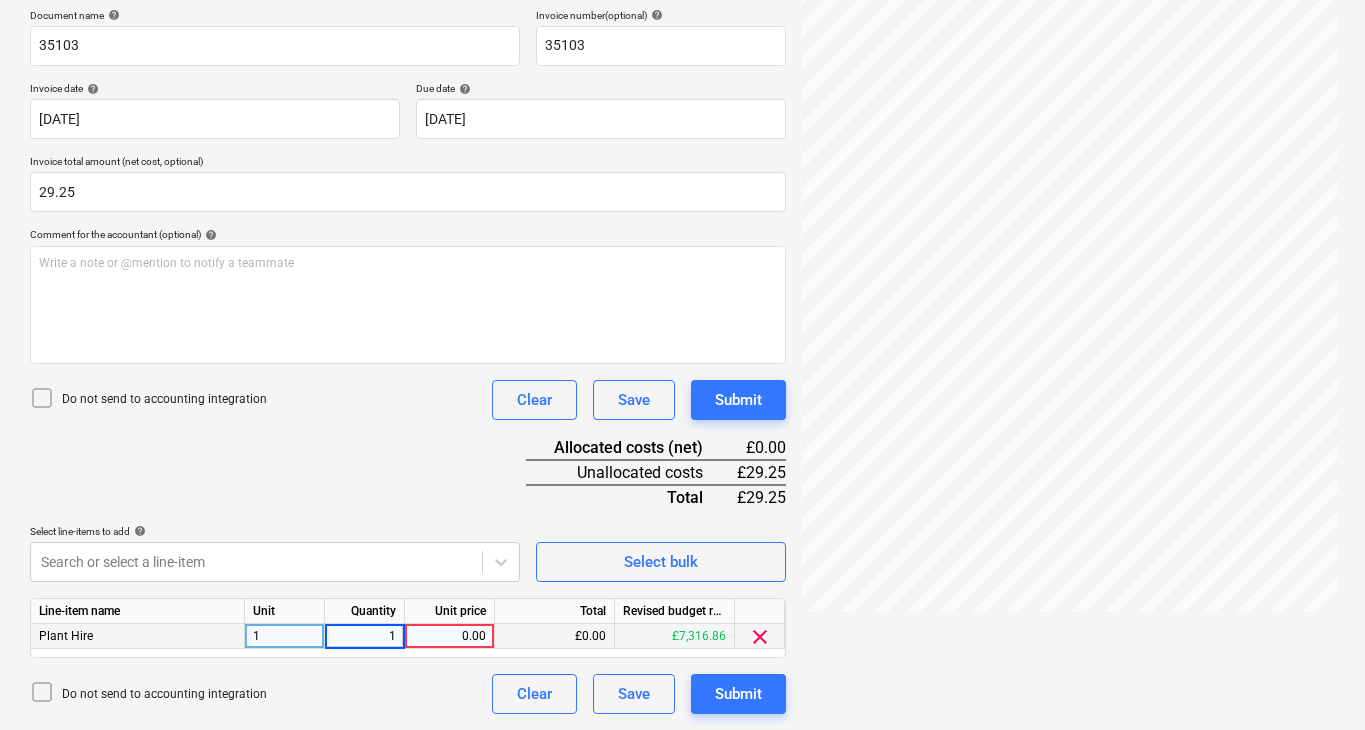 click on "Unit price" at bounding box center (450, 611) 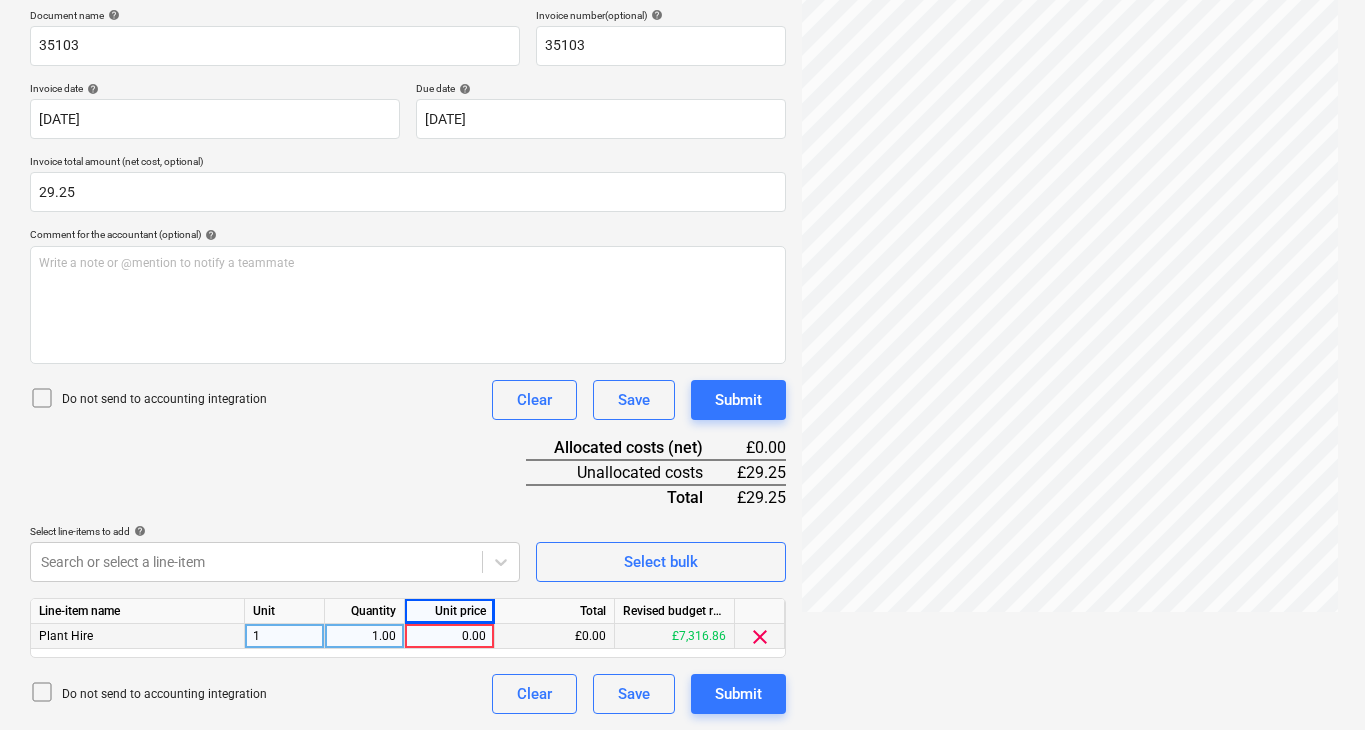click on "0.00" at bounding box center [449, 636] 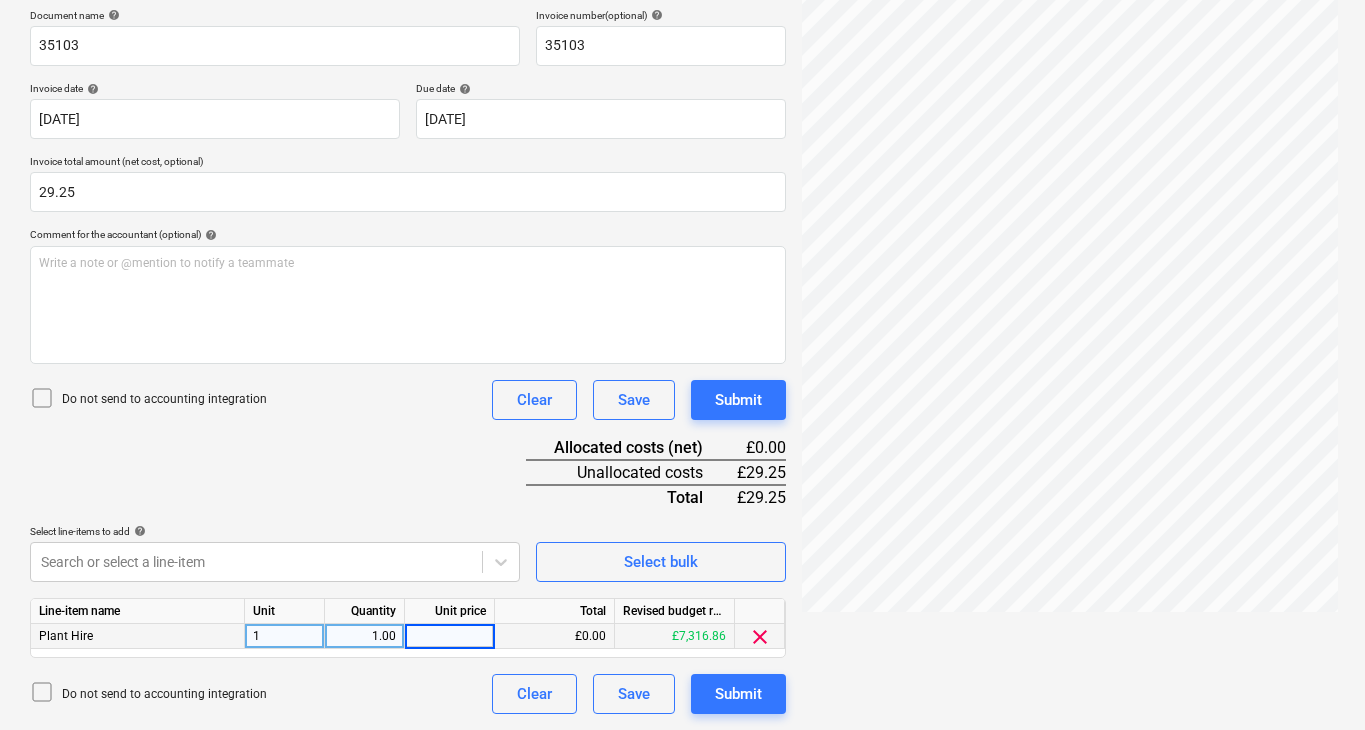 scroll, scrollTop: 0, scrollLeft: 70, axis: horizontal 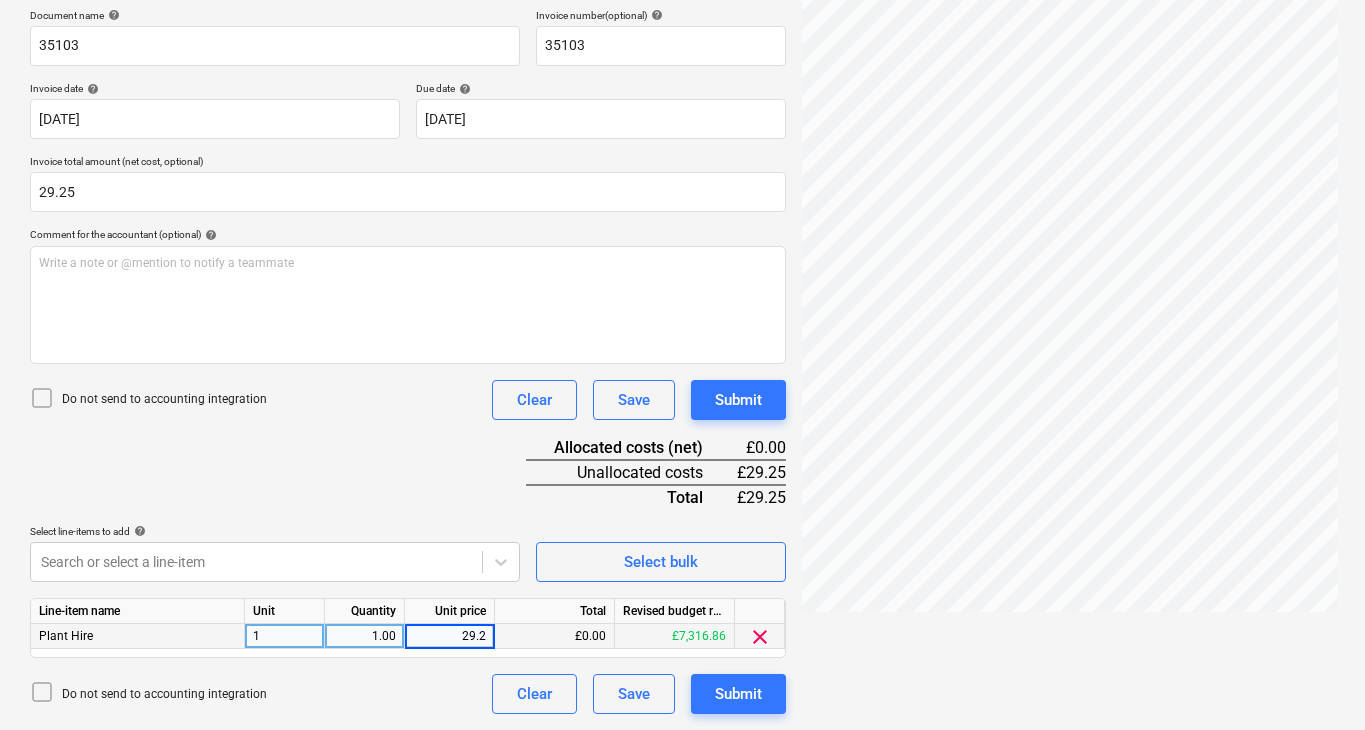type on "29.25" 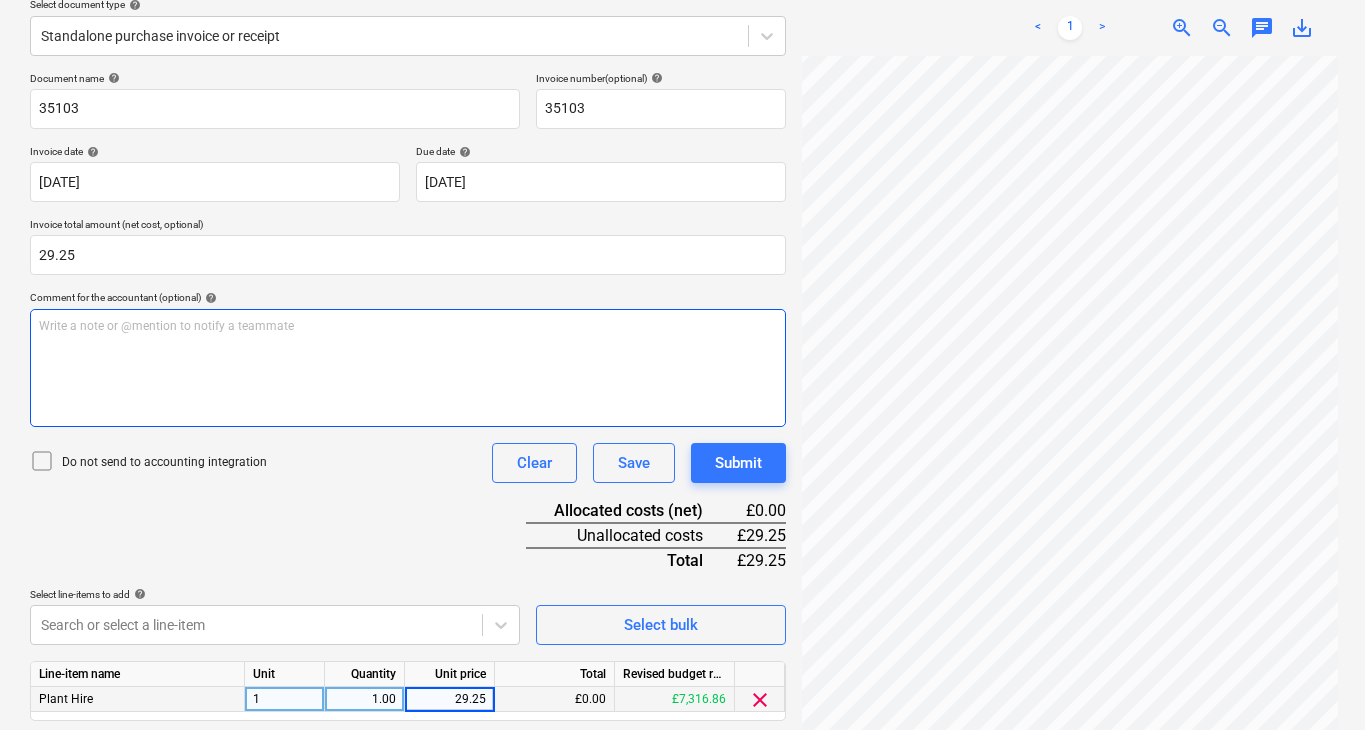 scroll, scrollTop: 247, scrollLeft: 0, axis: vertical 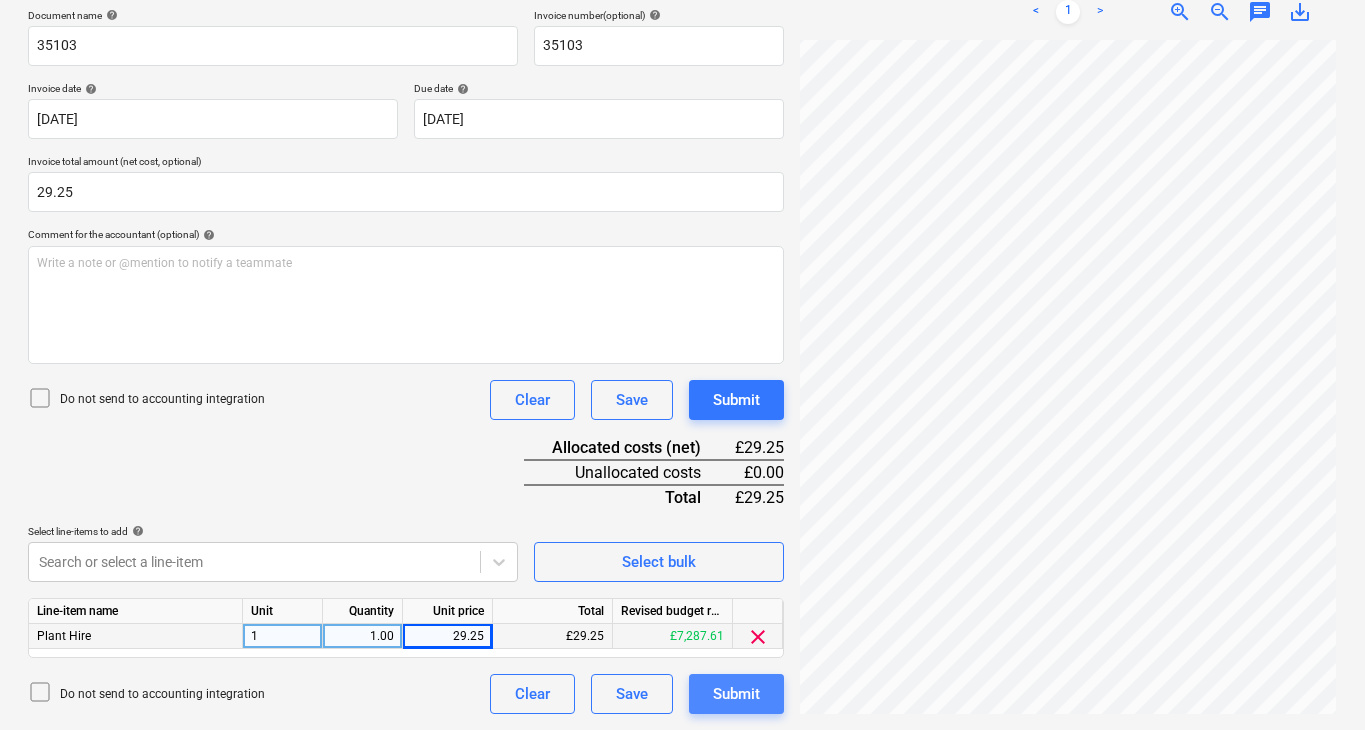 click on "Submit" at bounding box center (736, 694) 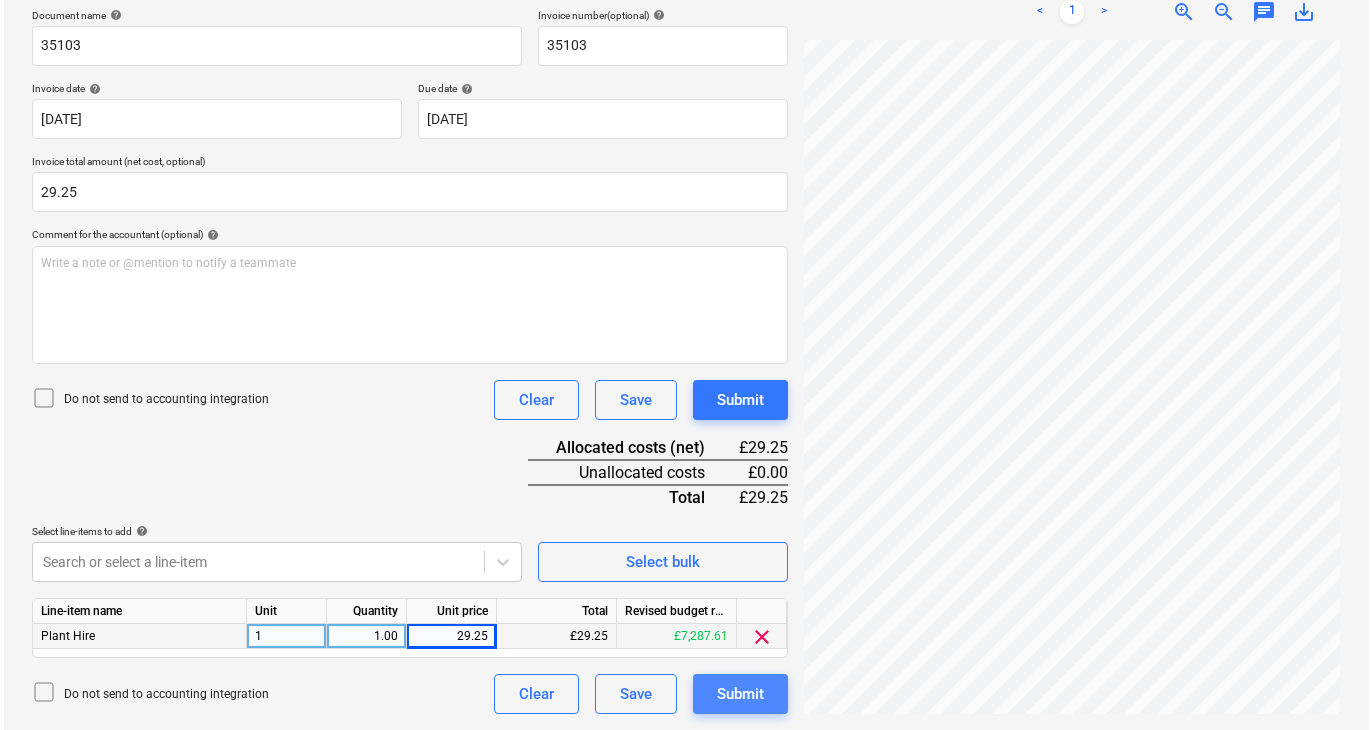 scroll, scrollTop: 302, scrollLeft: 0, axis: vertical 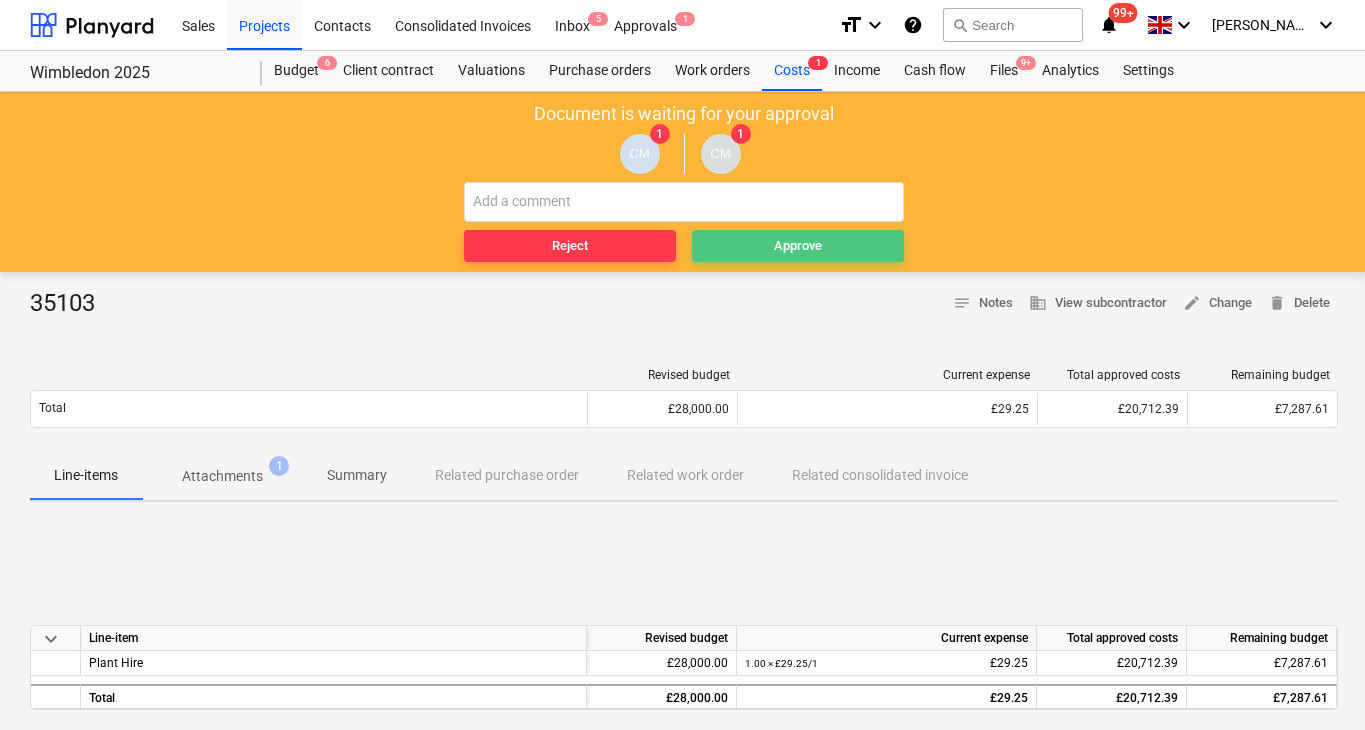 click on "Approve" at bounding box center [798, 246] 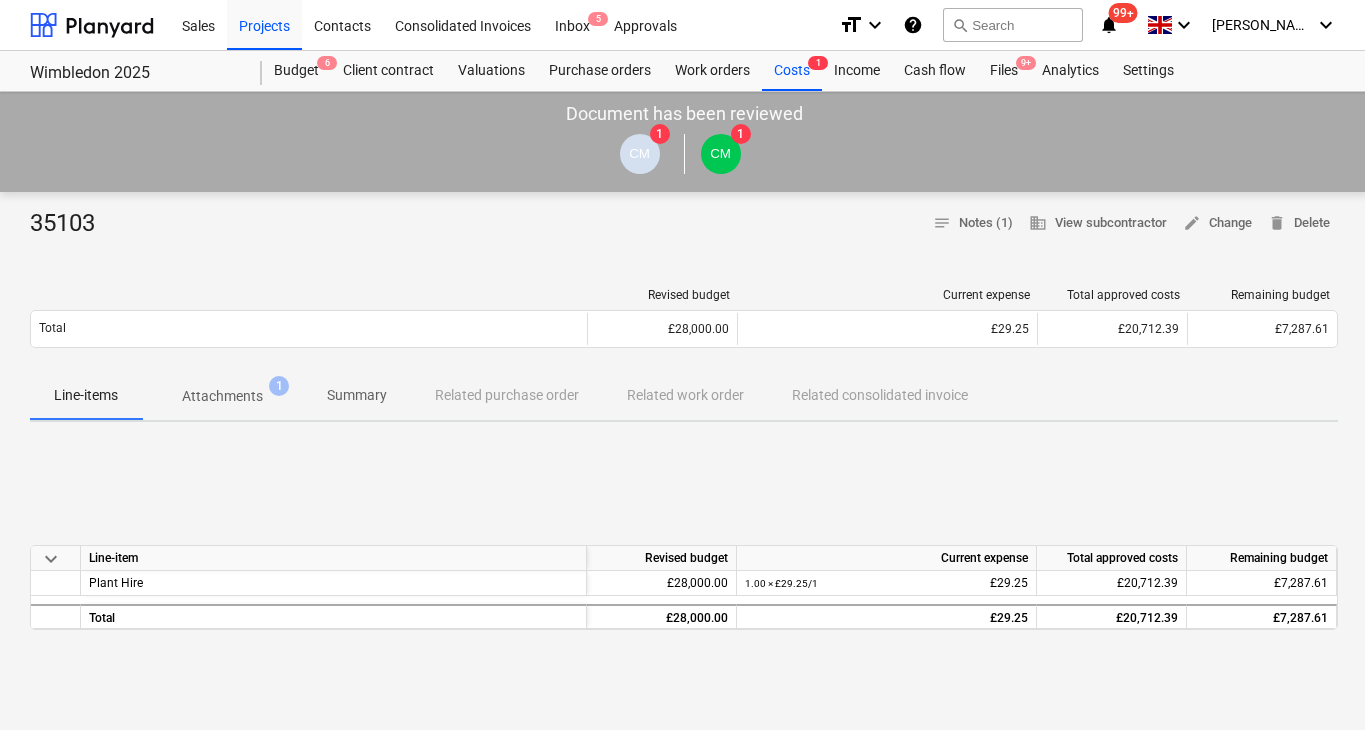 click on "Sales Projects Contacts Consolidated Invoices Inbox 5 Approvals" at bounding box center [496, 25] 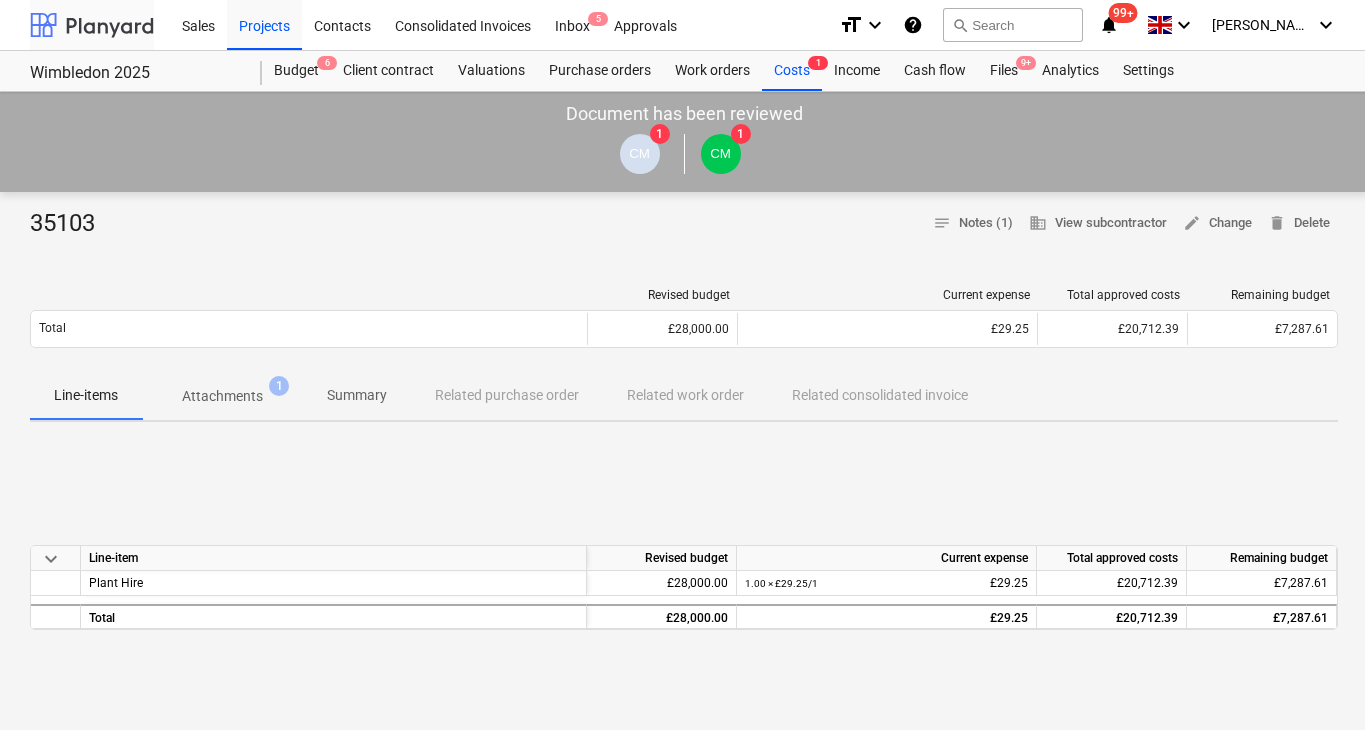 click at bounding box center (92, 25) 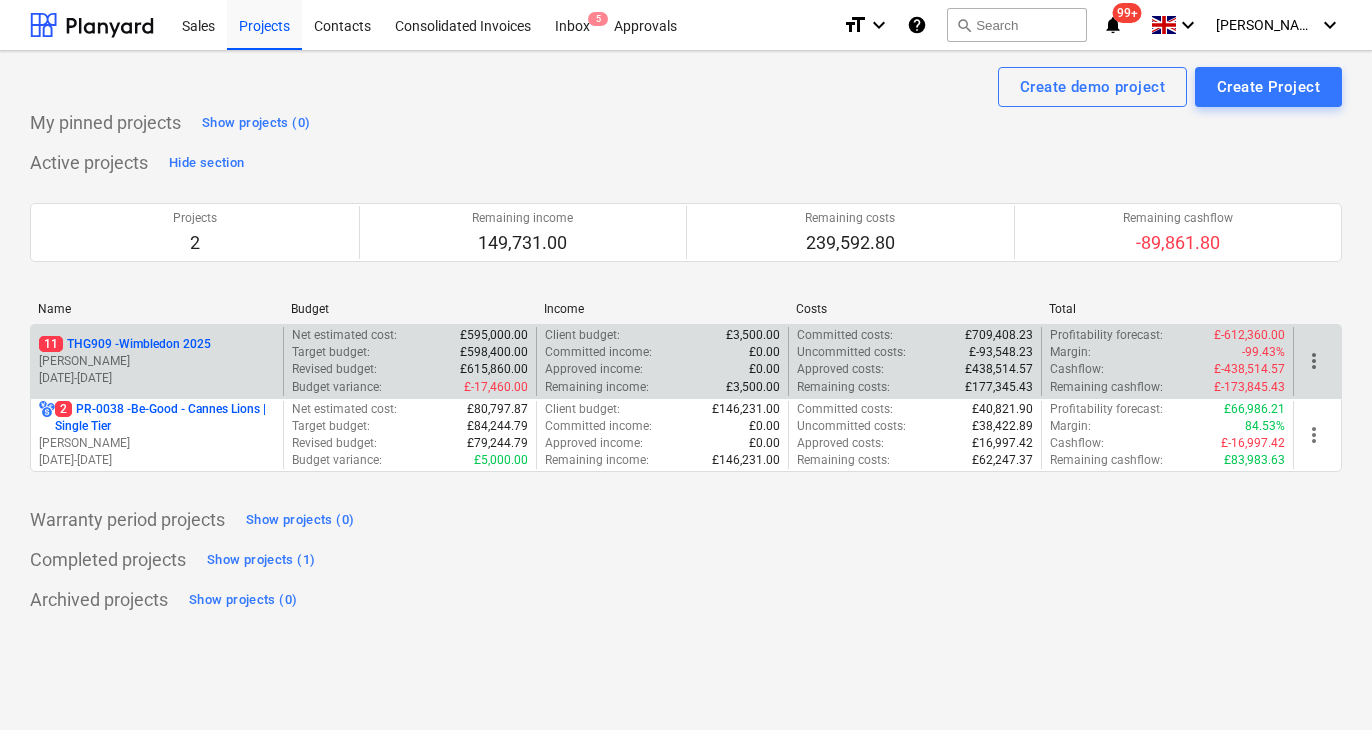 click on "[PERSON_NAME]" at bounding box center (157, 361) 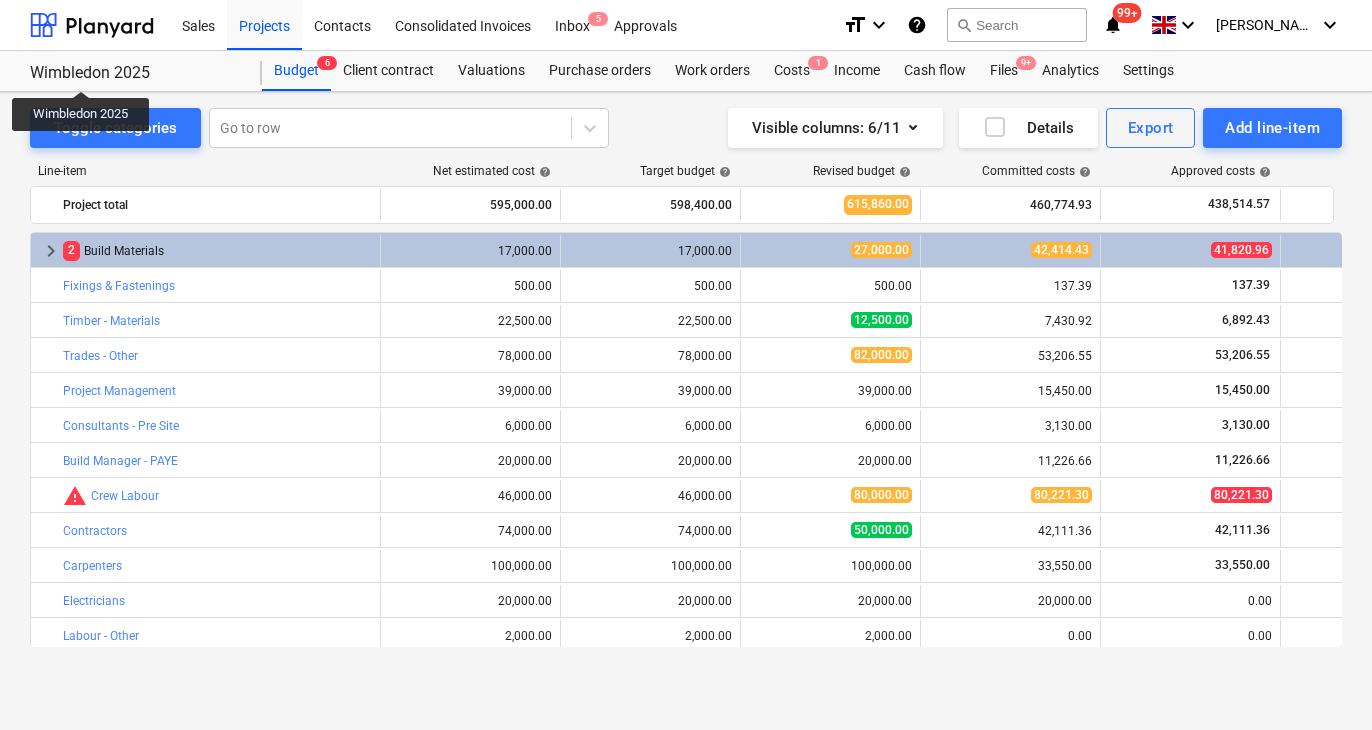 click on "Wimbledon 2025" at bounding box center (134, 73) 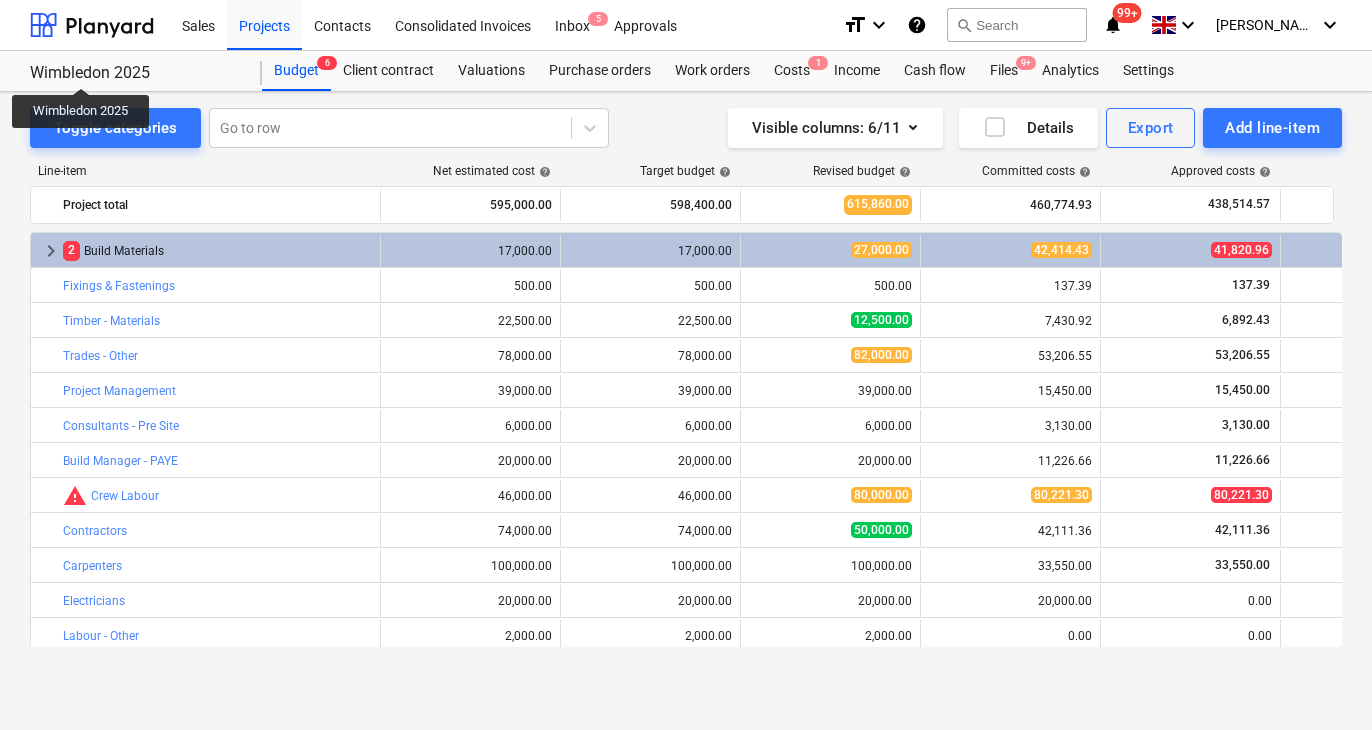 click on "Wimbledon 2025" at bounding box center (134, 73) 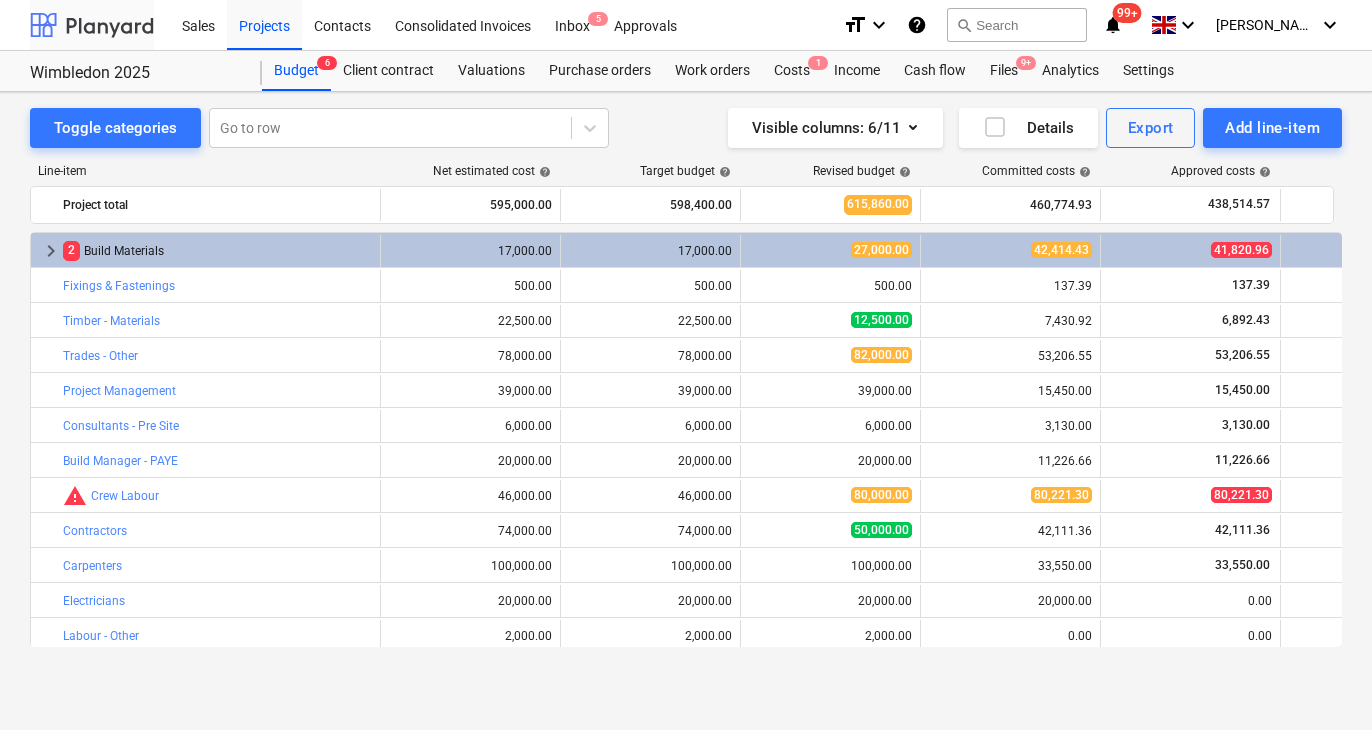 click at bounding box center (92, 25) 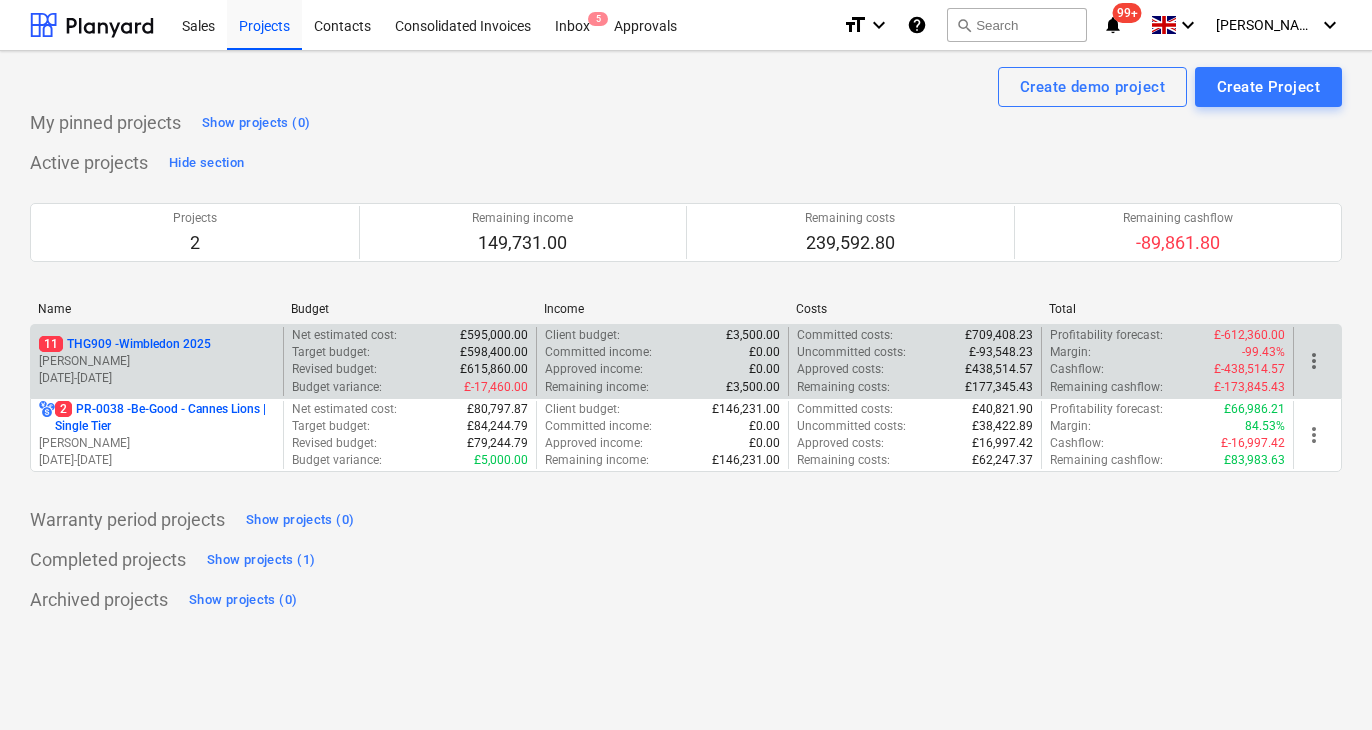 click on "11  THG909 -  Wimbledon 2025" at bounding box center [125, 344] 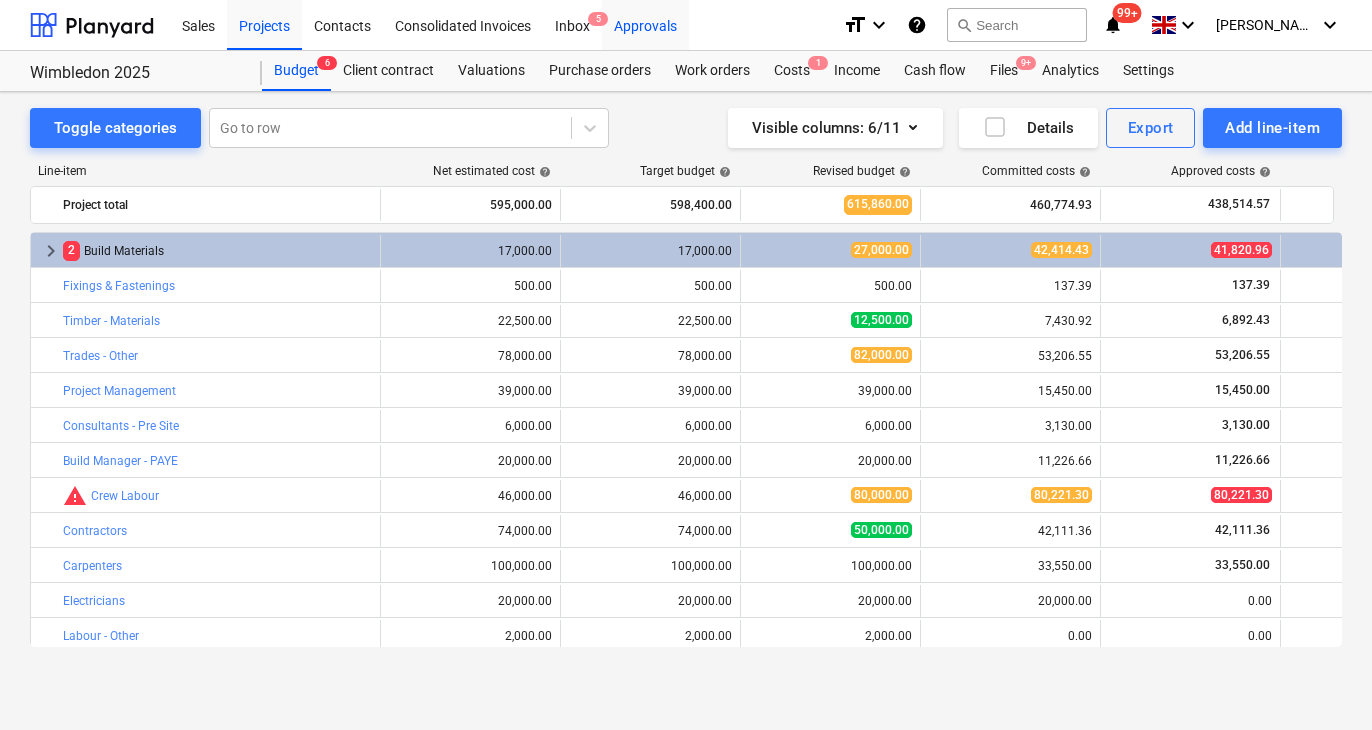 click on "Approvals" at bounding box center (645, 24) 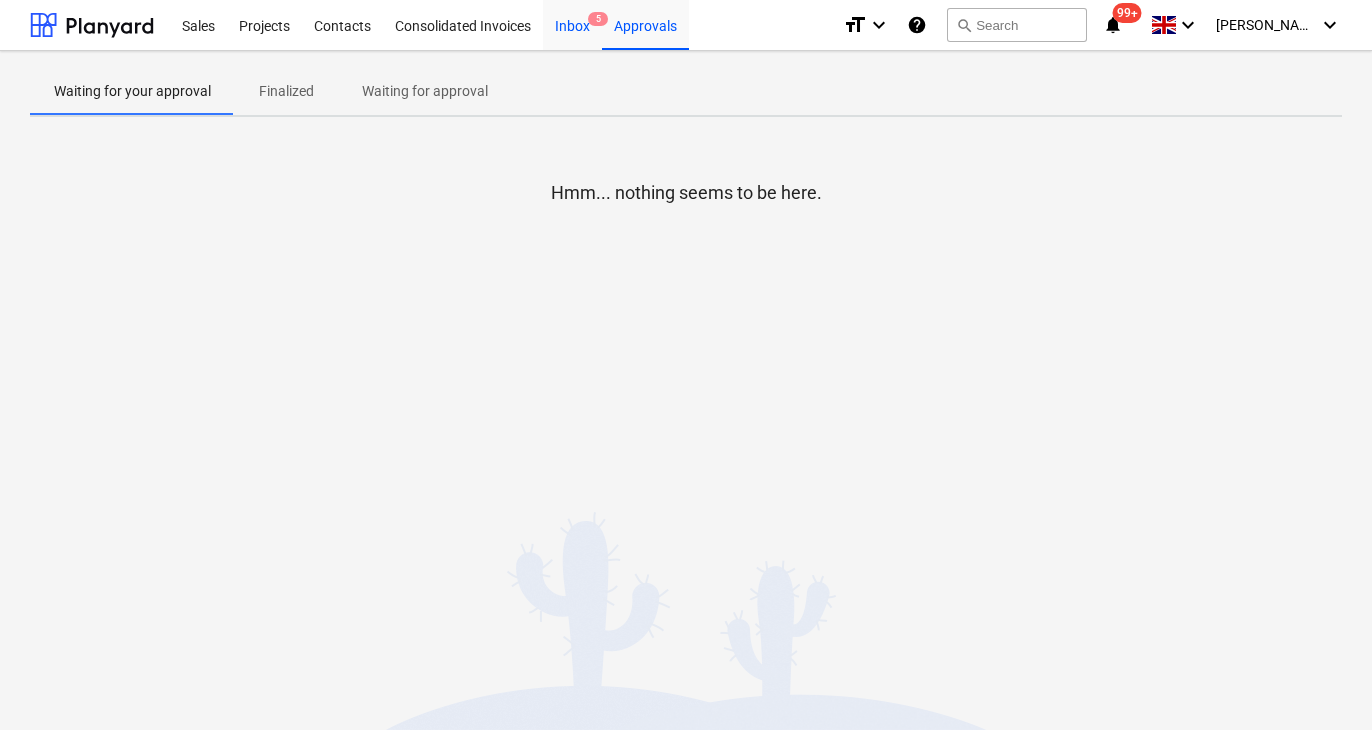 click on "Inbox 5" at bounding box center (572, 24) 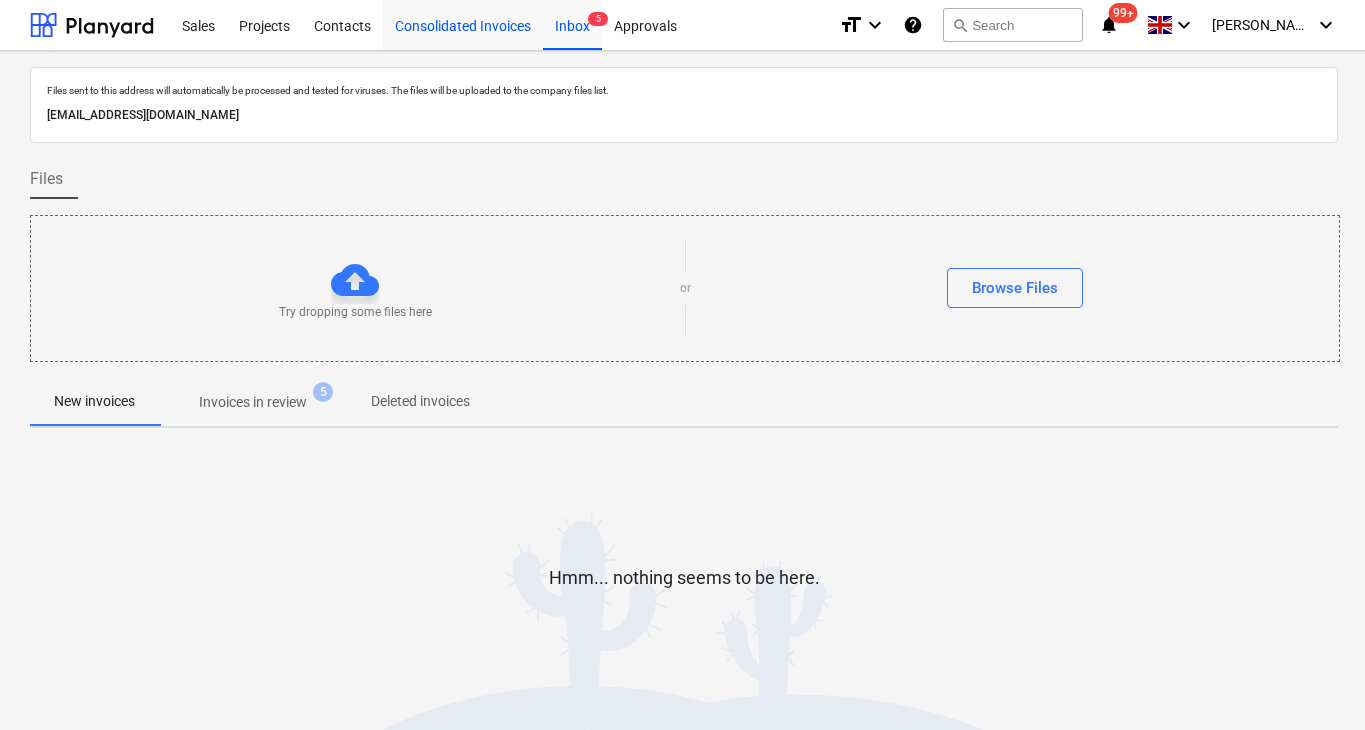 click on "Consolidated Invoices" at bounding box center (463, 24) 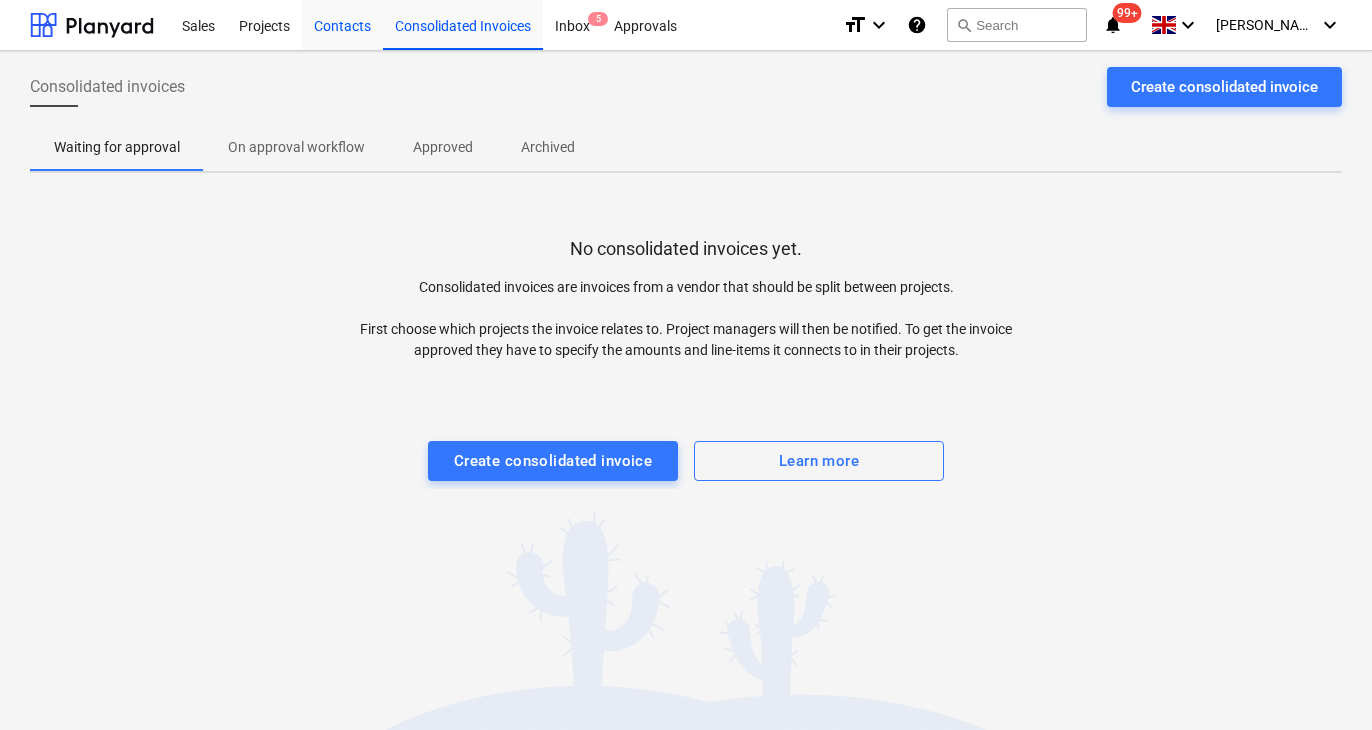 click on "Contacts" at bounding box center [342, 24] 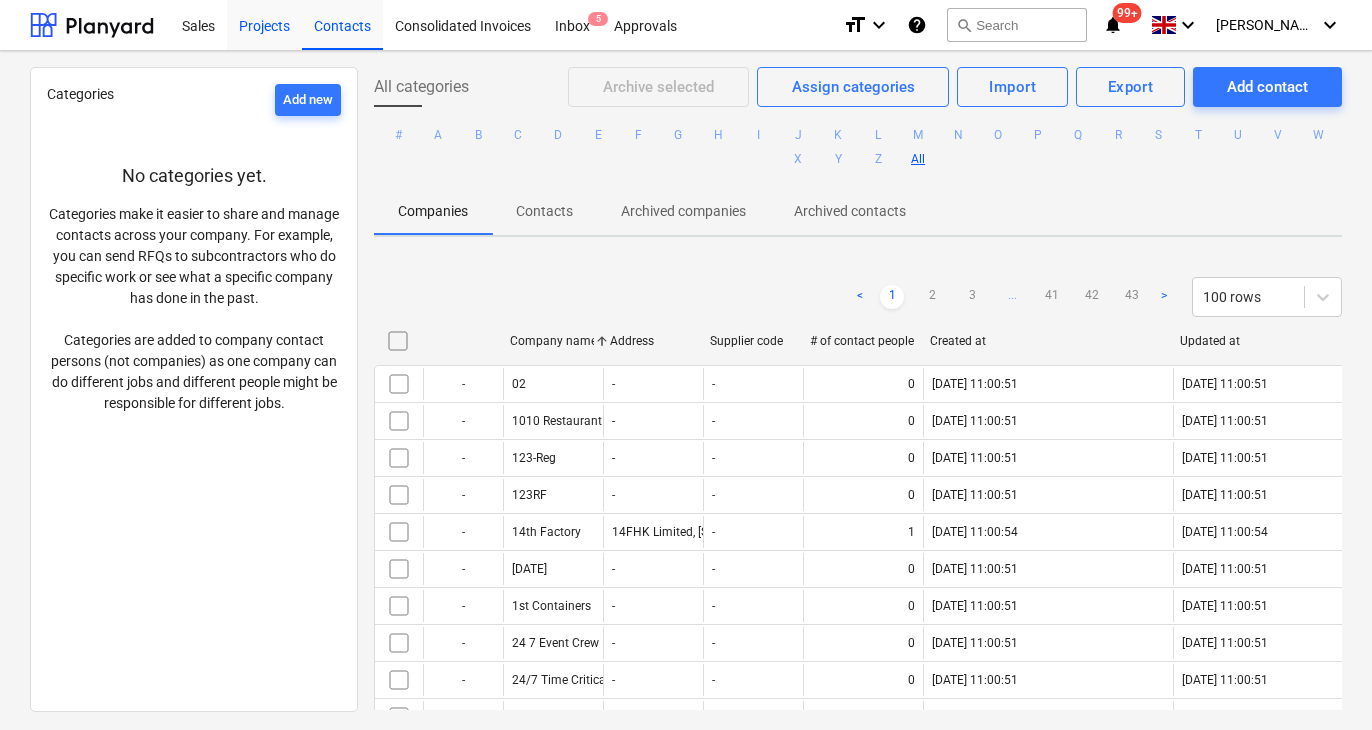 click on "Projects" at bounding box center (264, 24) 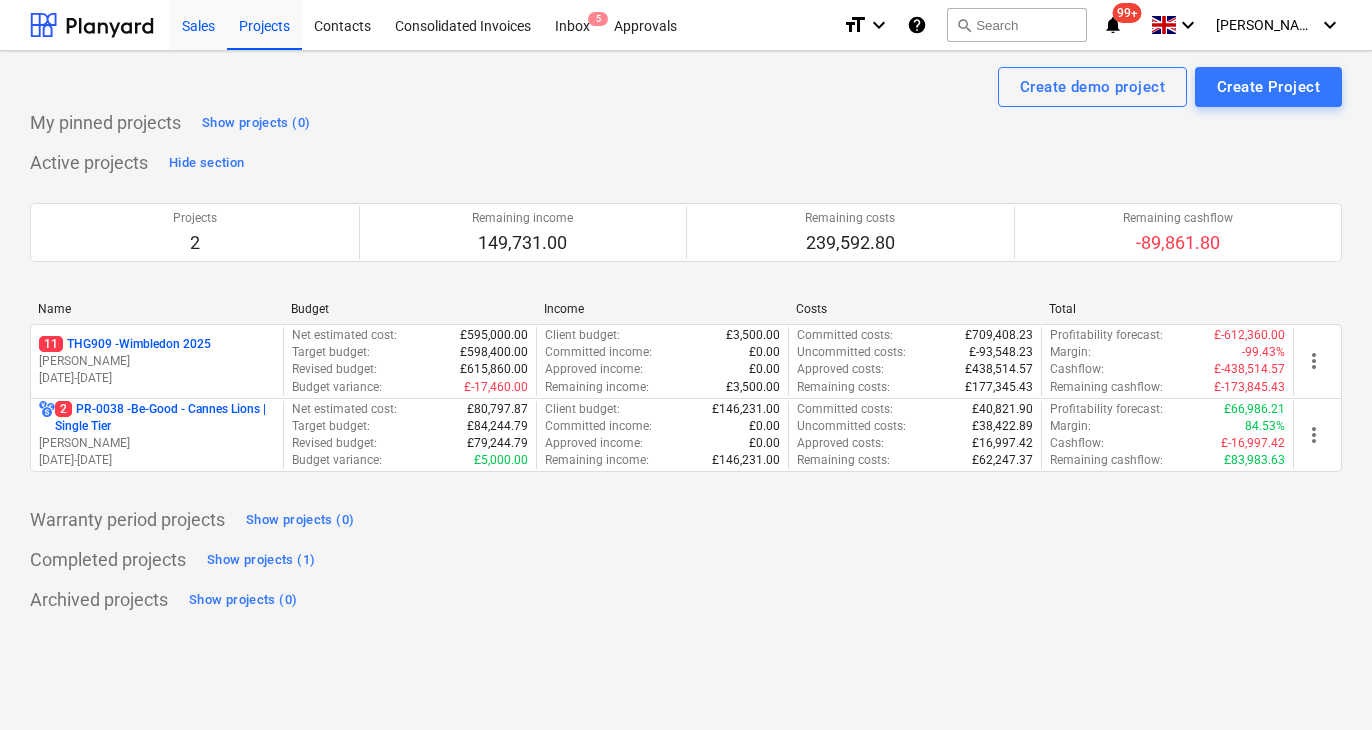click on "Sales" at bounding box center (198, 24) 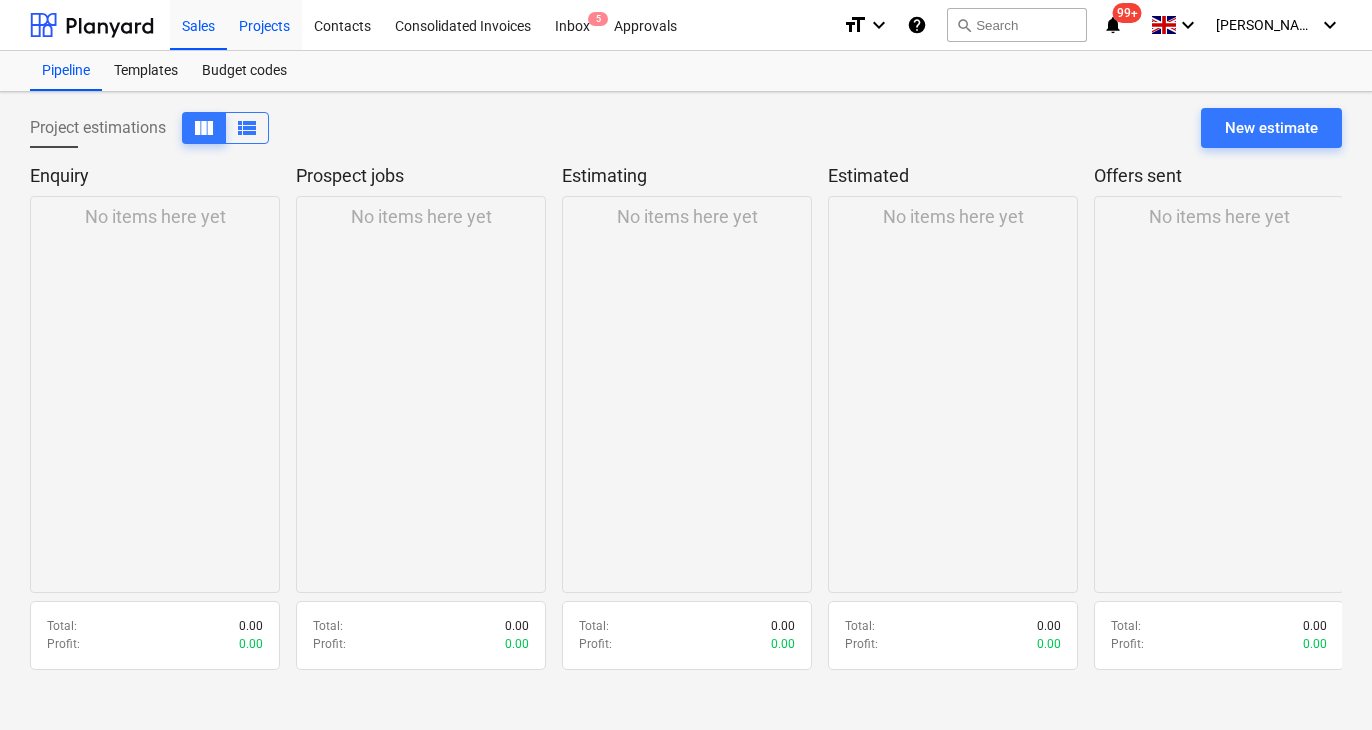 click on "Projects" at bounding box center (264, 24) 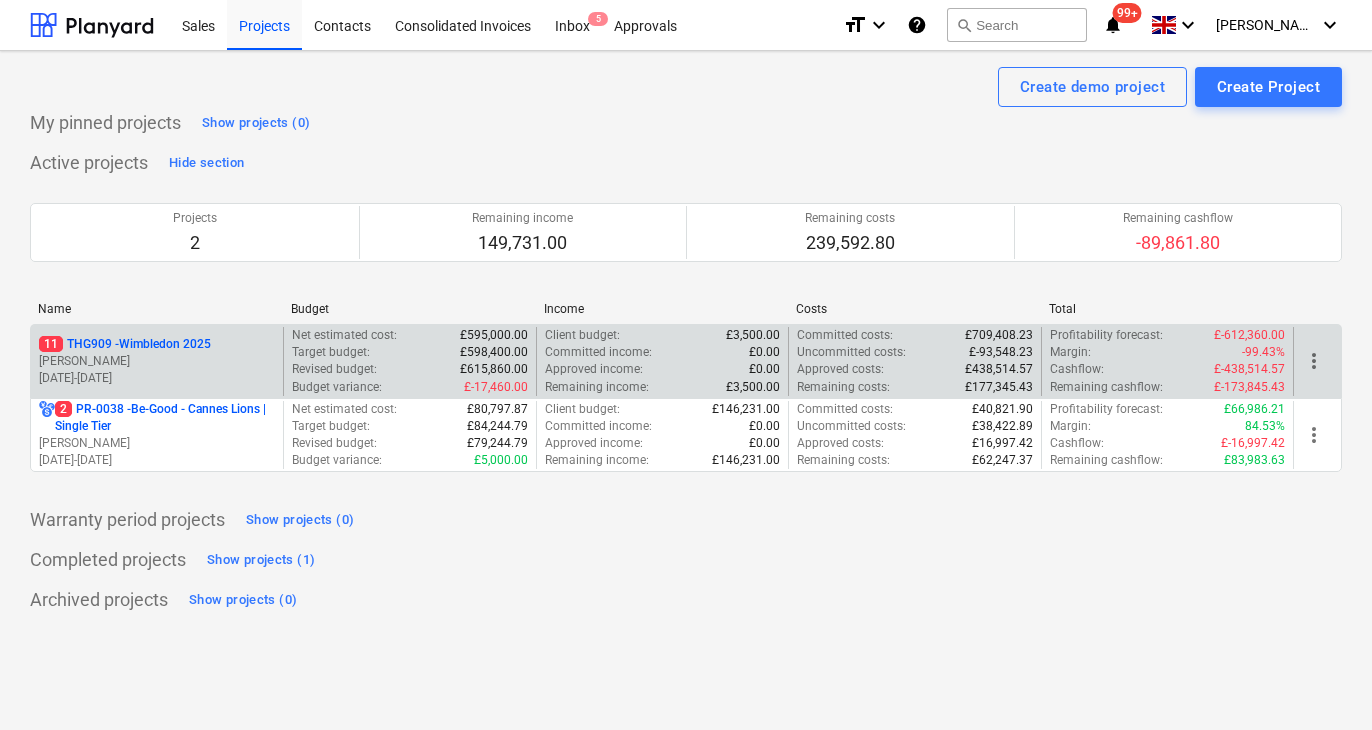 click on "[PERSON_NAME]" at bounding box center (157, 361) 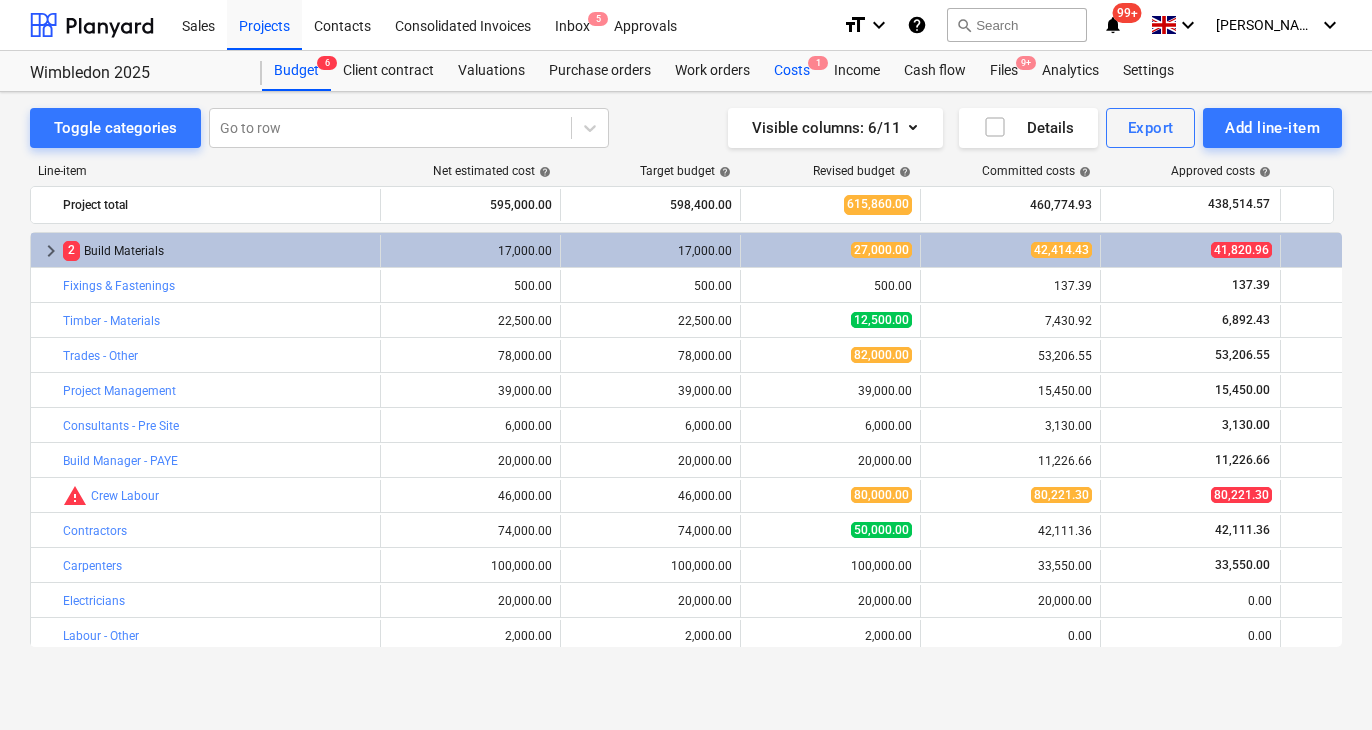 click on "Costs 1" at bounding box center [792, 71] 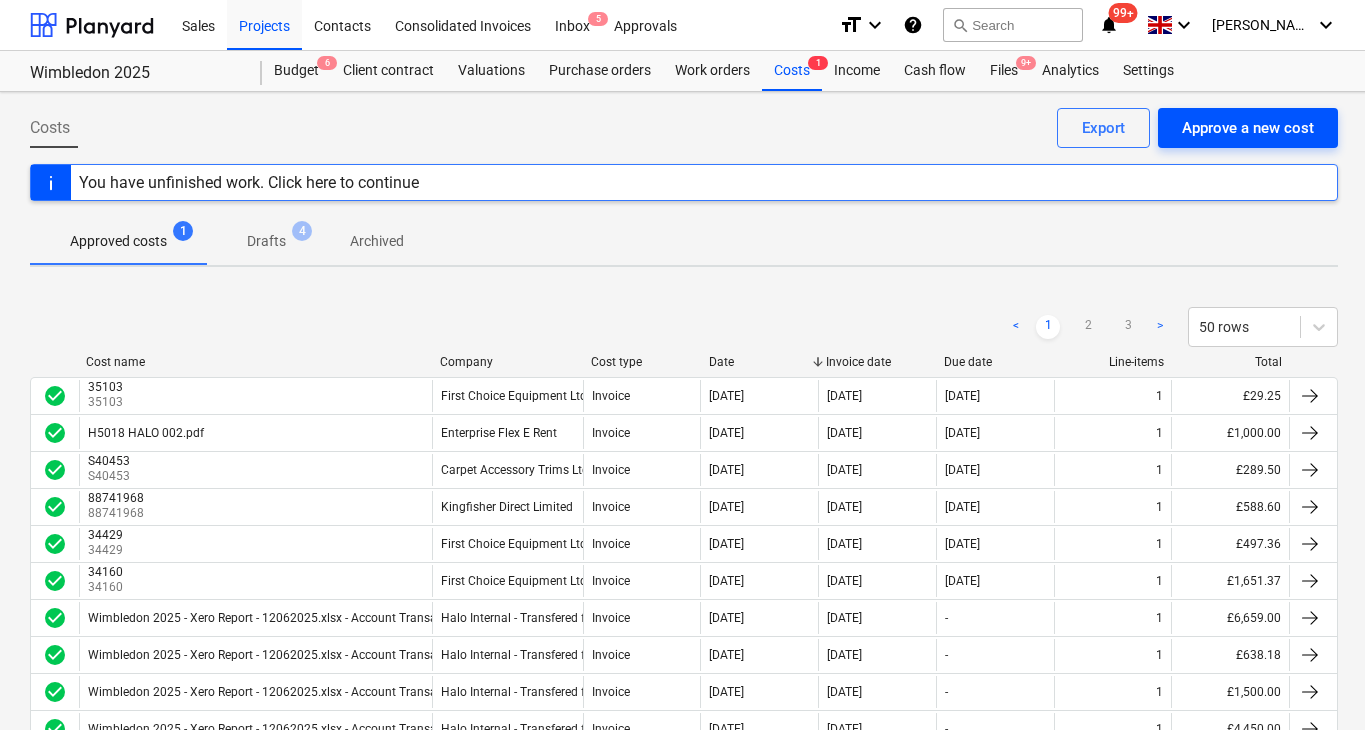 click on "Approve a new cost" at bounding box center (1248, 128) 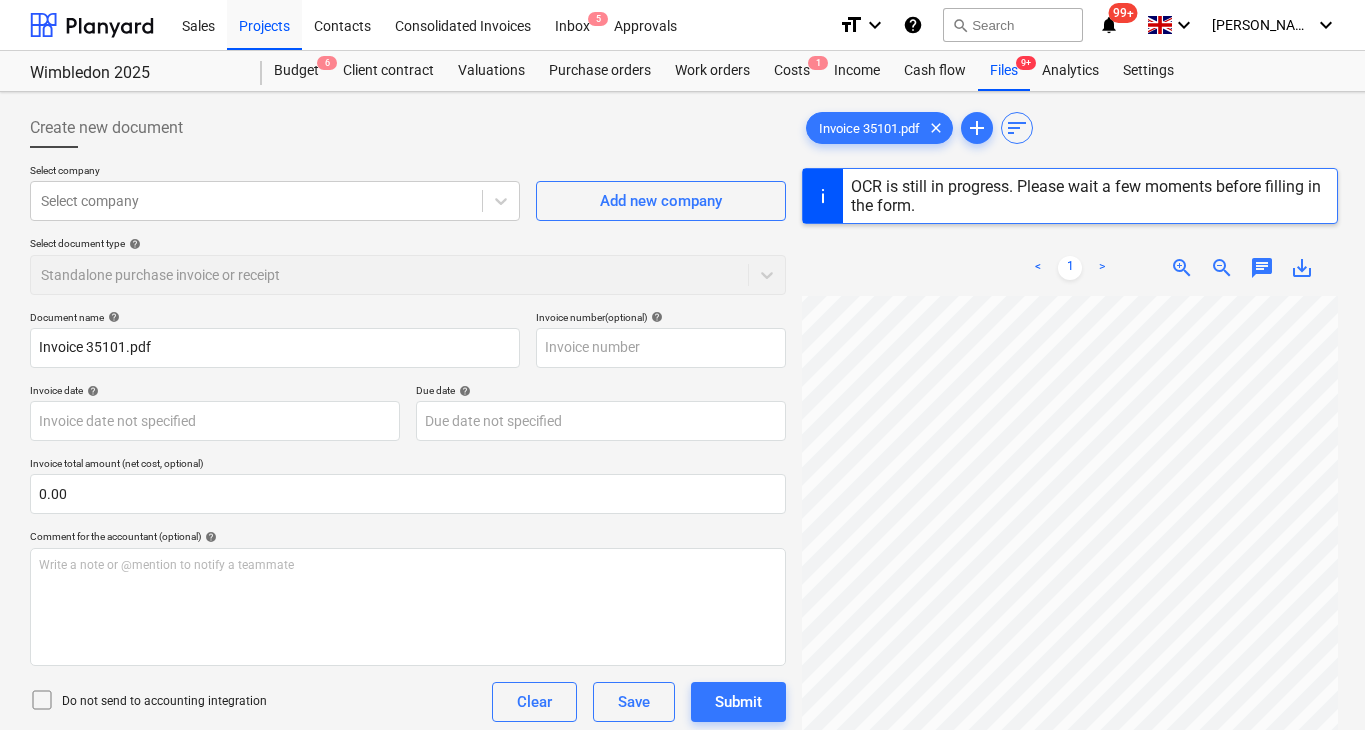 scroll, scrollTop: 183, scrollLeft: 70, axis: both 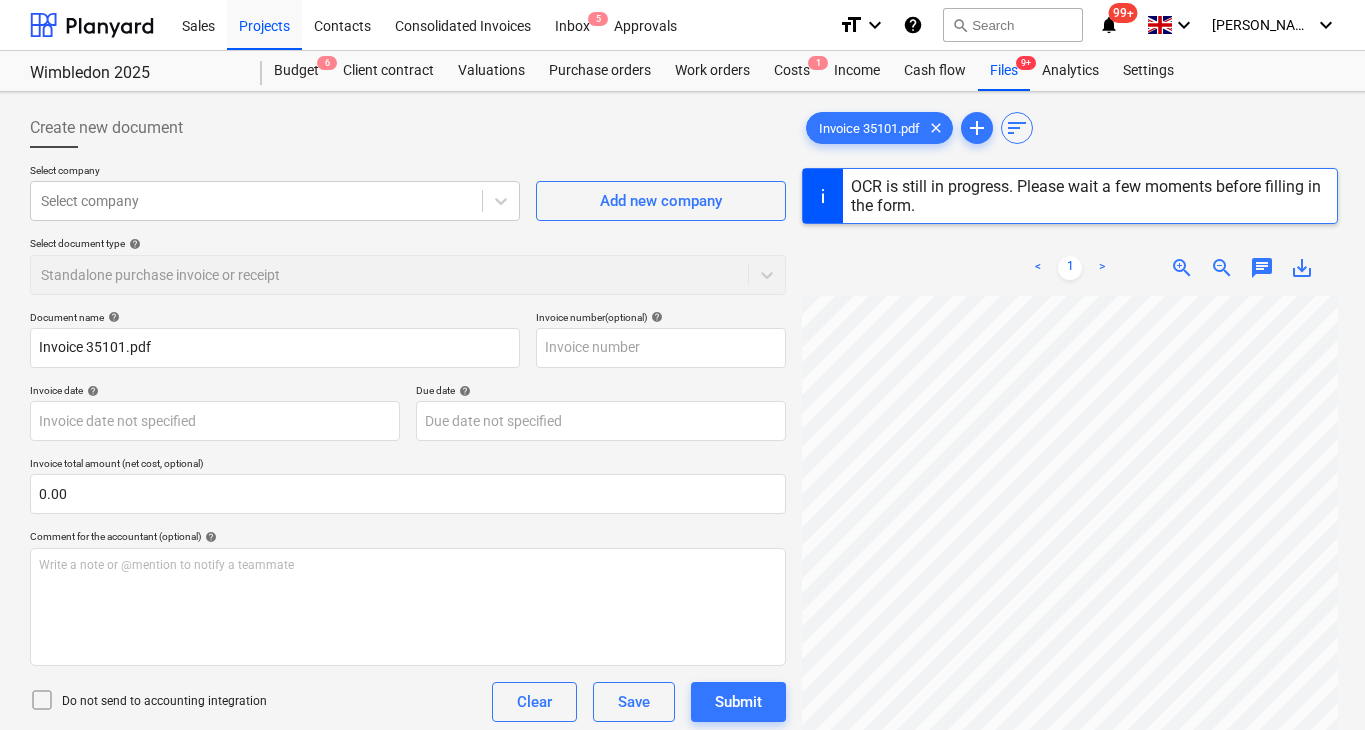 type on "35101" 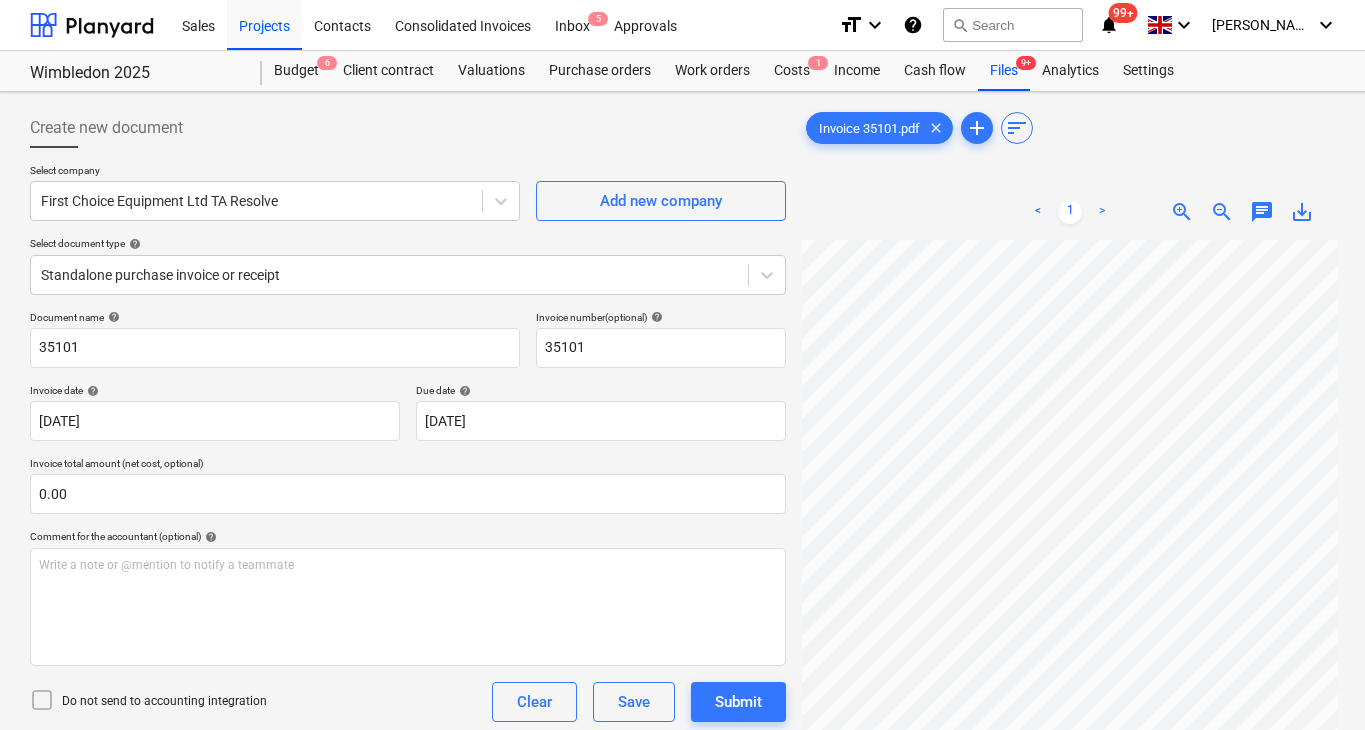 scroll, scrollTop: 183, scrollLeft: 70, axis: both 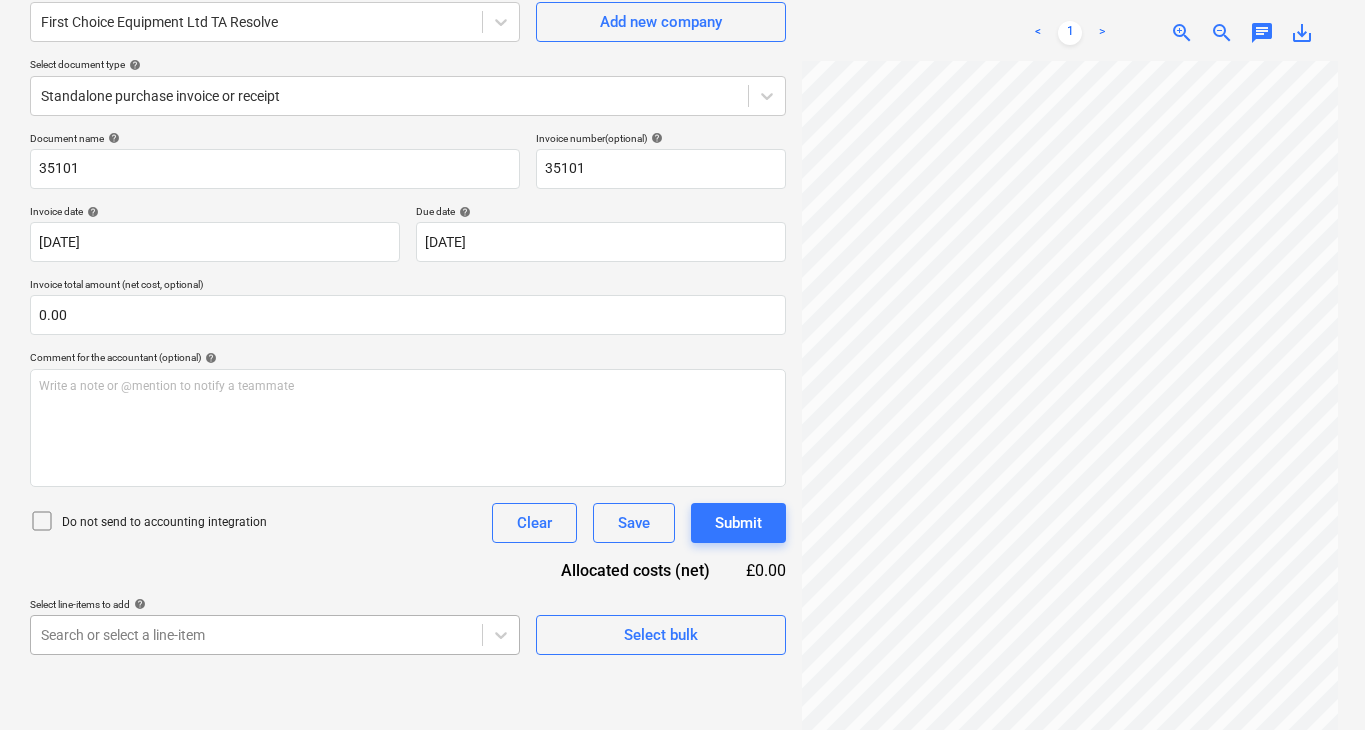 click on "Sales Projects Contacts Consolidated Invoices Inbox 5 Approvals format_size keyboard_arrow_down help search Search notifications 99+ keyboard_arrow_down [PERSON_NAME] keyboard_arrow_down Wimbledon 2025 Budget 6 Client contract Valuations Purchase orders Work orders Costs 1 Income Cash flow Files 9+ Analytics Settings Create new document Select company First Choice Equipment Ltd TA Resolve   Add new company Select document type help Standalone purchase invoice or receipt Document name help 35101 Invoice number  (optional) help 35101 Invoice date help [DATE] [DATE] Press the down arrow key to interact with the calendar and
select a date. Press the question mark key to get the keyboard shortcuts for changing dates. Due date help [DATE] [DATE] Press the down arrow key to interact with the calendar and
select a date. Press the question mark key to get the keyboard shortcuts for changing dates. Invoice total amount (net cost, optional) 0.00 Comment for the accountant (optional) help ﻿ Save" at bounding box center [682, 186] 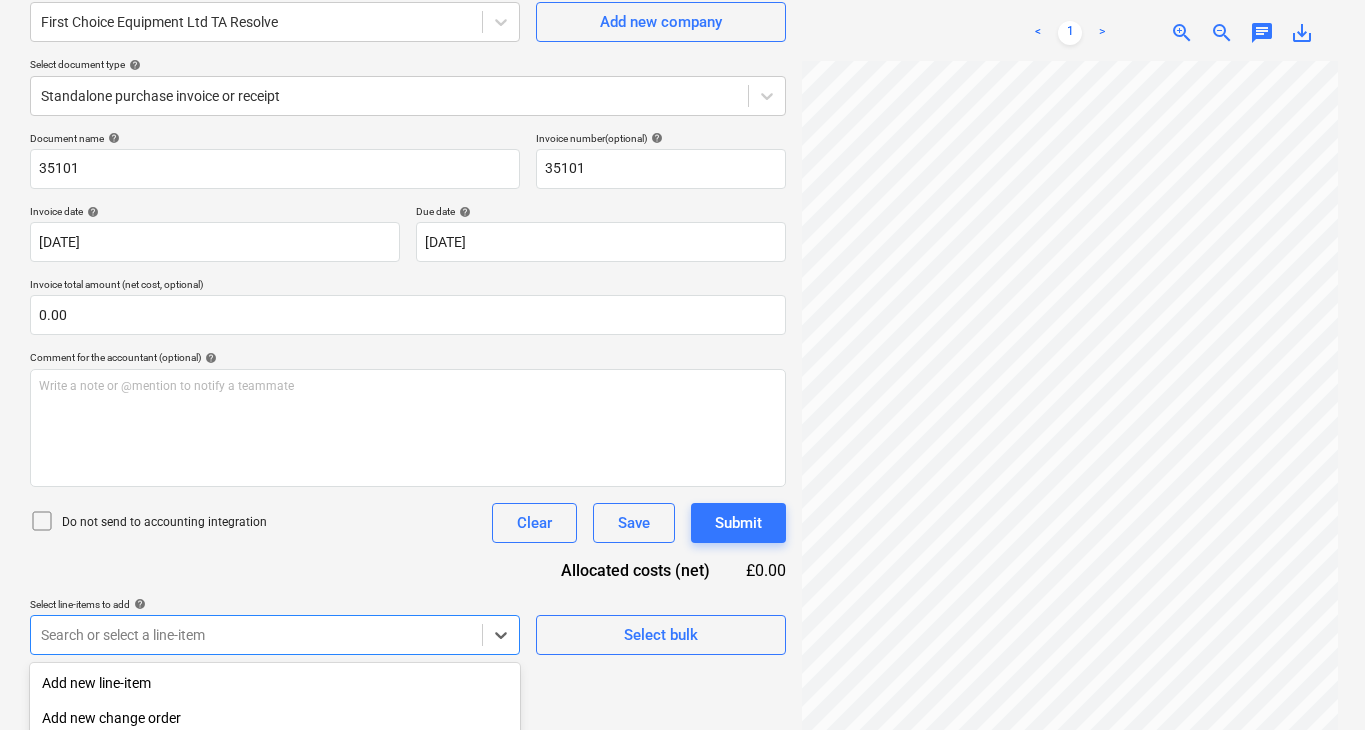 scroll, scrollTop: 416, scrollLeft: 0, axis: vertical 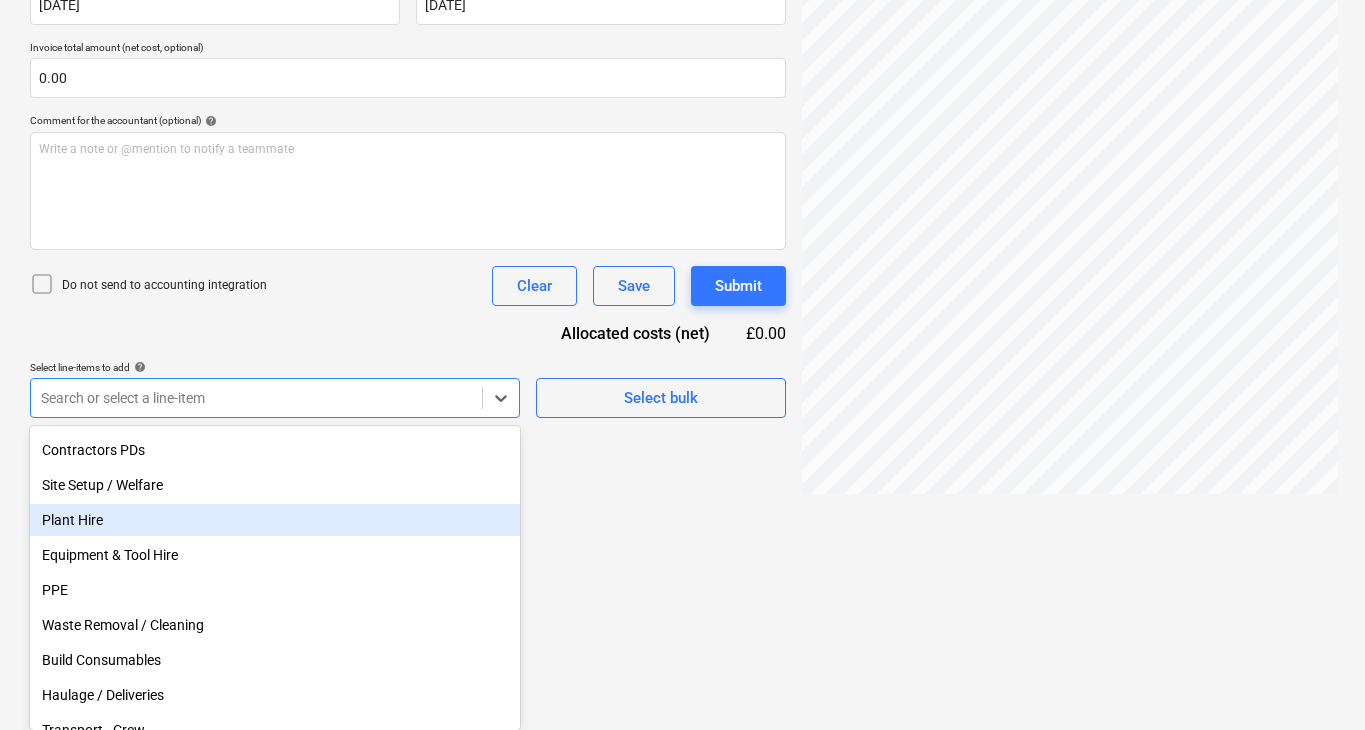 click on "Plant Hire" at bounding box center [275, 520] 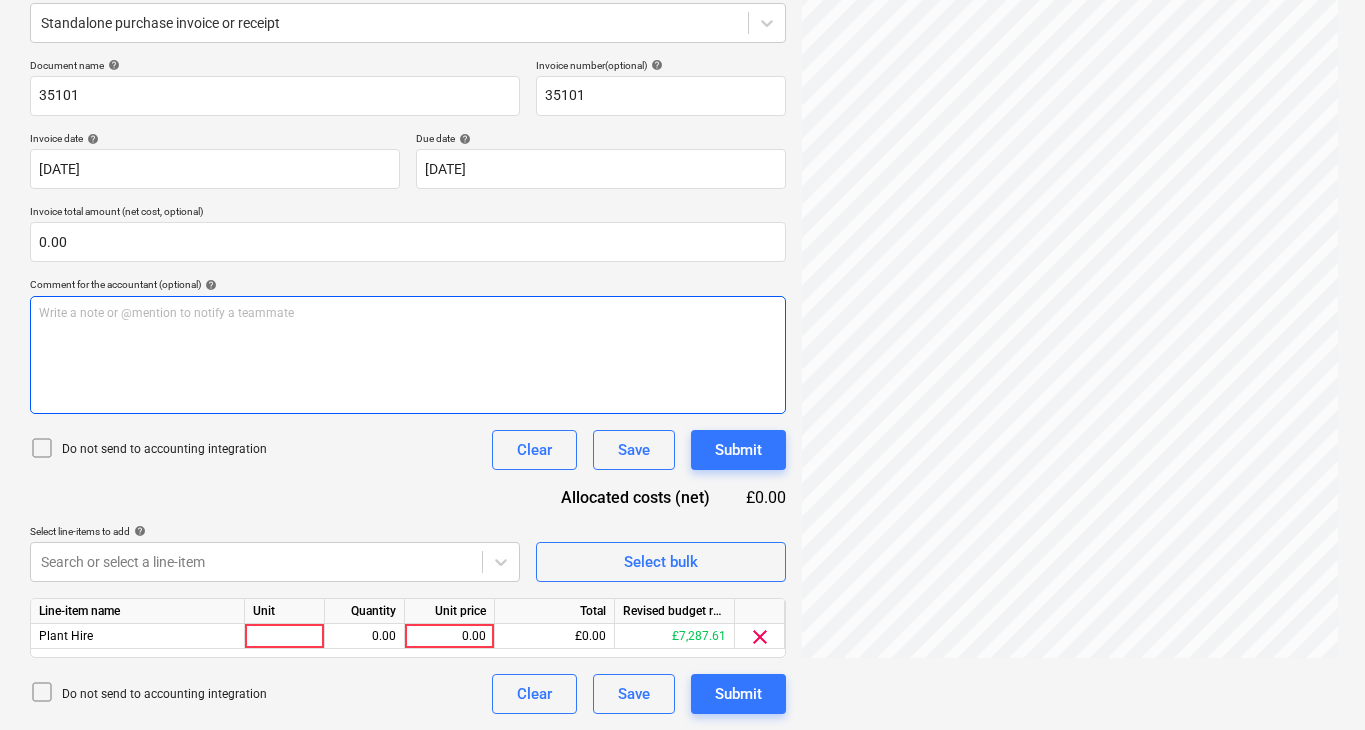 click on "Document name help 35101 Invoice number  (optional) help 35101 Invoice date help [DATE] [DATE] Press the down arrow key to interact with the calendar and
select a date. Press the question mark key to get the keyboard shortcuts for changing dates. Due date help [DATE] [DATE] Press the down arrow key to interact with the calendar and
select a date. Press the question mark key to get the keyboard shortcuts for changing dates. Invoice total amount (net cost, optional) 0.00 Comment for the accountant (optional) help Write a note or @mention to notify a teammate ﻿ Do not send to accounting integration Clear Save Submit Allocated costs (net) £0.00 Select line-items to add help Search or select a line-item Select bulk Line-item name Unit Quantity Unit price Total Revised budget remaining  Plant Hire 0.00 0.00 £0.00 £7,287.61 clear Do not send to accounting integration Clear Save Submit" at bounding box center (408, 386) 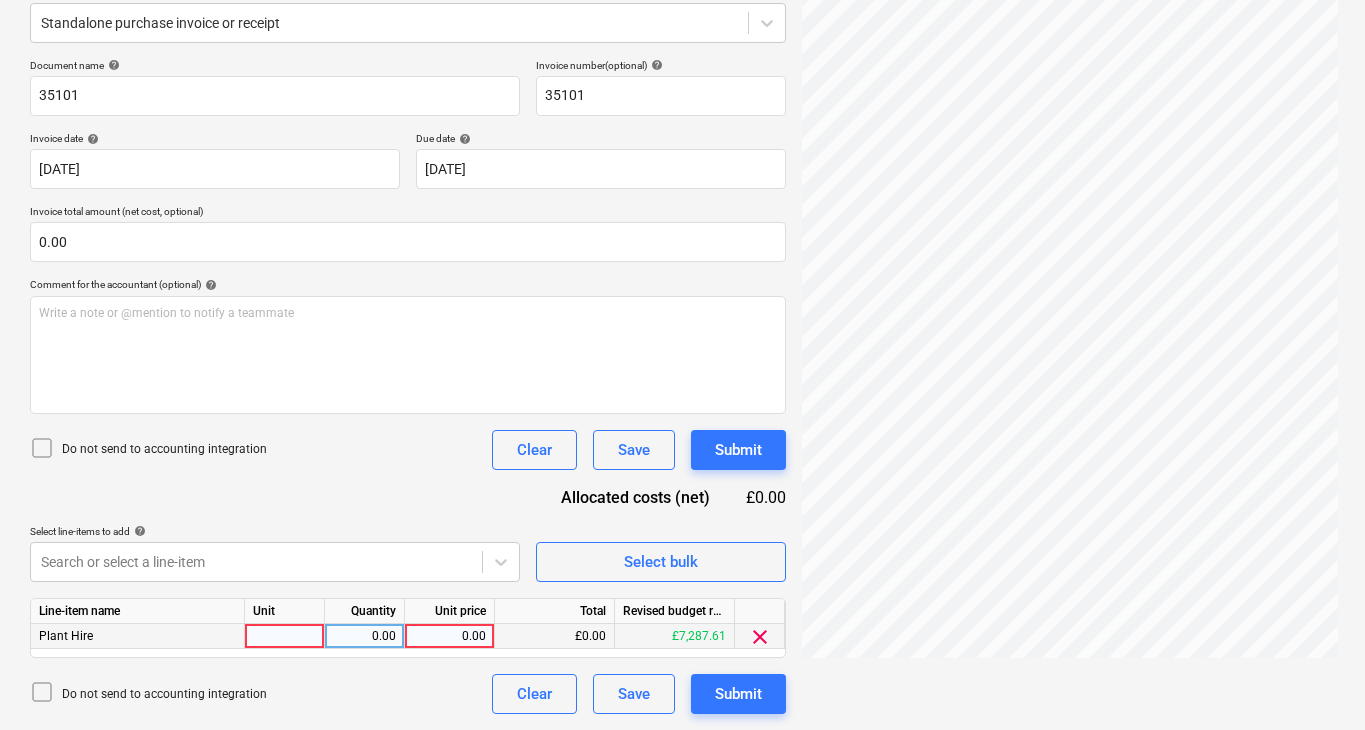 click at bounding box center (285, 636) 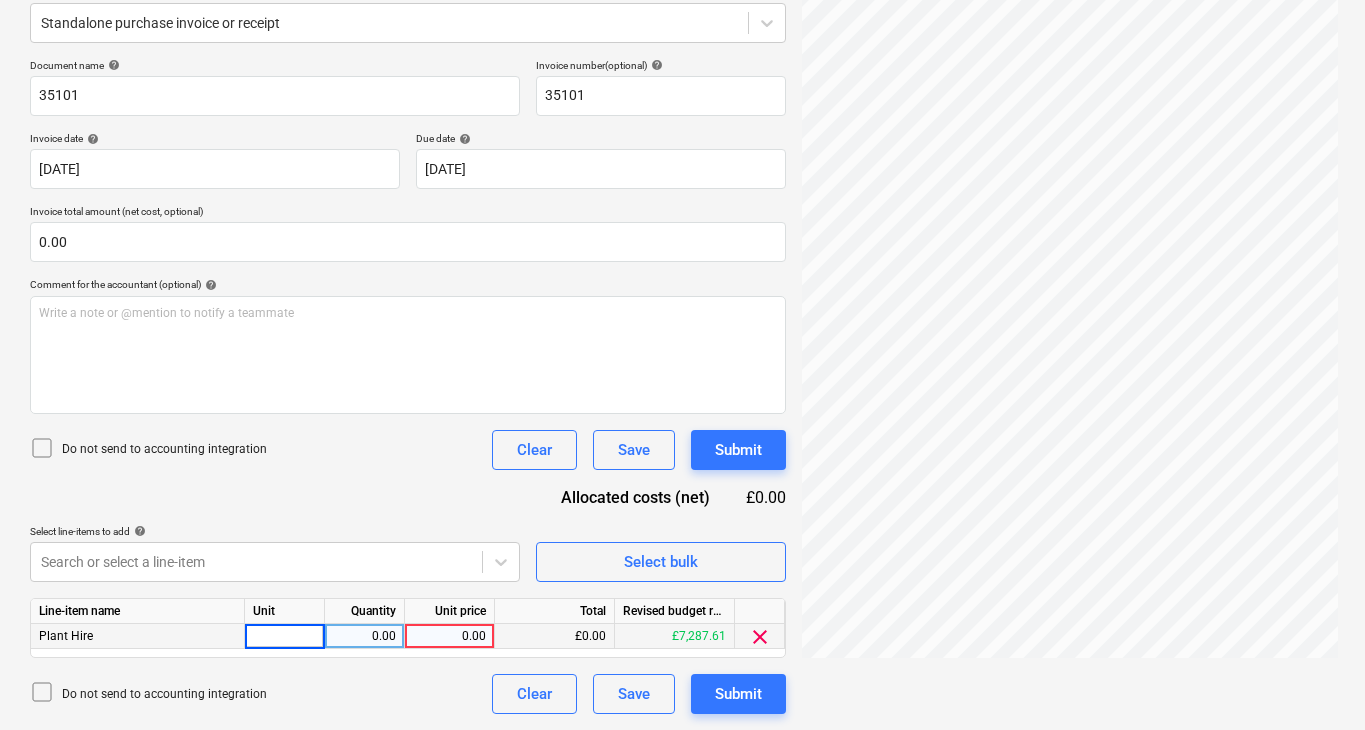 type on "1" 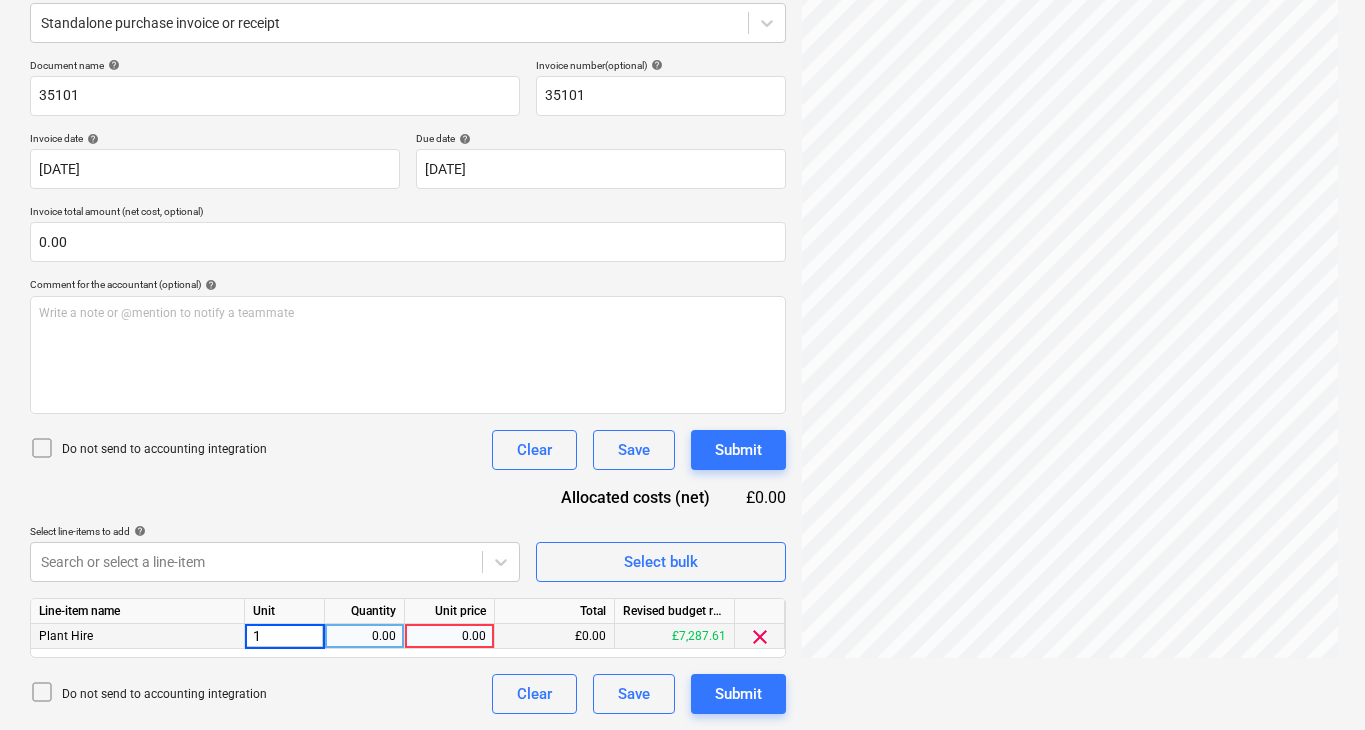 click on "0.00" at bounding box center (364, 636) 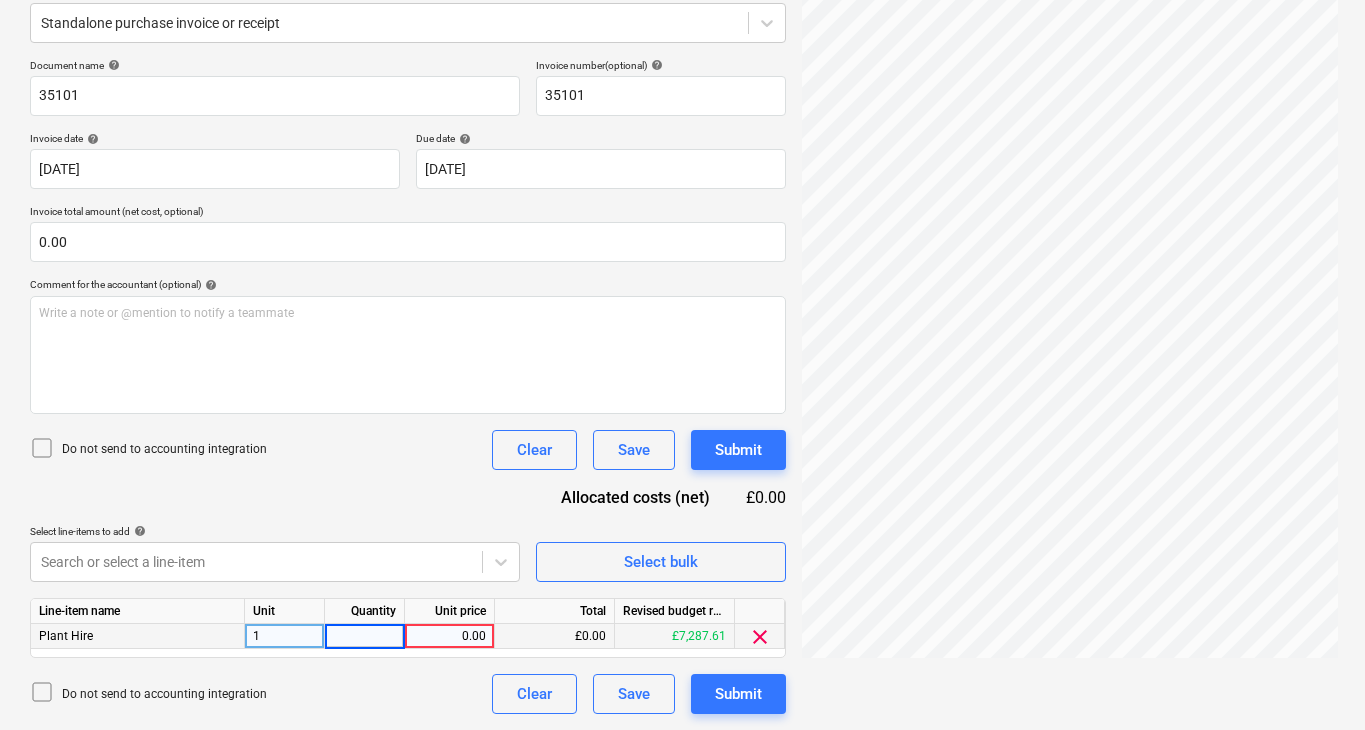 type on "1" 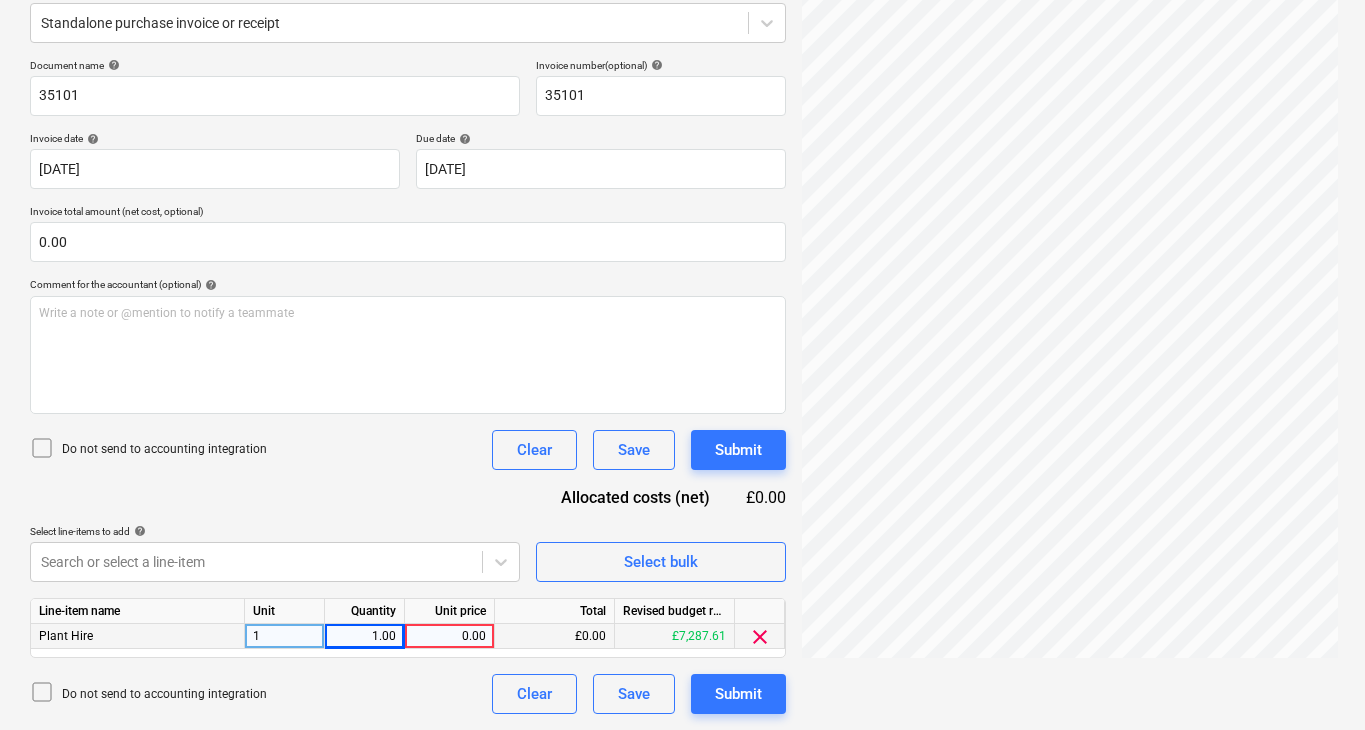 click on "0.00" at bounding box center (449, 636) 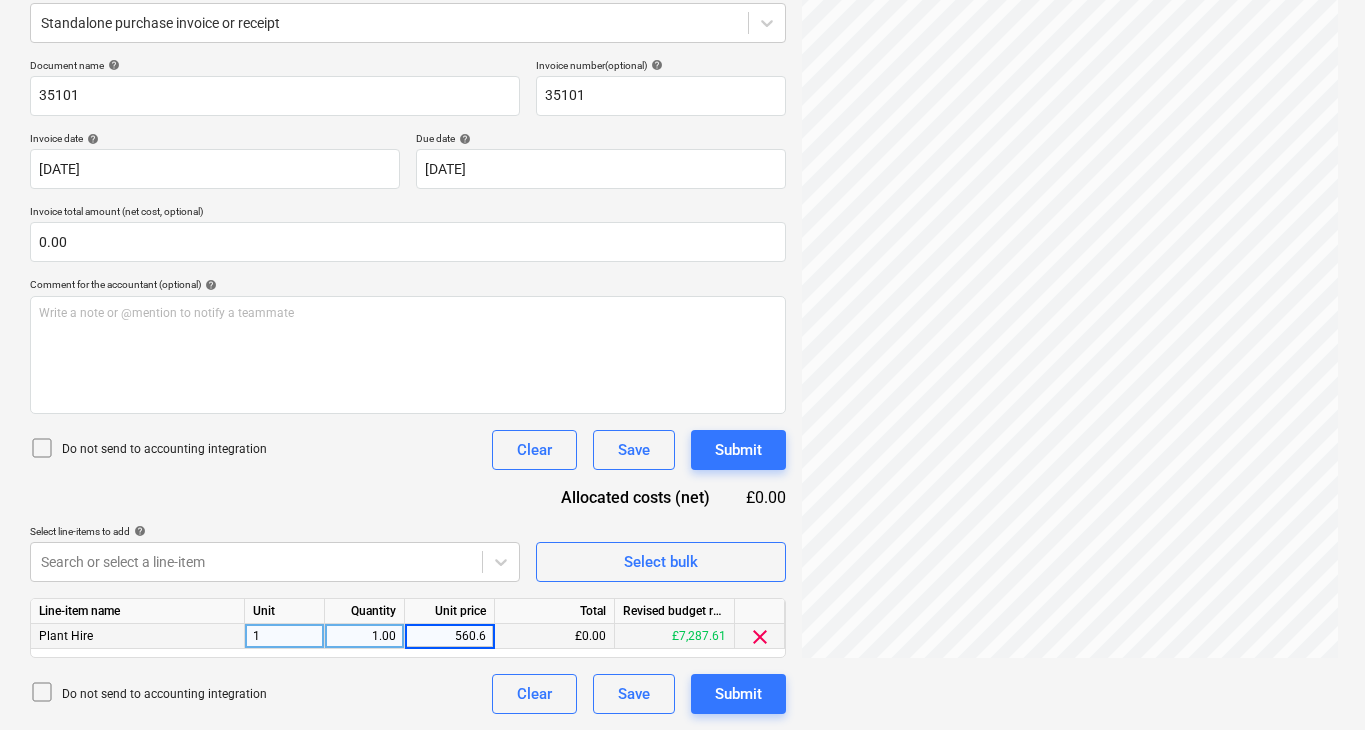type on "560.62" 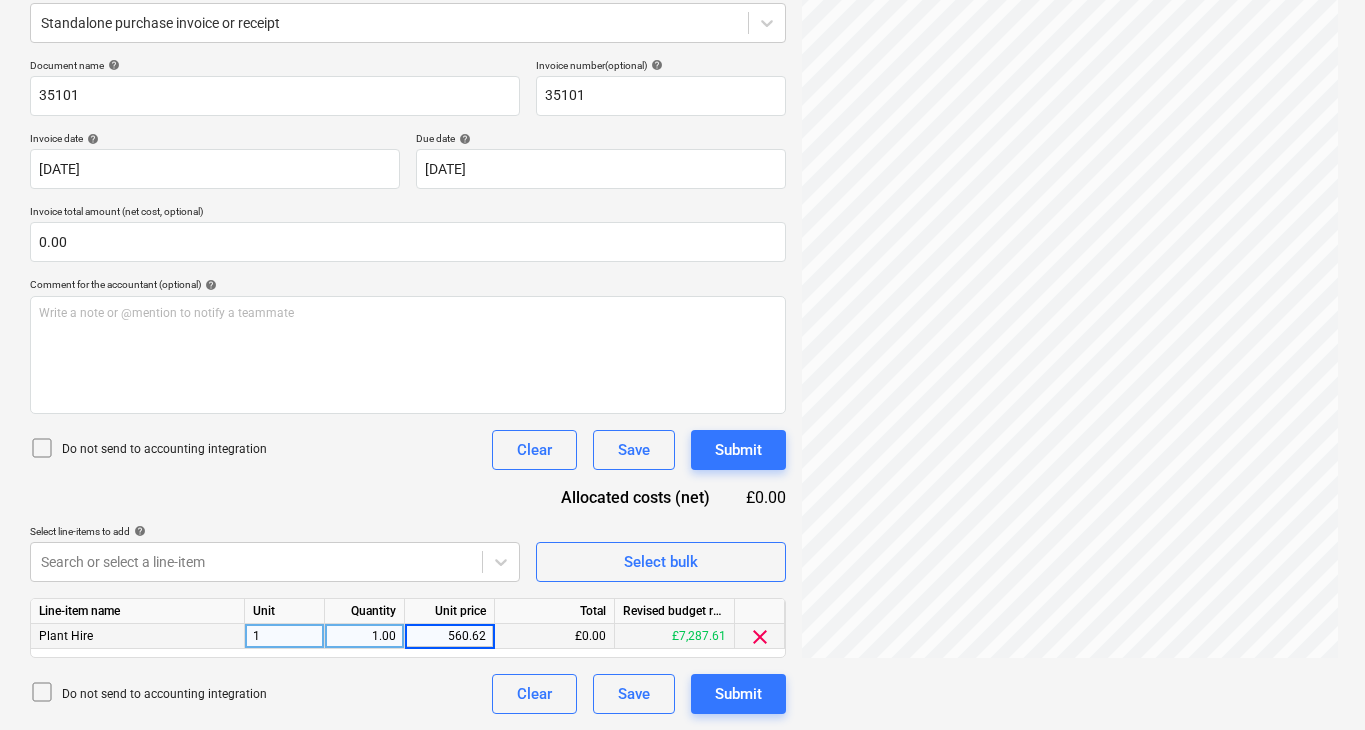 click on "Do not send to accounting integration Clear Save Submit" at bounding box center (408, 694) 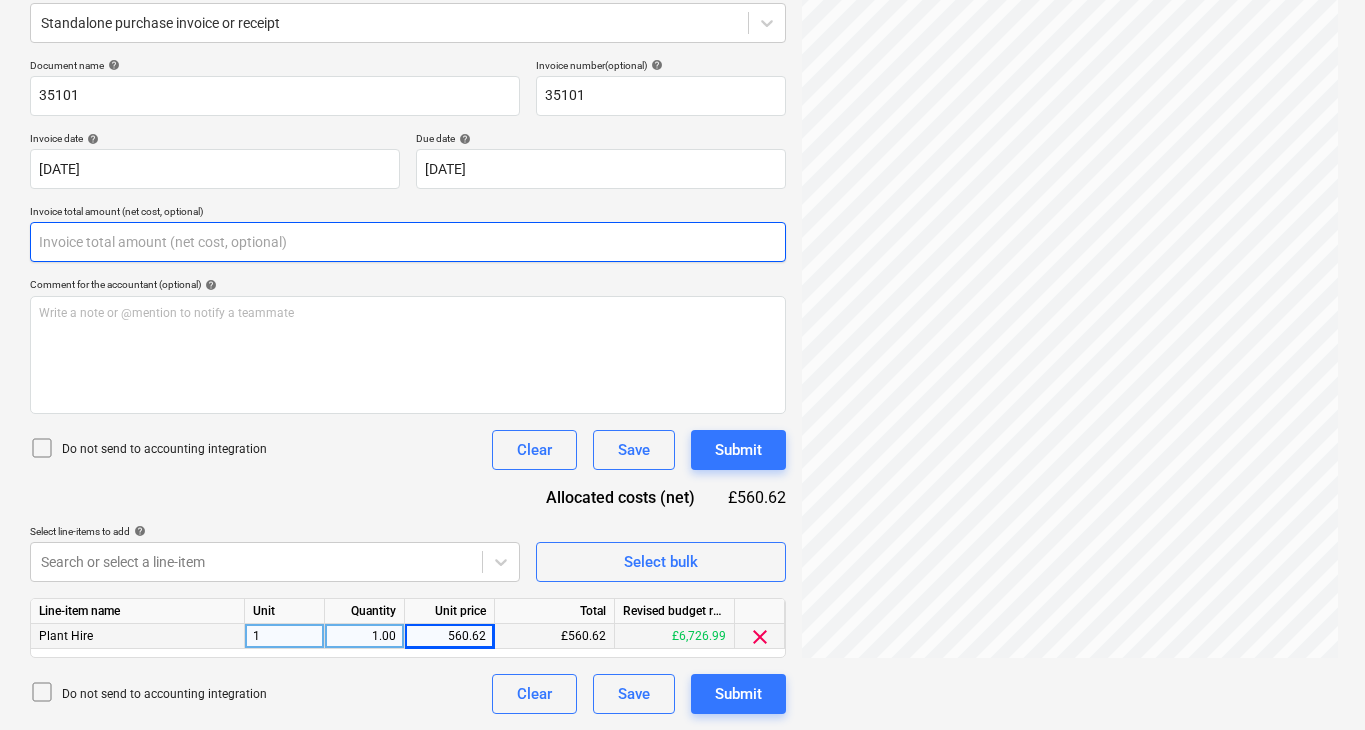 click at bounding box center (408, 242) 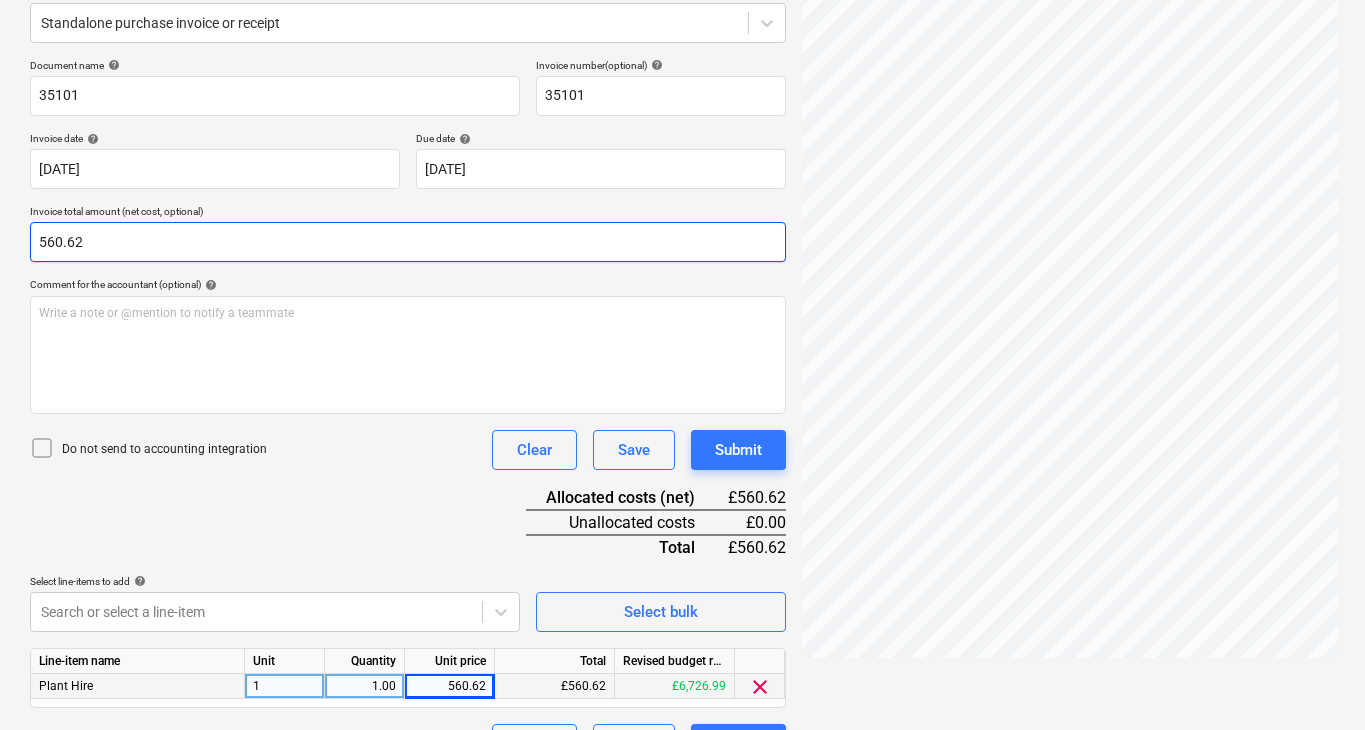type on "560.62" 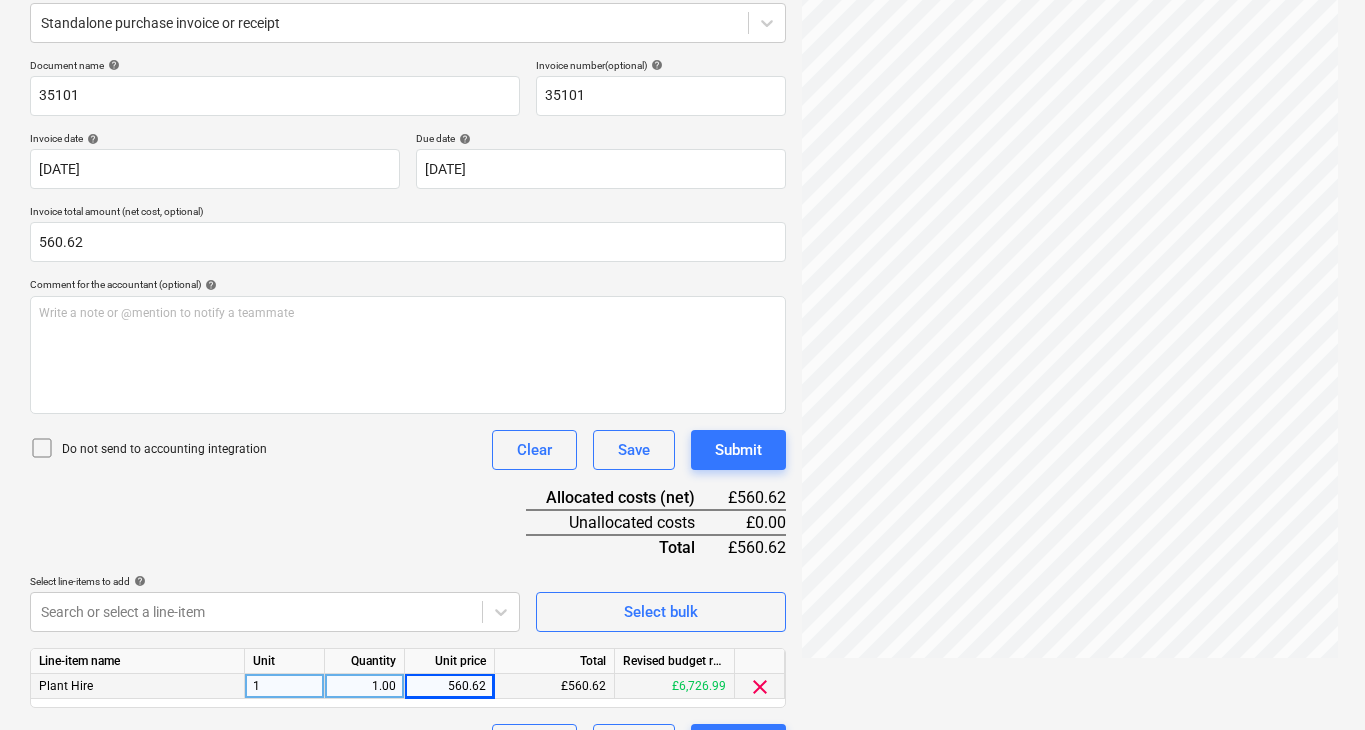 click on "Comment for the accountant (optional) help" at bounding box center (408, 284) 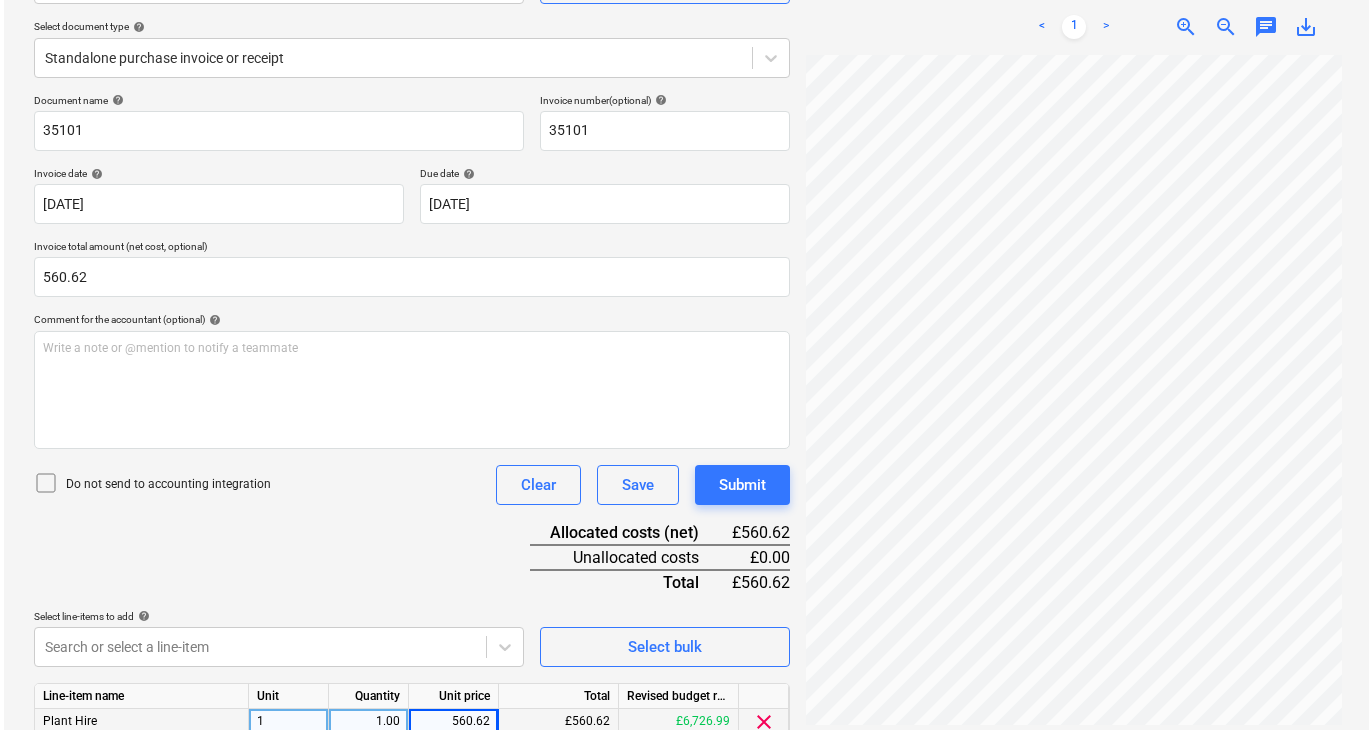 scroll, scrollTop: 226, scrollLeft: 0, axis: vertical 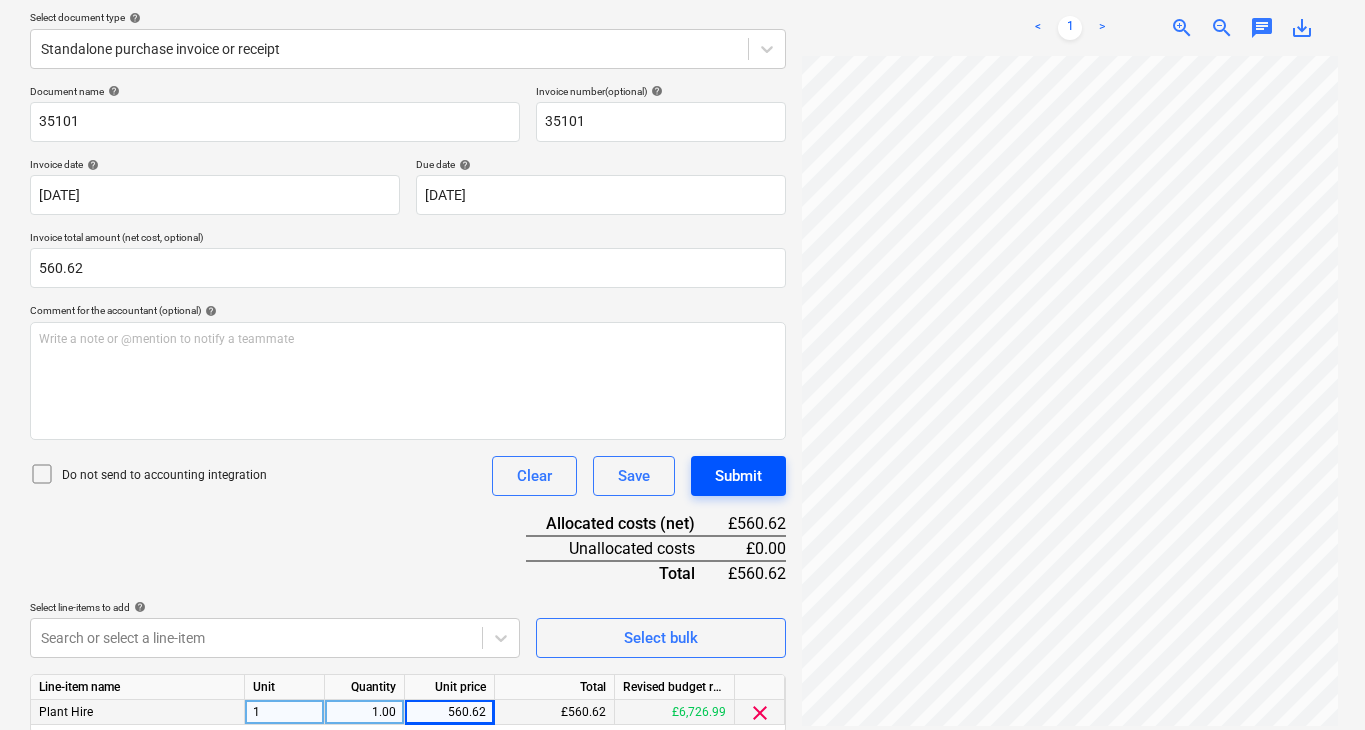 click on "Submit" at bounding box center [738, 476] 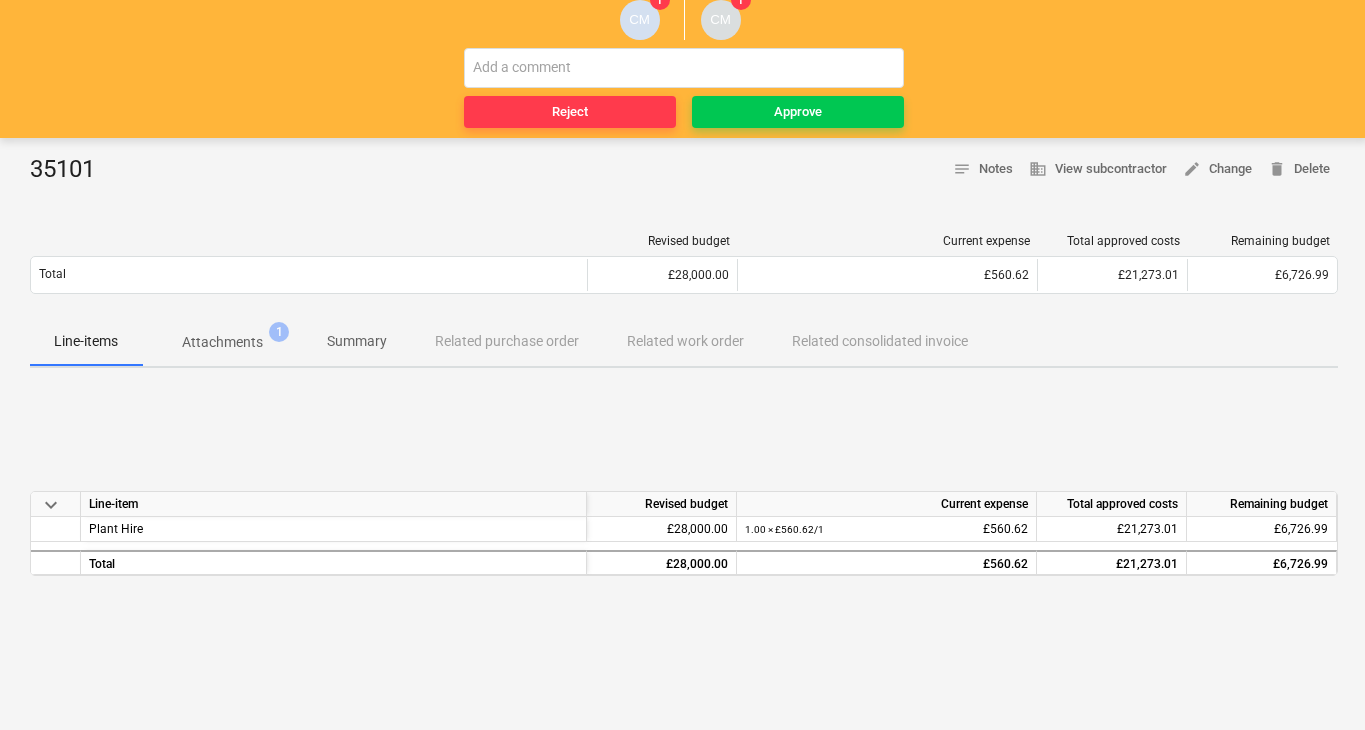 scroll, scrollTop: 126, scrollLeft: 0, axis: vertical 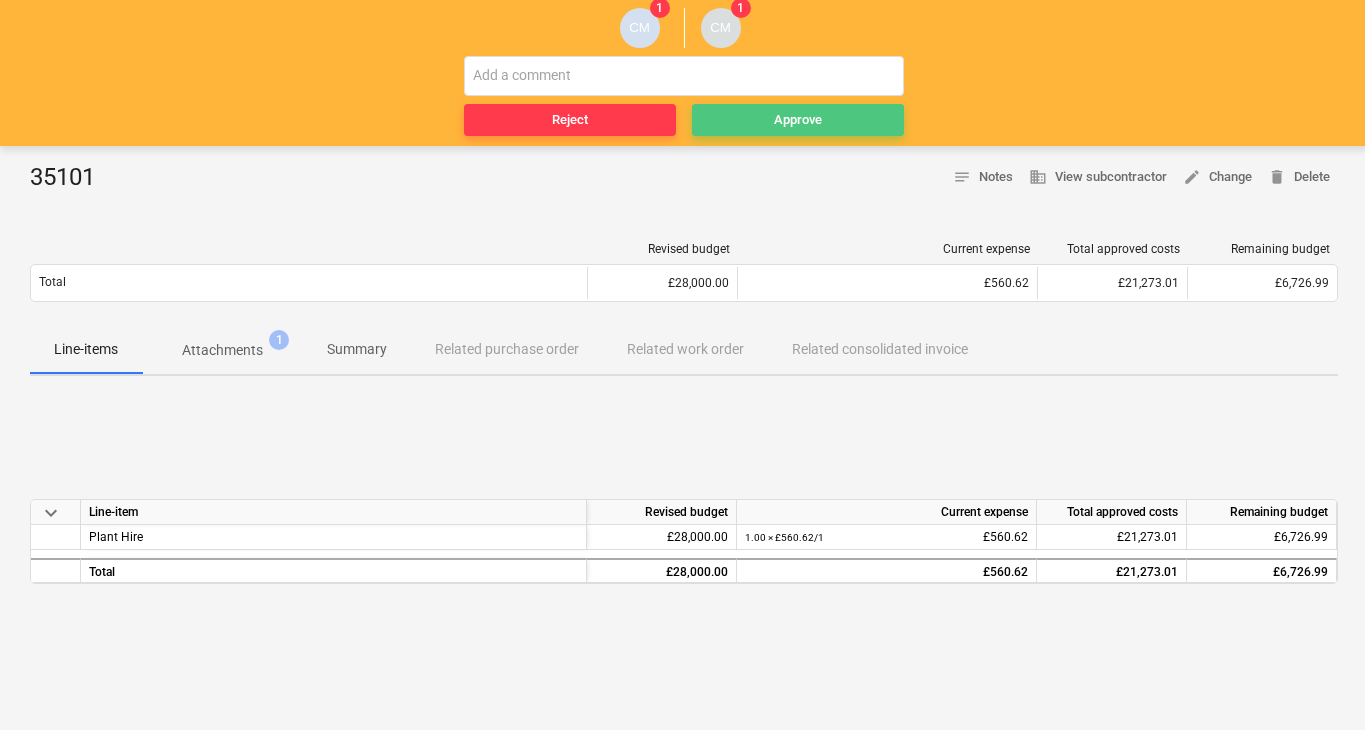 click on "Approve" at bounding box center (798, 120) 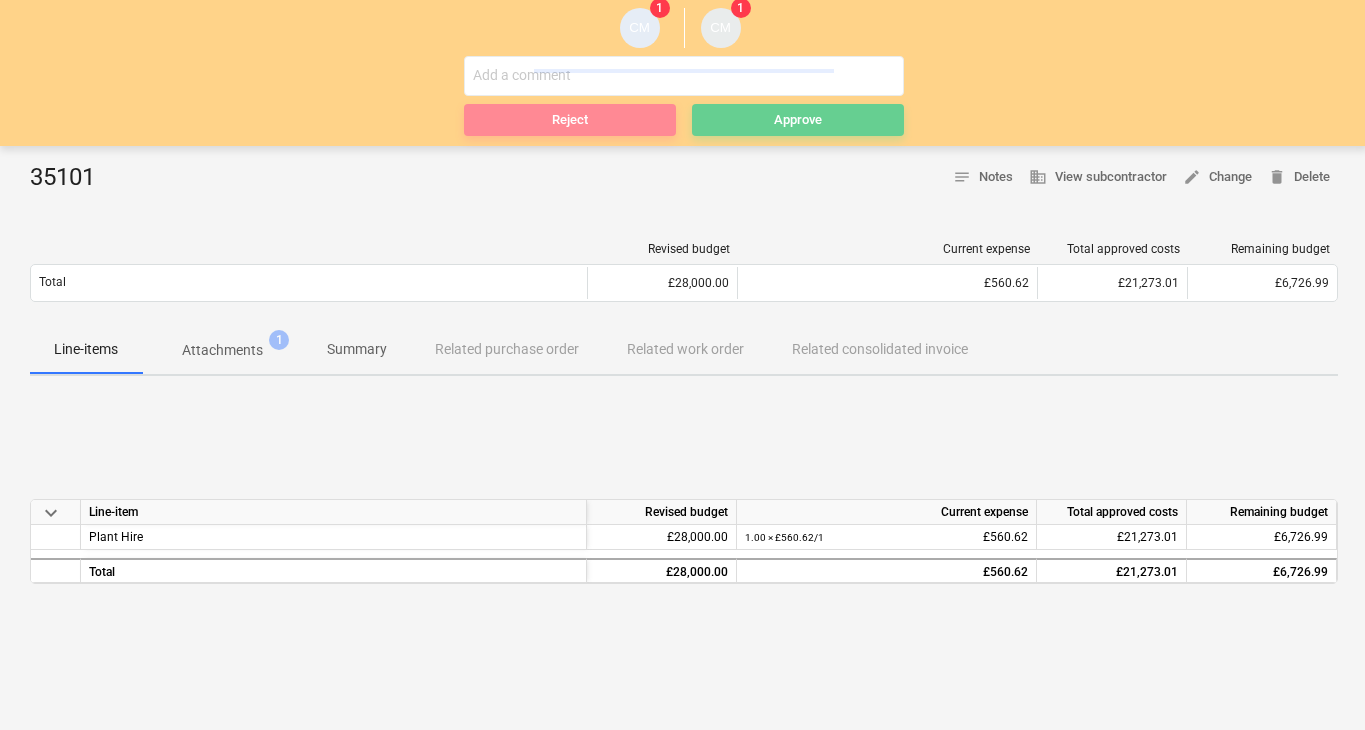 scroll, scrollTop: 0, scrollLeft: 0, axis: both 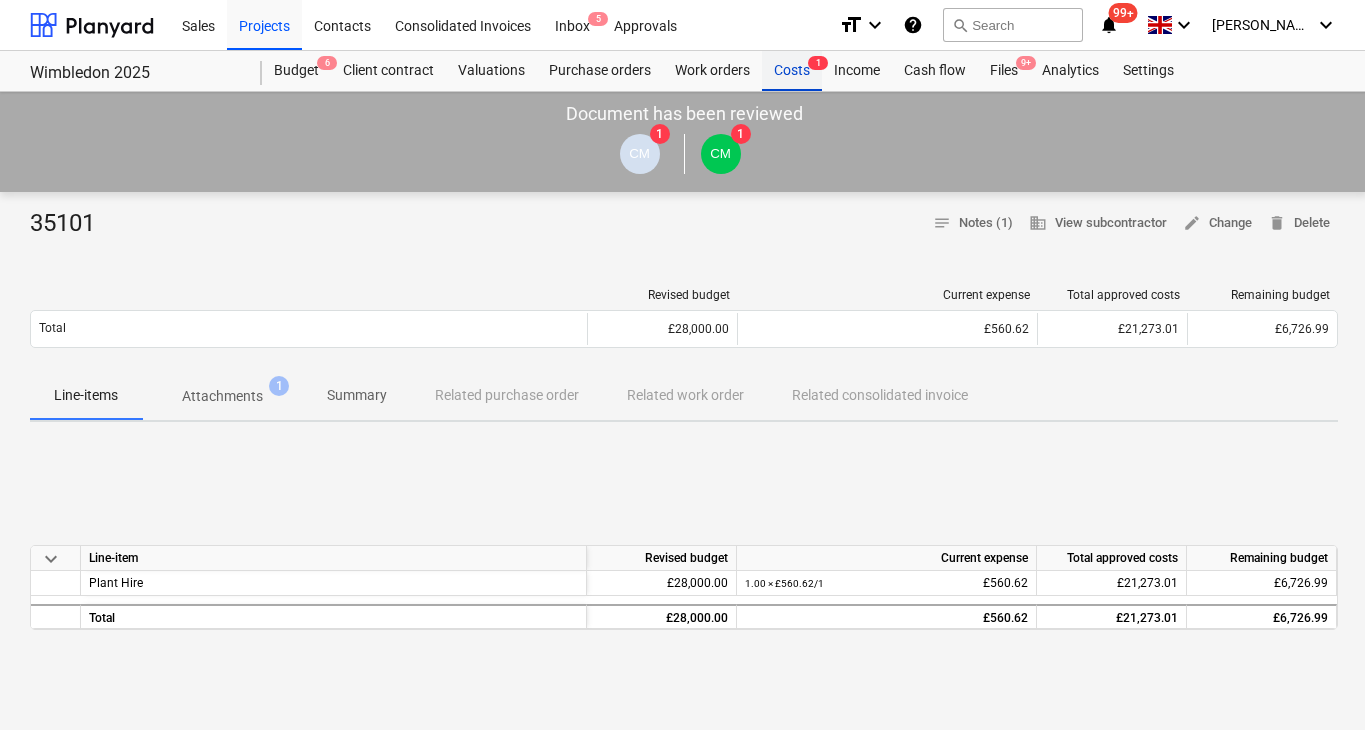 click on "Costs 1" at bounding box center [792, 71] 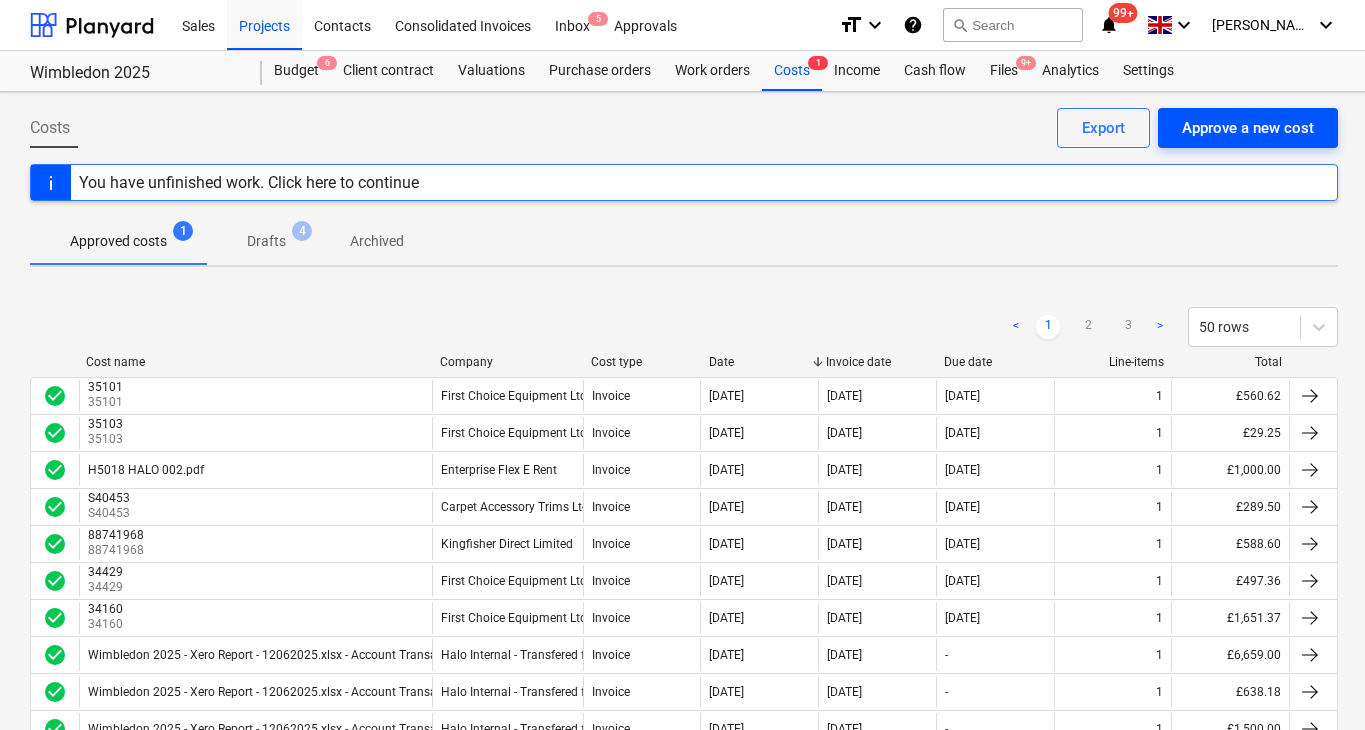 click on "Approve a new cost" at bounding box center (1248, 128) 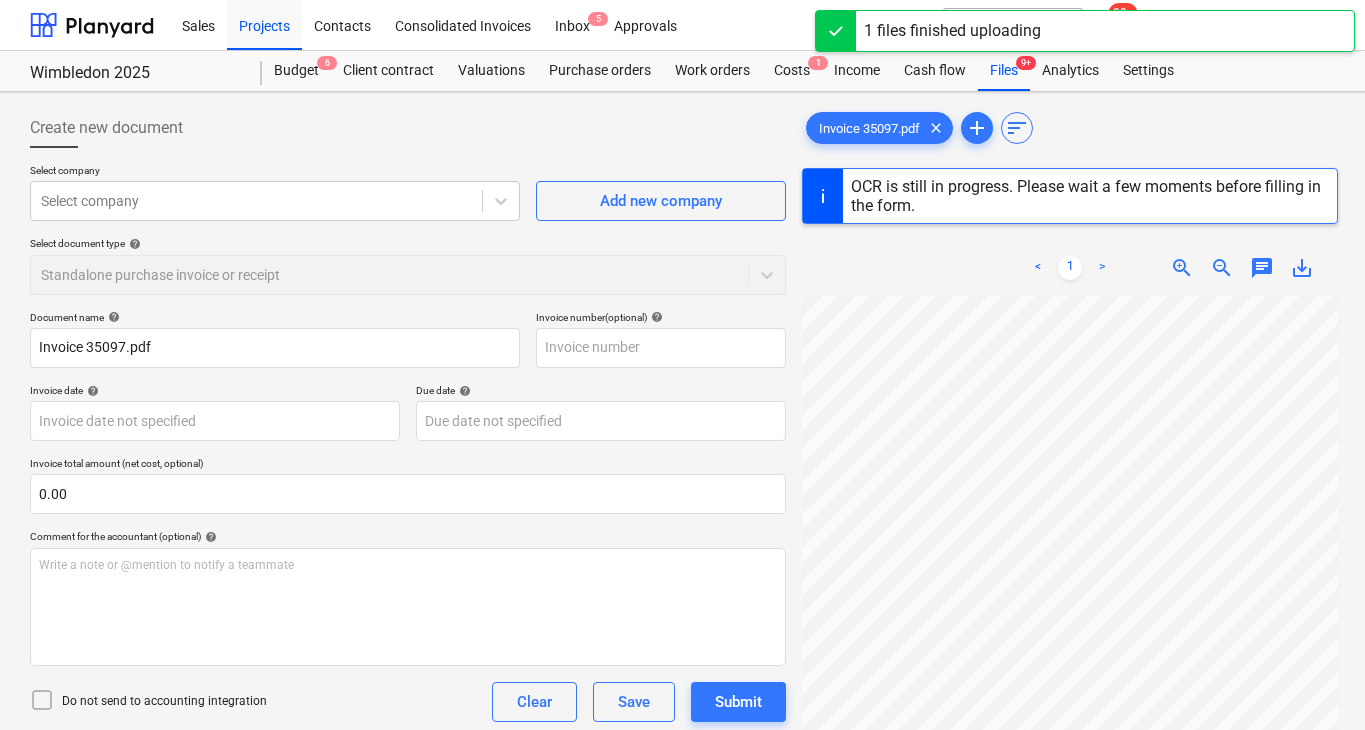 scroll, scrollTop: 183, scrollLeft: 0, axis: vertical 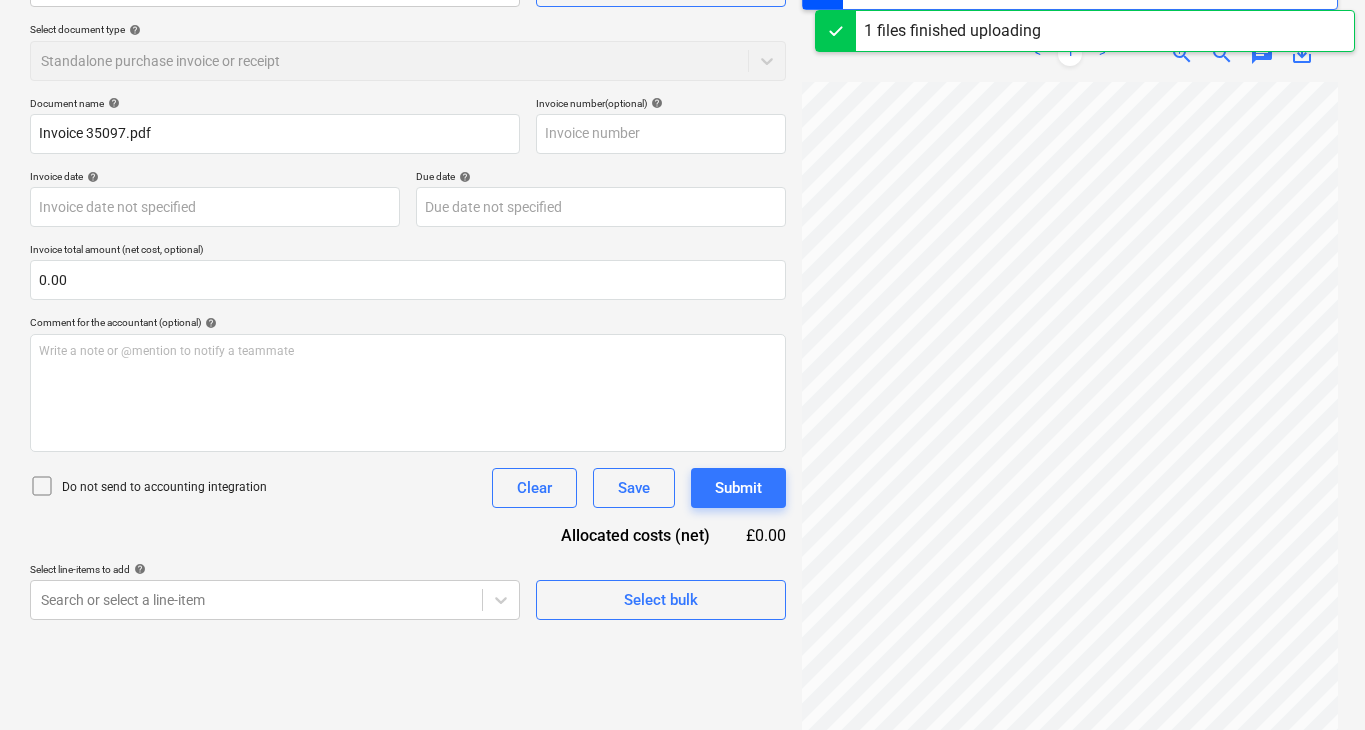 type on "35097" 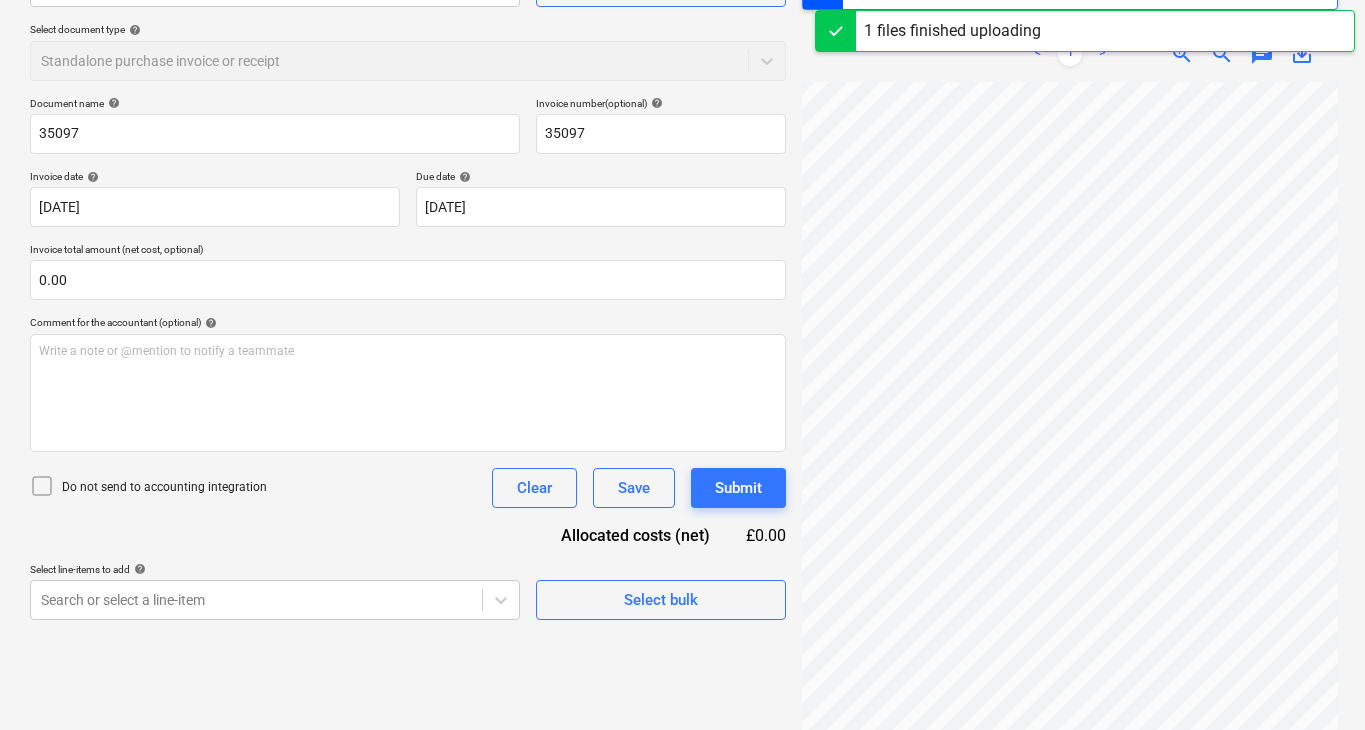 scroll, scrollTop: 200, scrollLeft: 0, axis: vertical 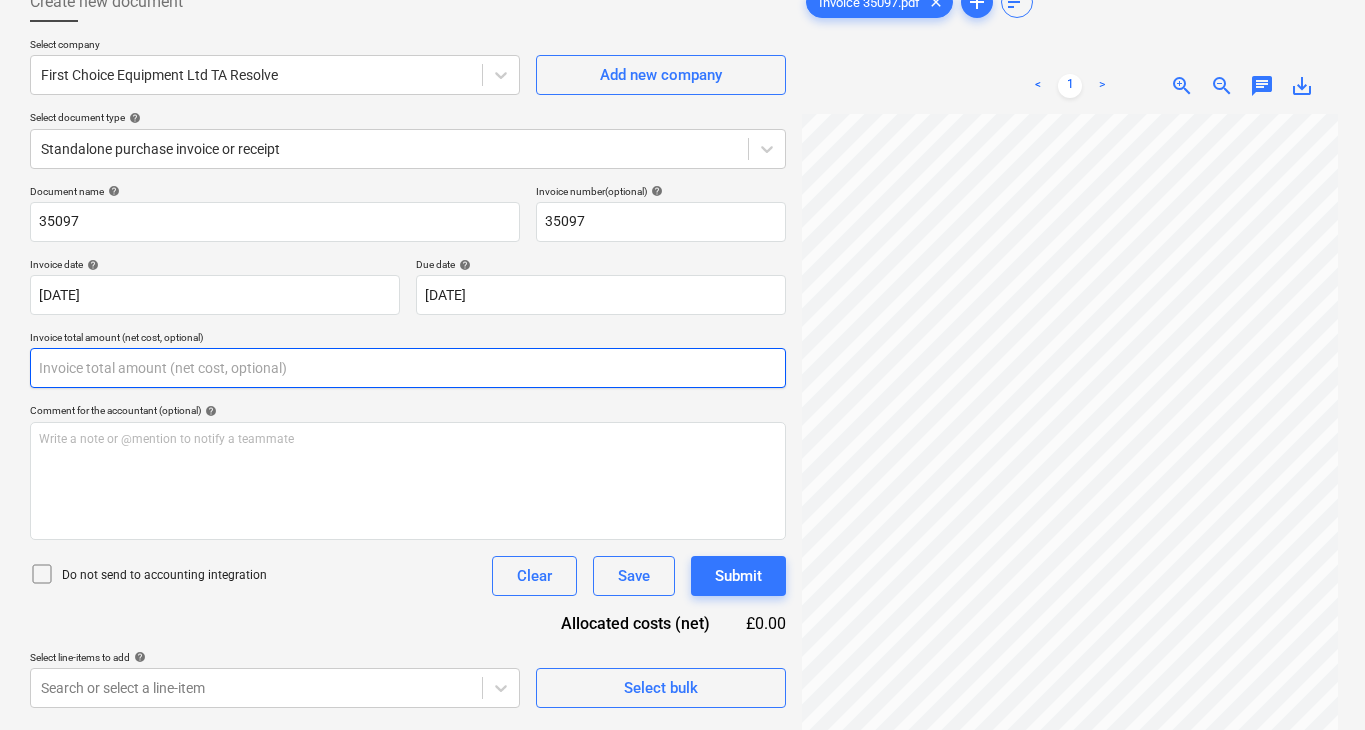 click at bounding box center [408, 368] 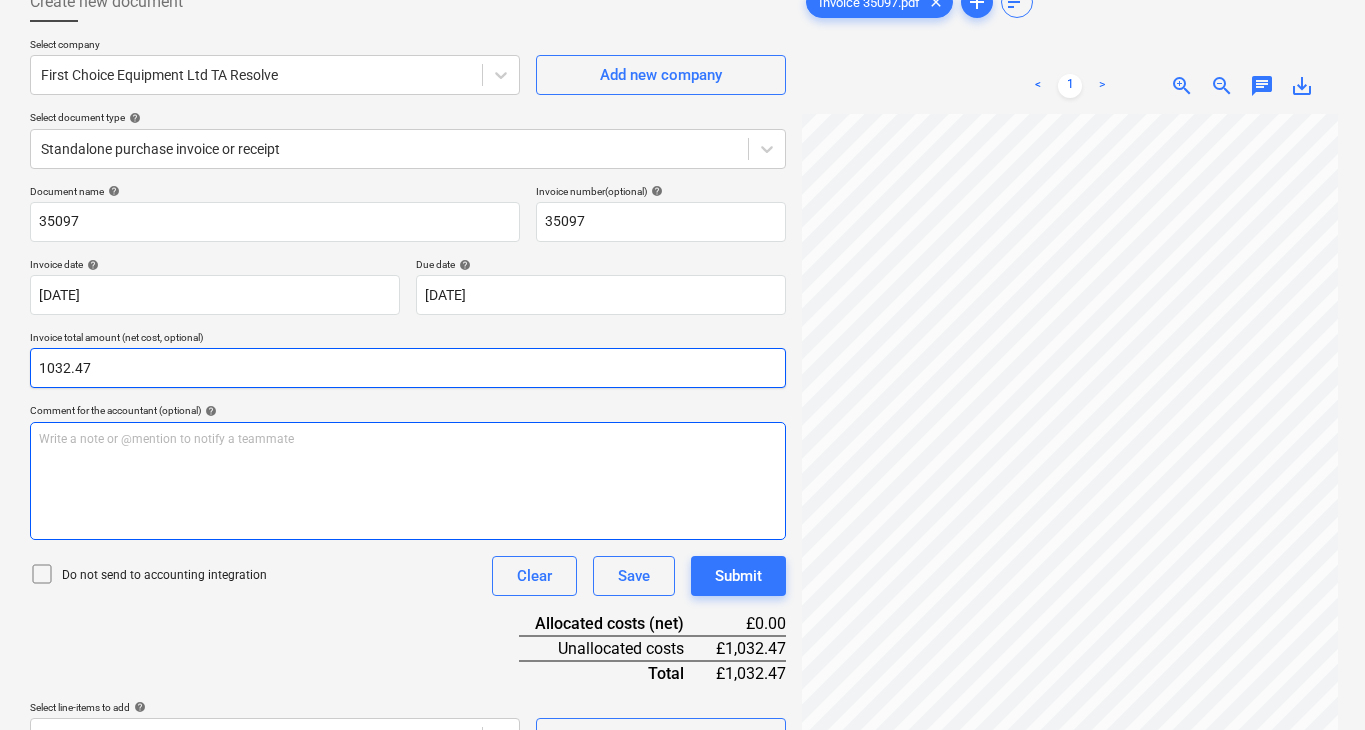 type on "1032.47" 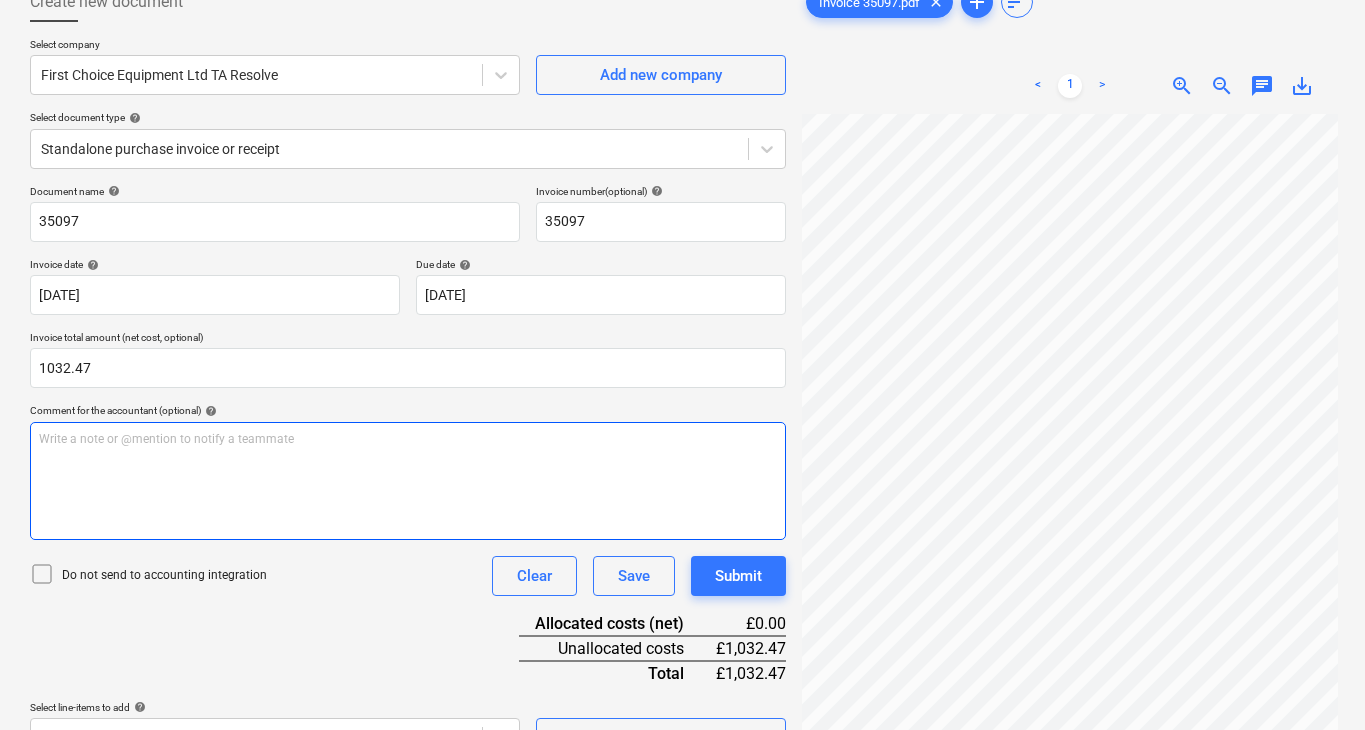 click on "Write a note or @mention to notify a teammate [PERSON_NAME]" at bounding box center [408, 481] 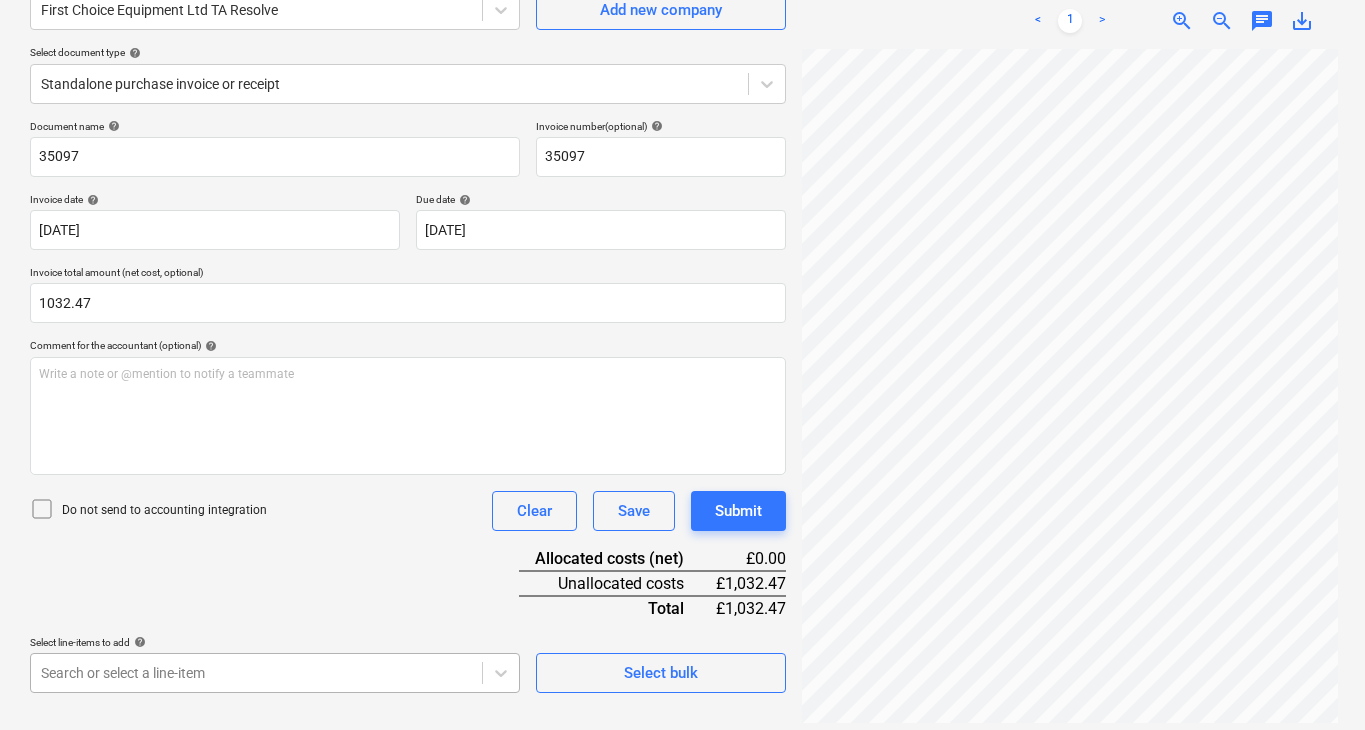 click on "Sales Projects Contacts Consolidated Invoices Inbox 5 Approvals format_size keyboard_arrow_down help search Search notifications 99+ keyboard_arrow_down [PERSON_NAME] keyboard_arrow_down Wimbledon 2025 Budget 6 Client contract Valuations Purchase orders Work orders Costs 1 Income Cash flow Files 9+ Analytics Settings Create new document Select company First Choice Equipment Ltd TA Resolve   Add new company Select document type help Standalone purchase invoice or receipt Document name help 35097 Invoice number  (optional) help 35097 Invoice date help [DATE] [DATE] Press the down arrow key to interact with the calendar and
select a date. Press the question mark key to get the keyboard shortcuts for changing dates. Due date help [DATE] [DATE] Press the down arrow key to interact with the calendar and
select a date. Press the question mark key to get the keyboard shortcuts for changing dates. Invoice total amount (net cost, optional) 1032.47 Comment for the accountant (optional) help ﻿ <" at bounding box center (682, 174) 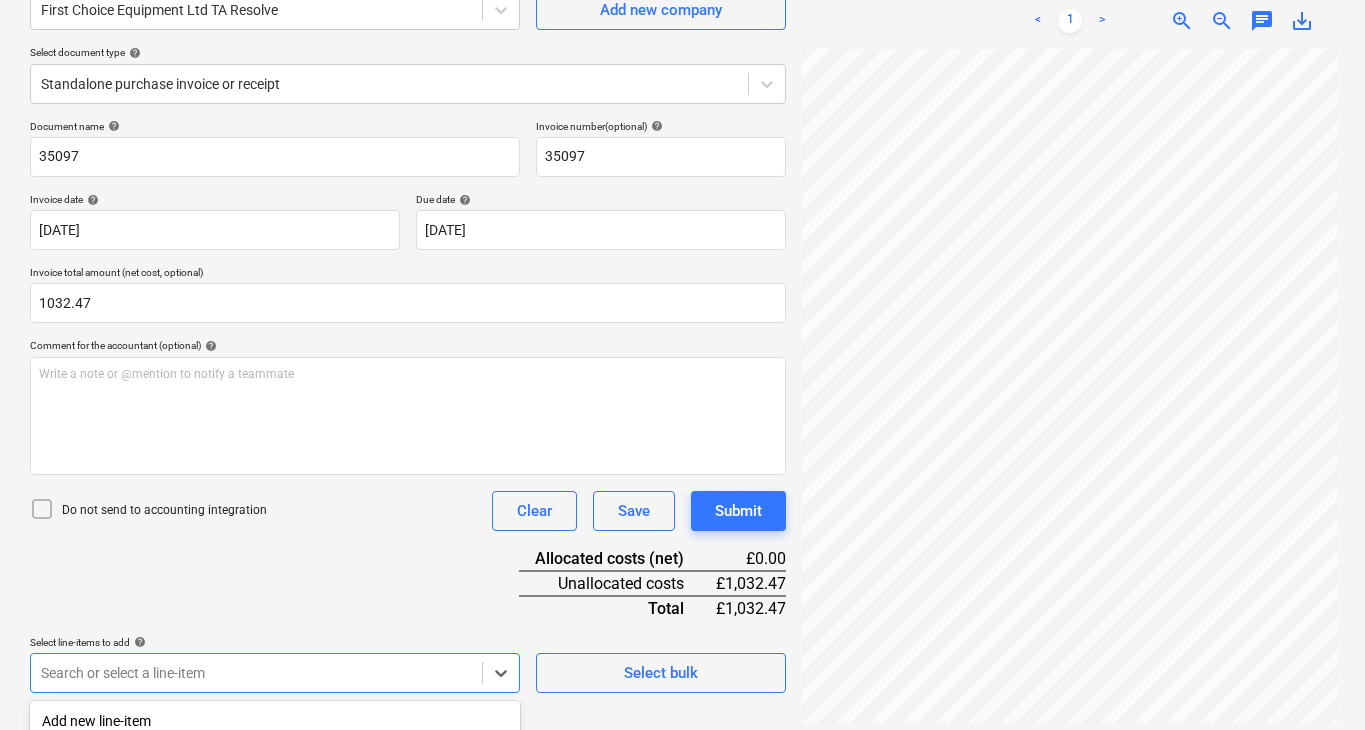 scroll, scrollTop: 466, scrollLeft: 0, axis: vertical 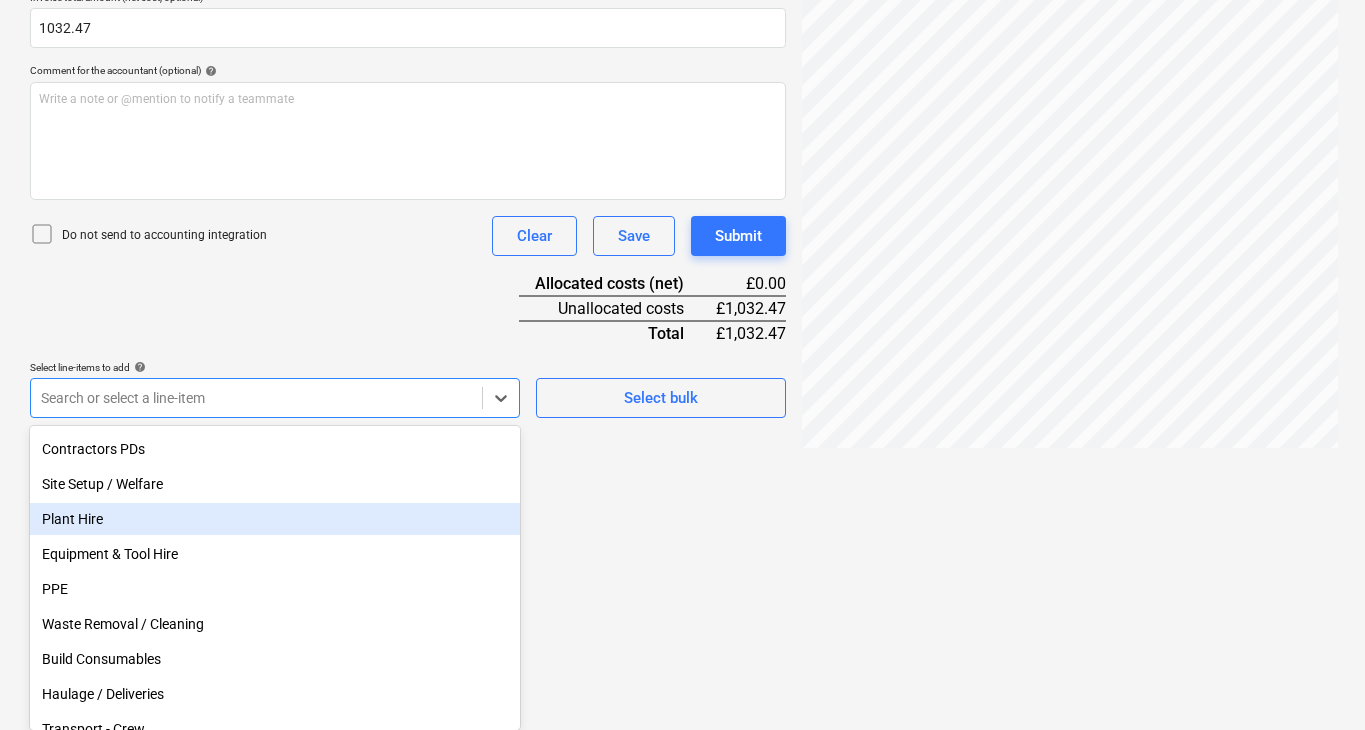 click on "Plant Hire" at bounding box center [275, 519] 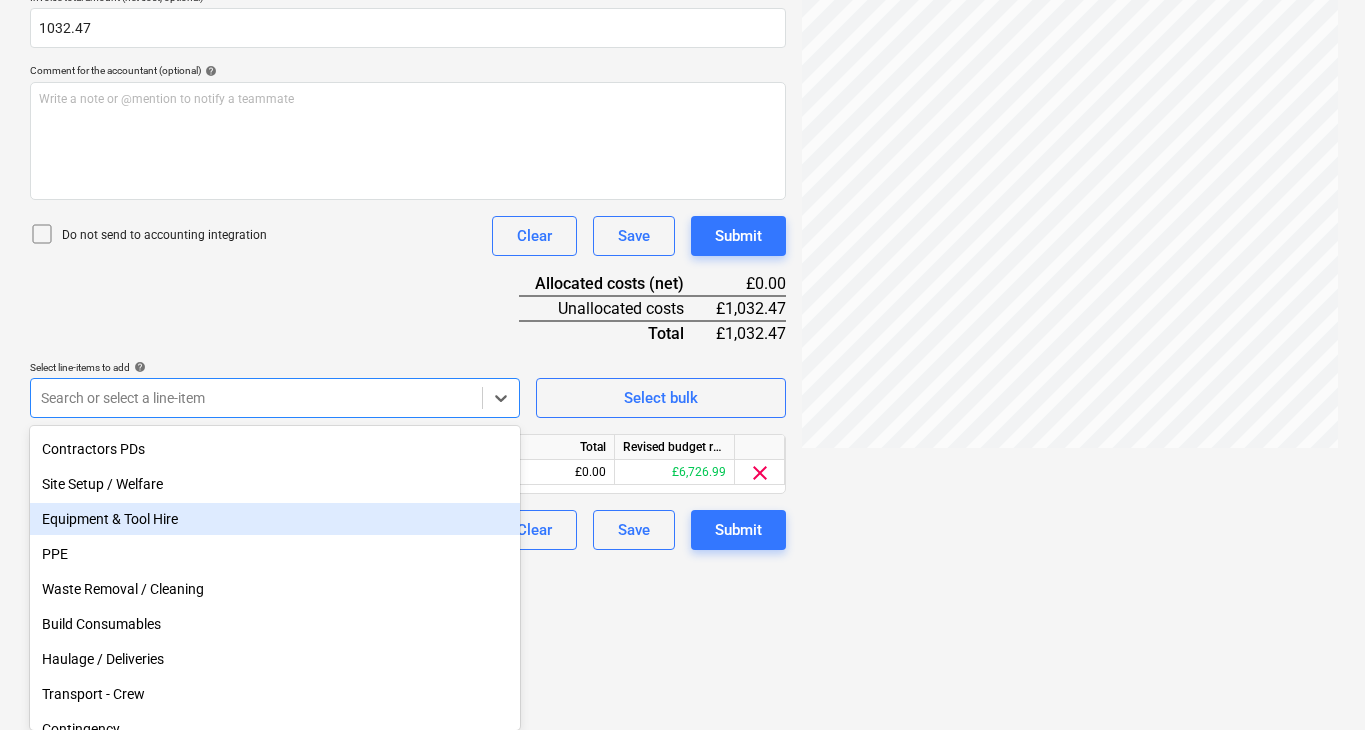 scroll, scrollTop: 0, scrollLeft: 0, axis: both 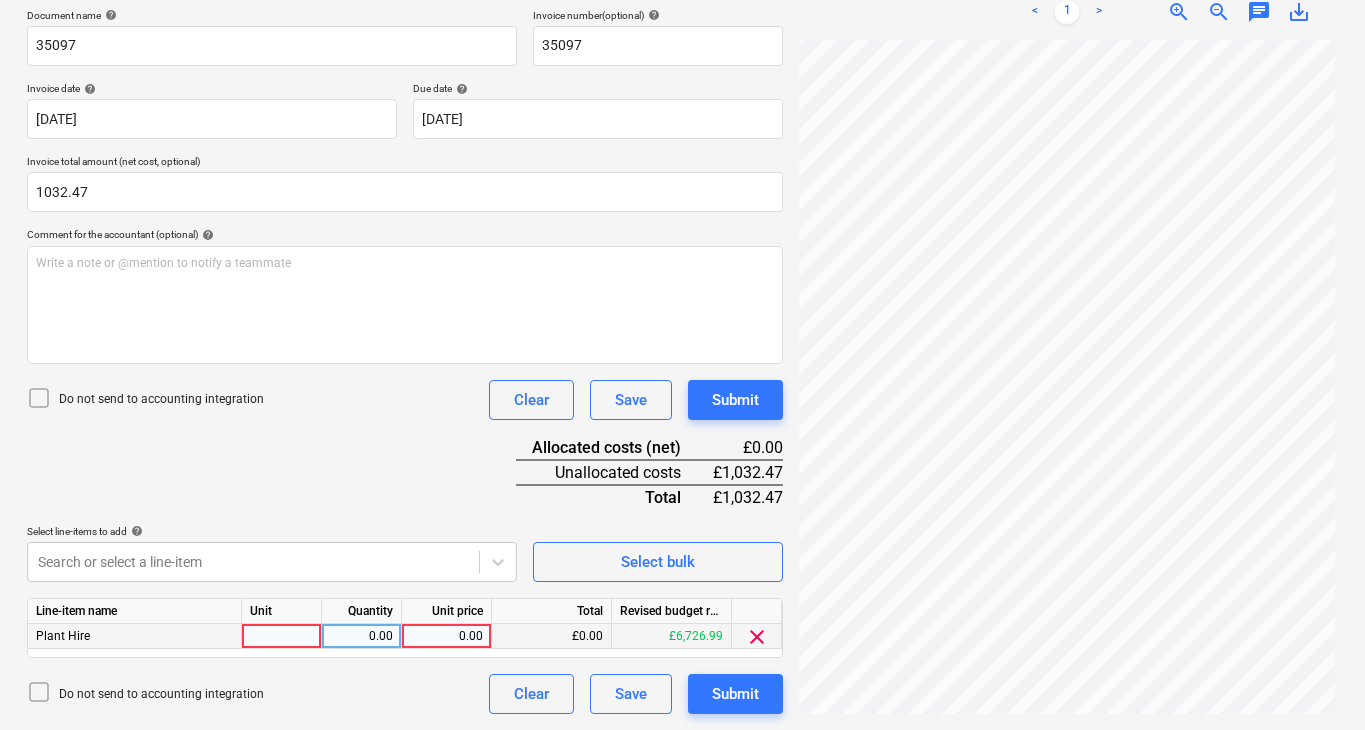 click at bounding box center [282, 636] 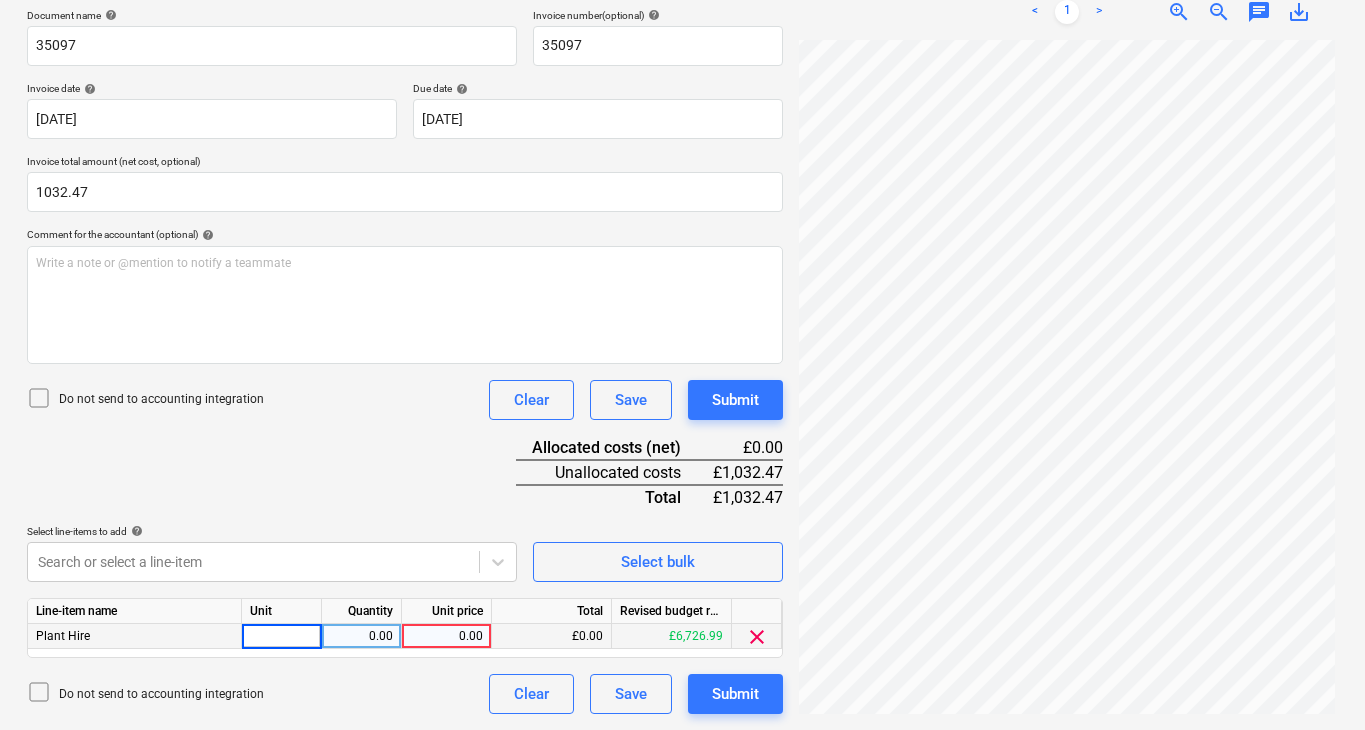 type on "1" 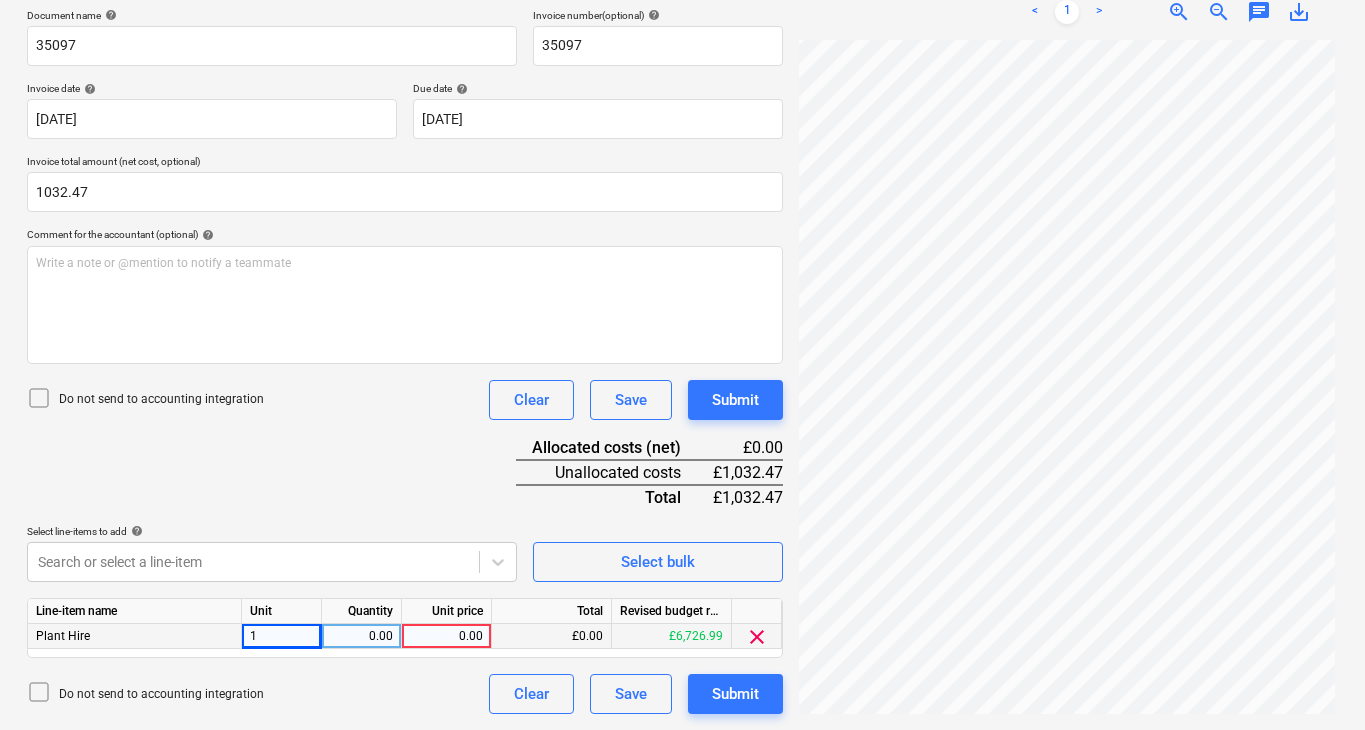 click on "0.00" at bounding box center [361, 636] 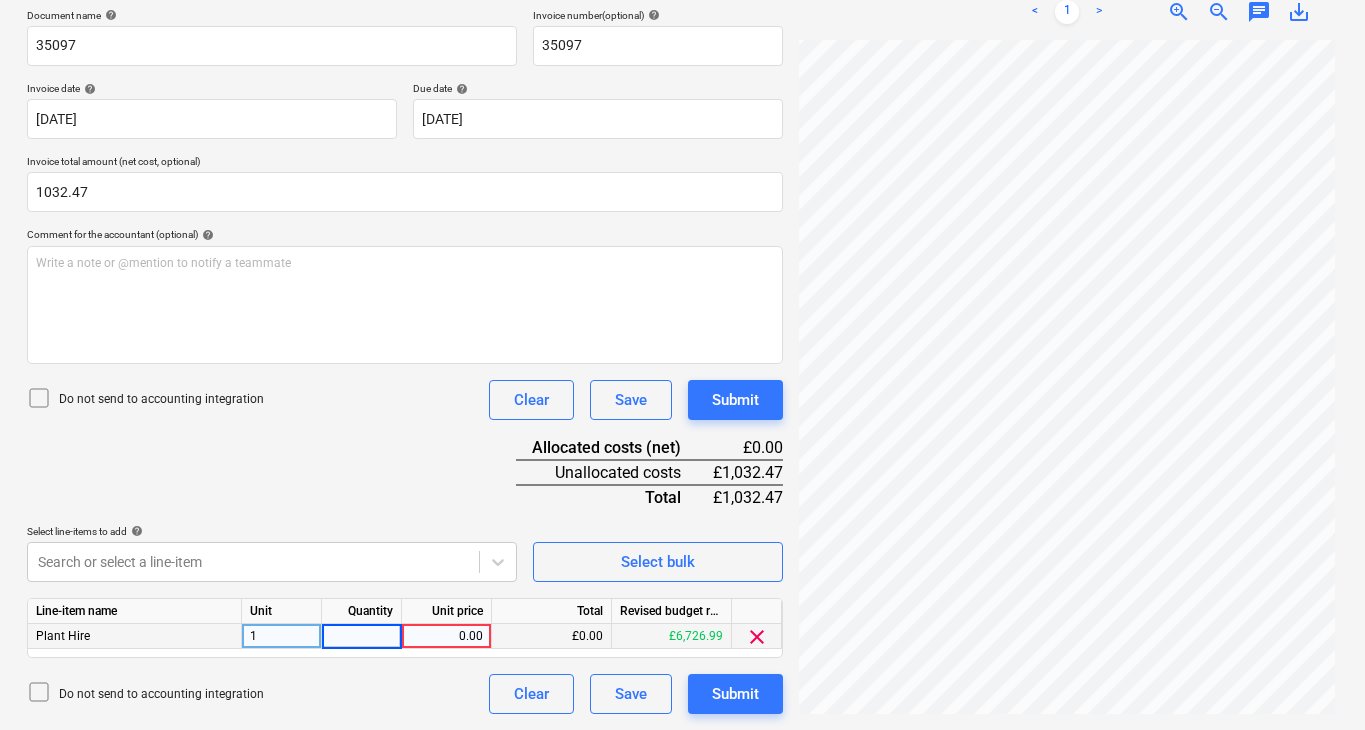 type on "1" 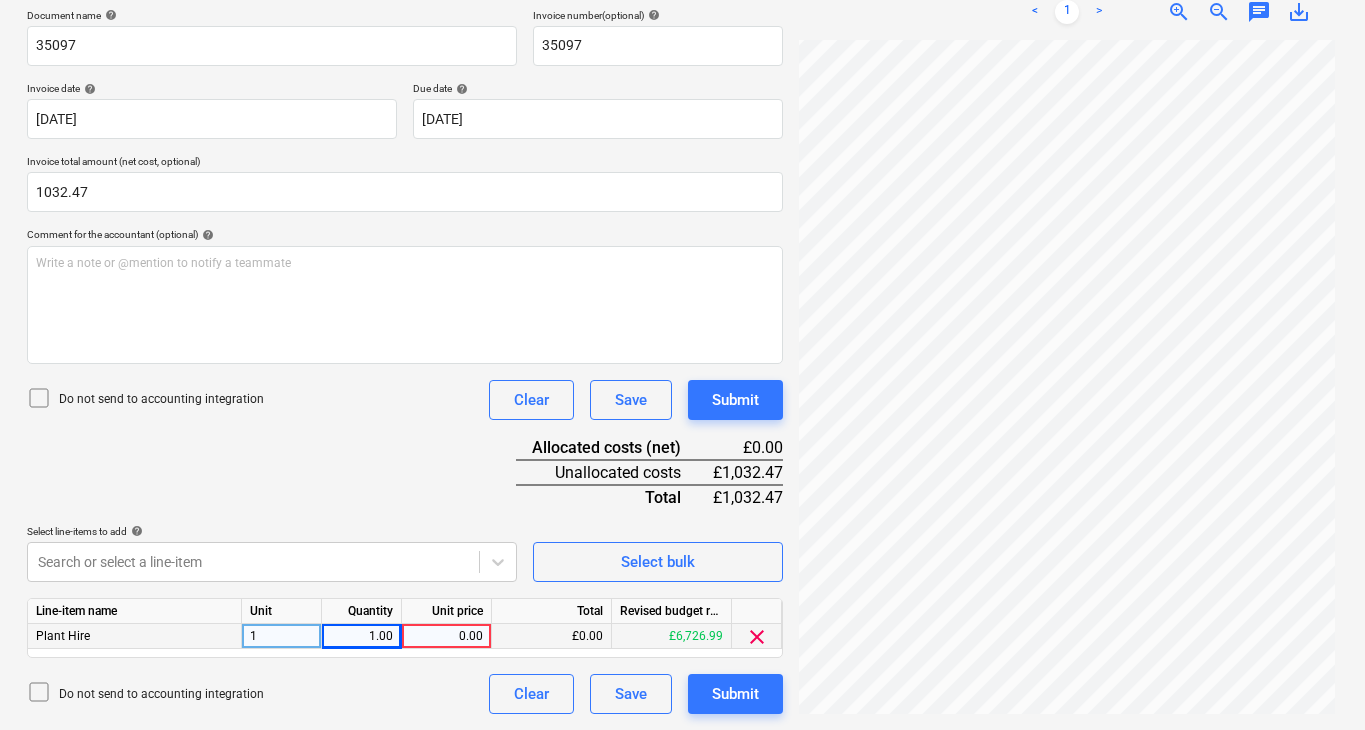 click on "0.00" at bounding box center (446, 636) 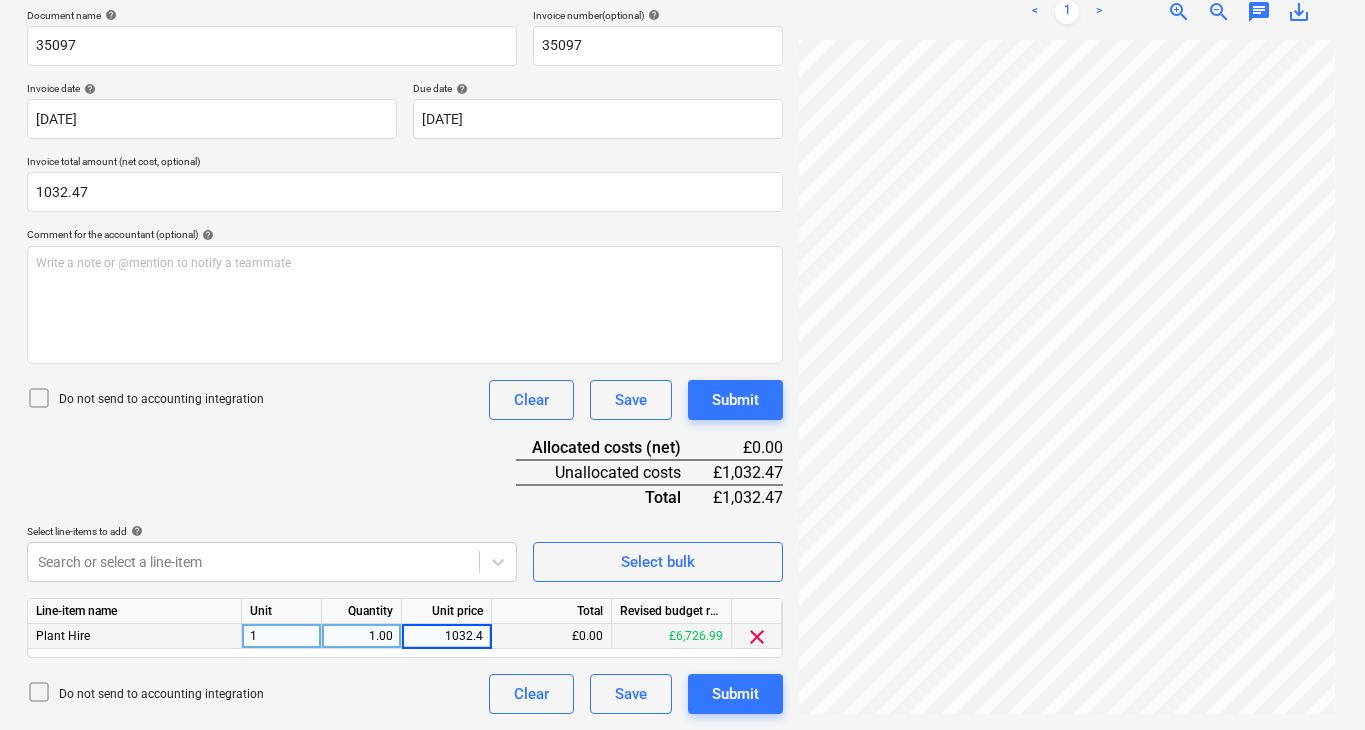 type on "1032.47" 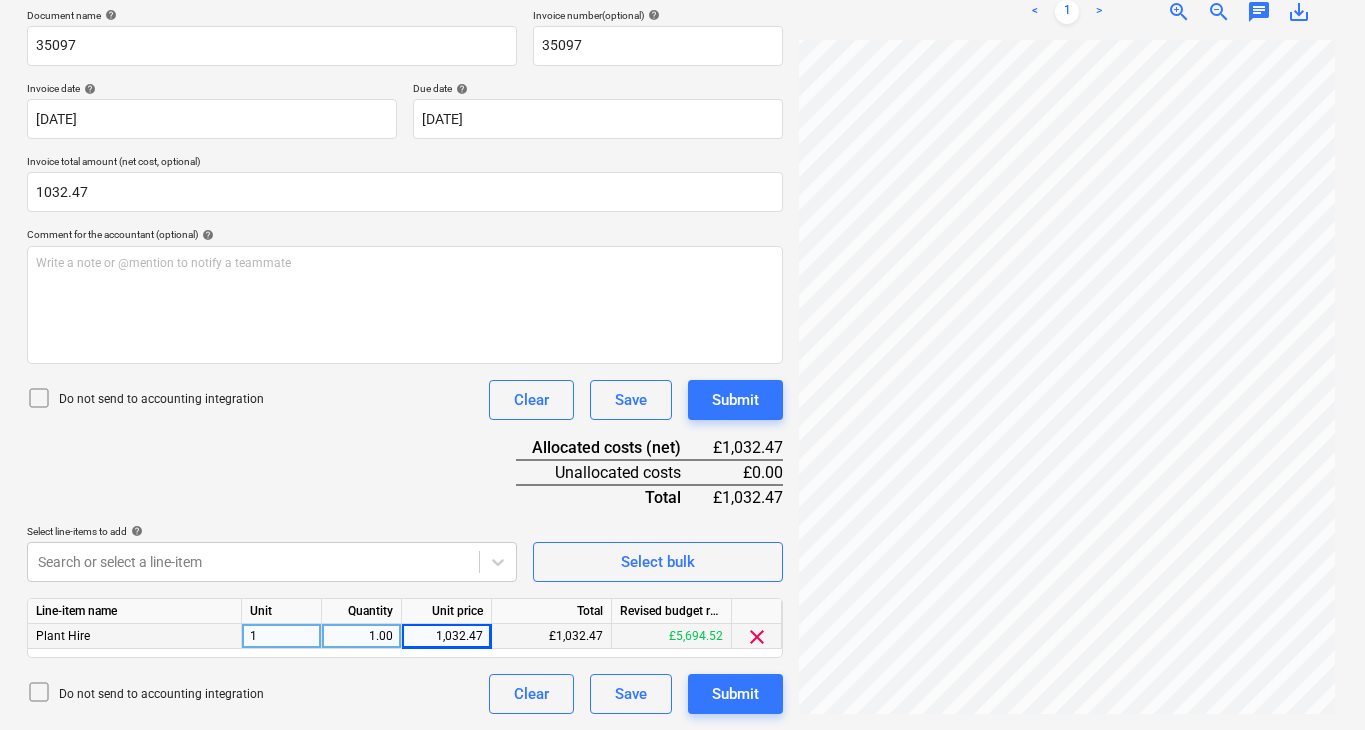 click on "Do not send to accounting integration Clear Save Submit" at bounding box center [405, 694] 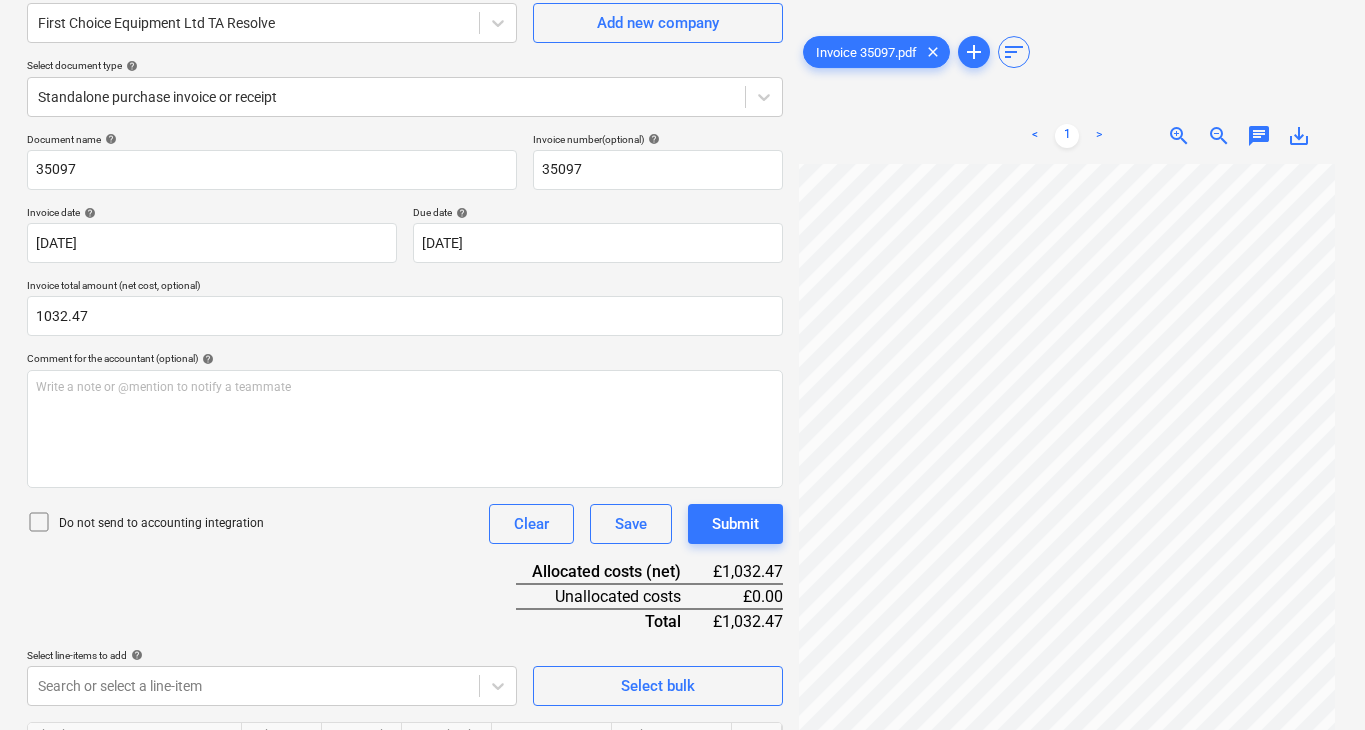 scroll, scrollTop: 302, scrollLeft: 3, axis: both 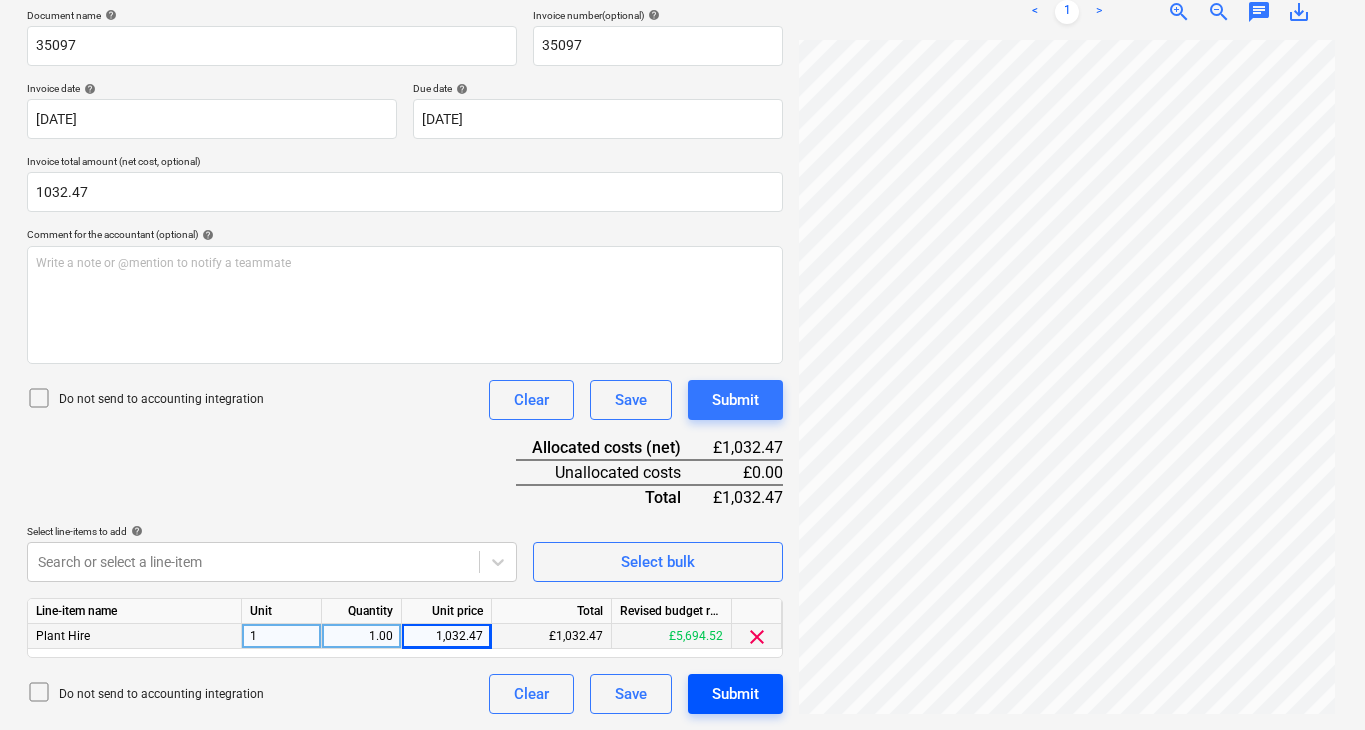 click on "Submit" at bounding box center [735, 694] 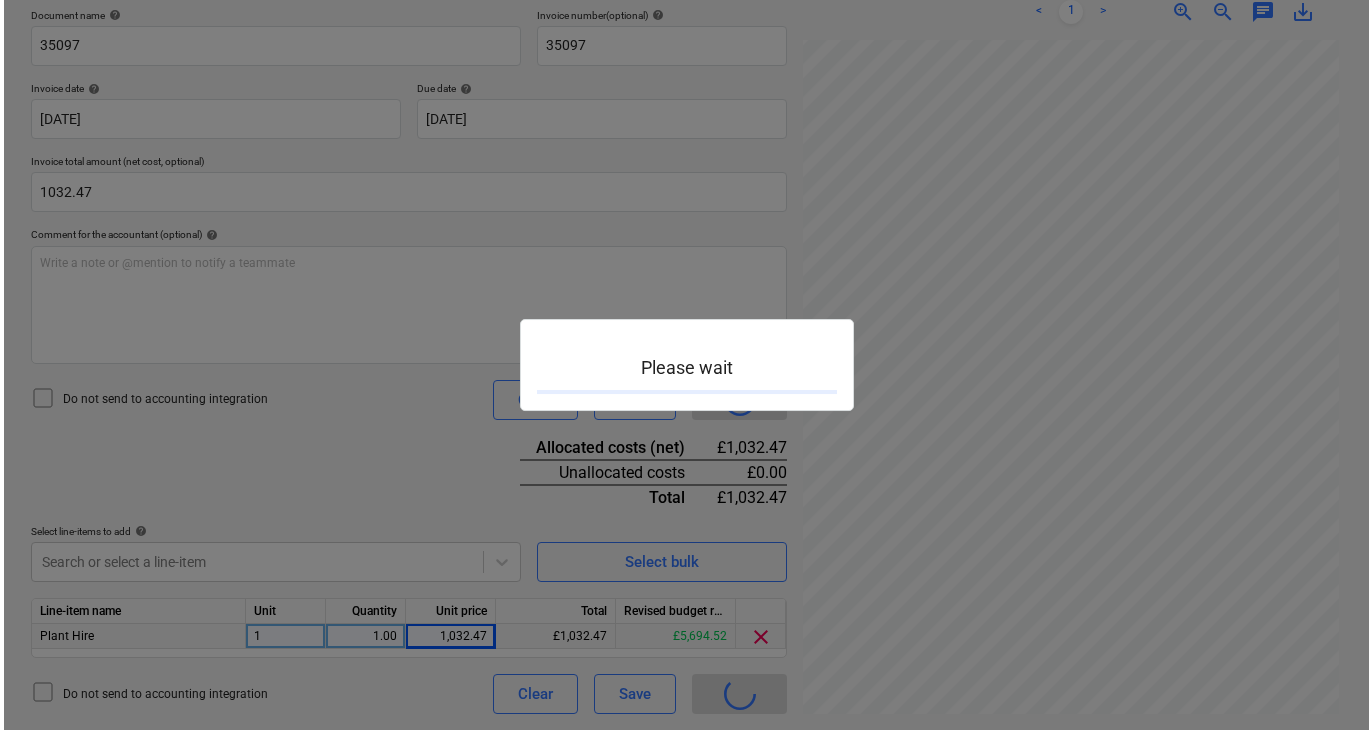 scroll, scrollTop: 302, scrollLeft: 0, axis: vertical 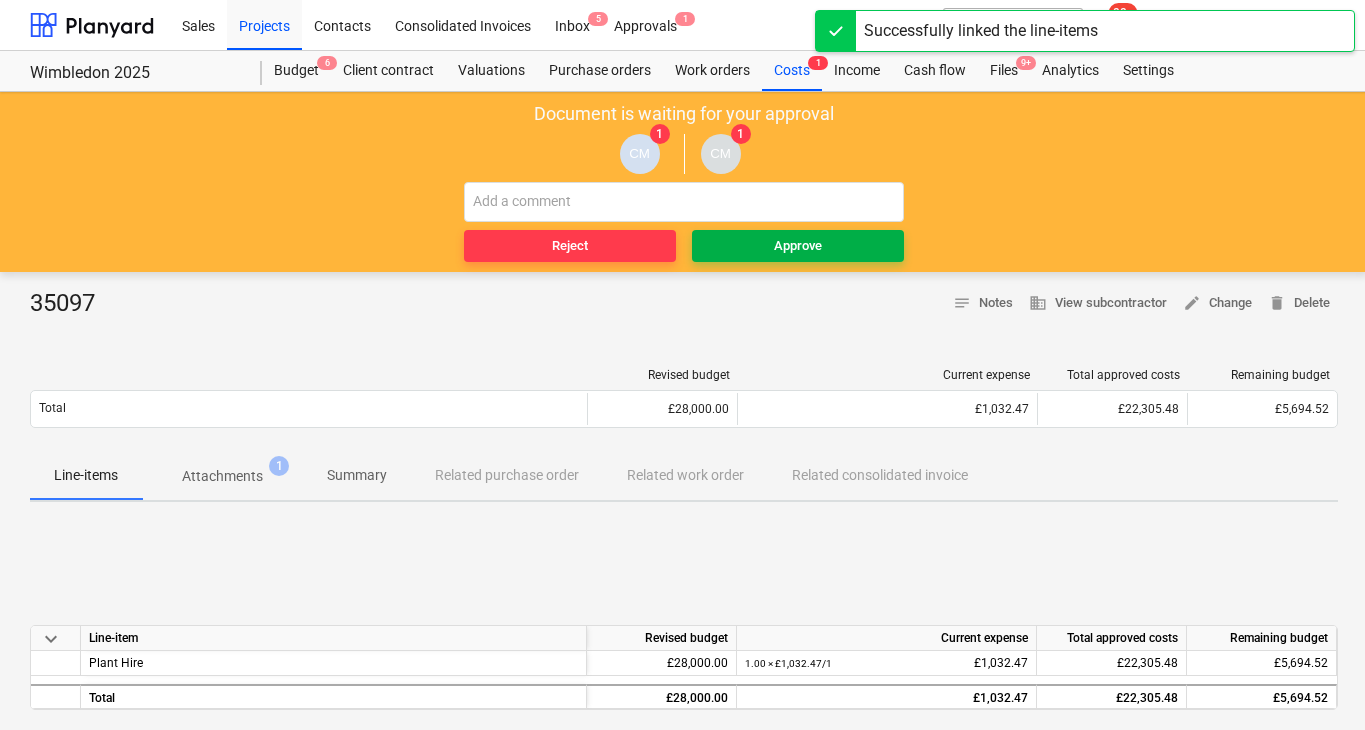 click on "Approve" at bounding box center (798, 246) 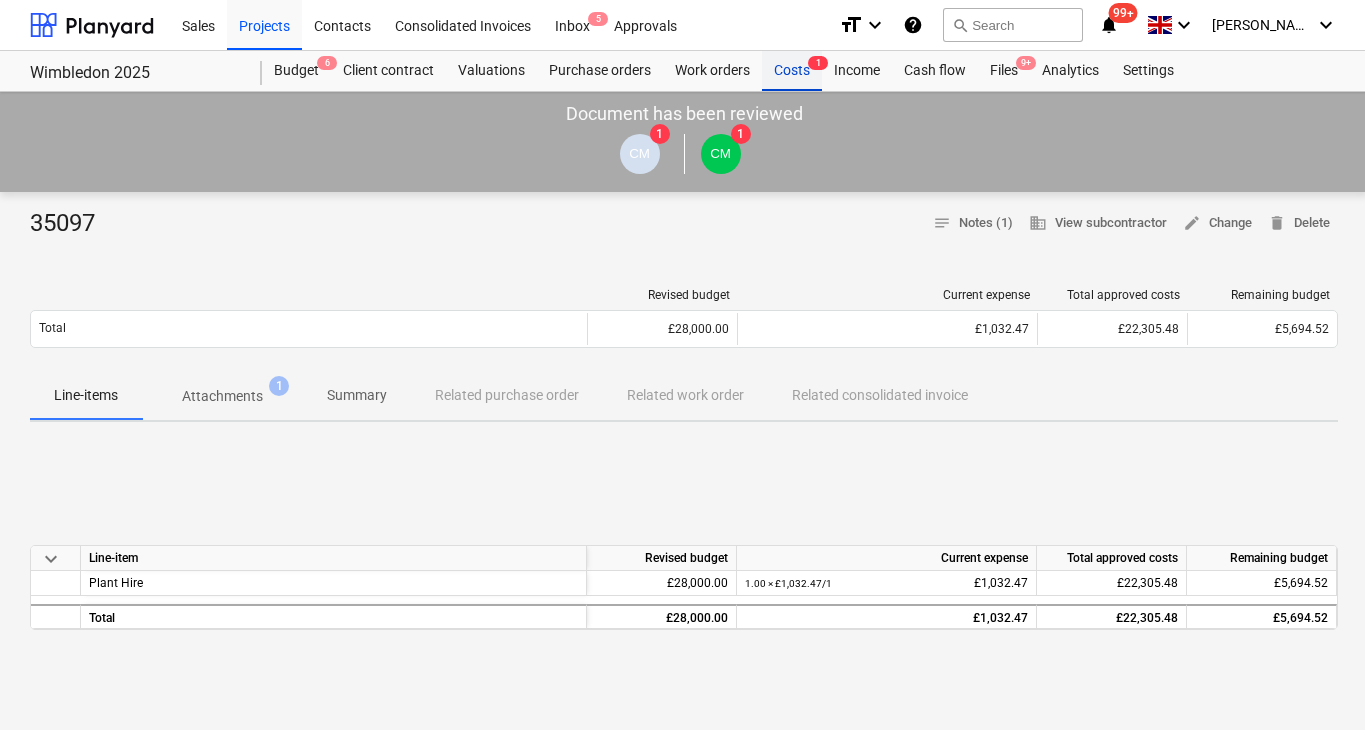 click on "Costs 1" at bounding box center (792, 71) 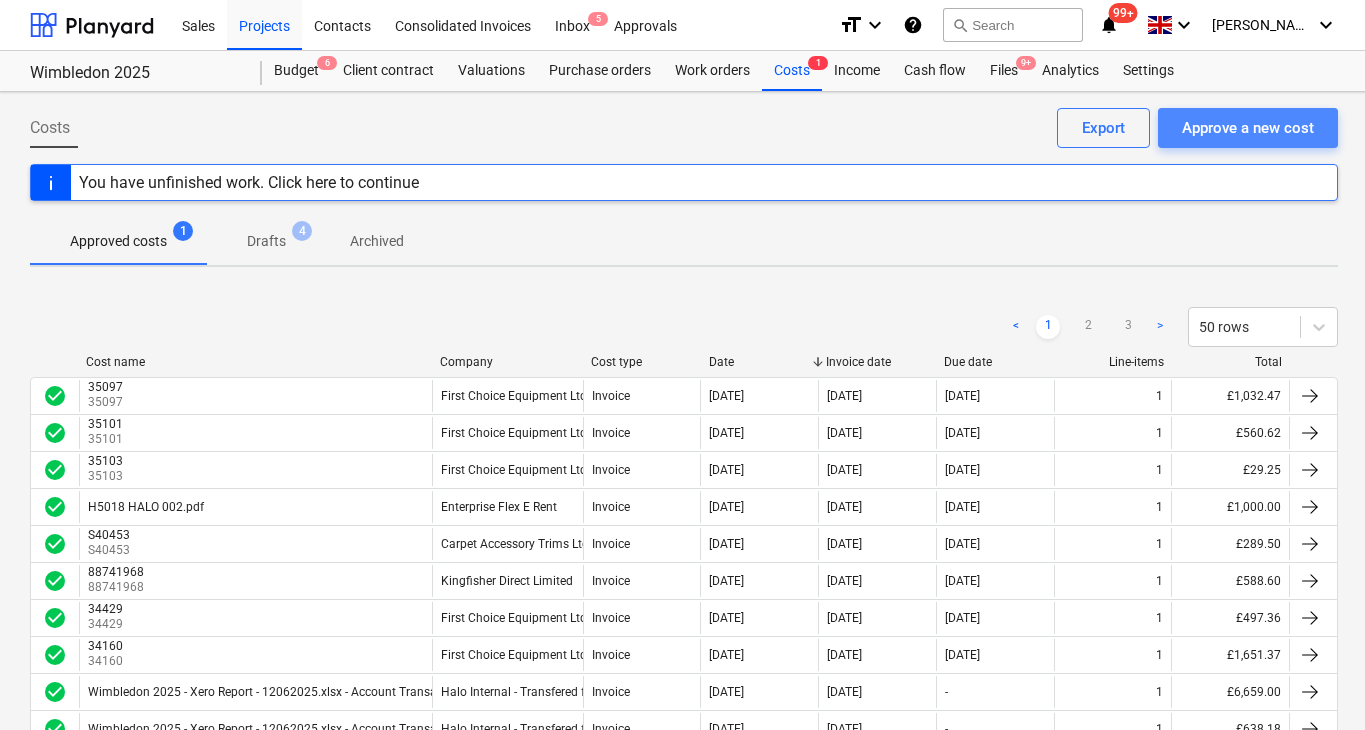 click on "Approve a new cost" at bounding box center (1248, 128) 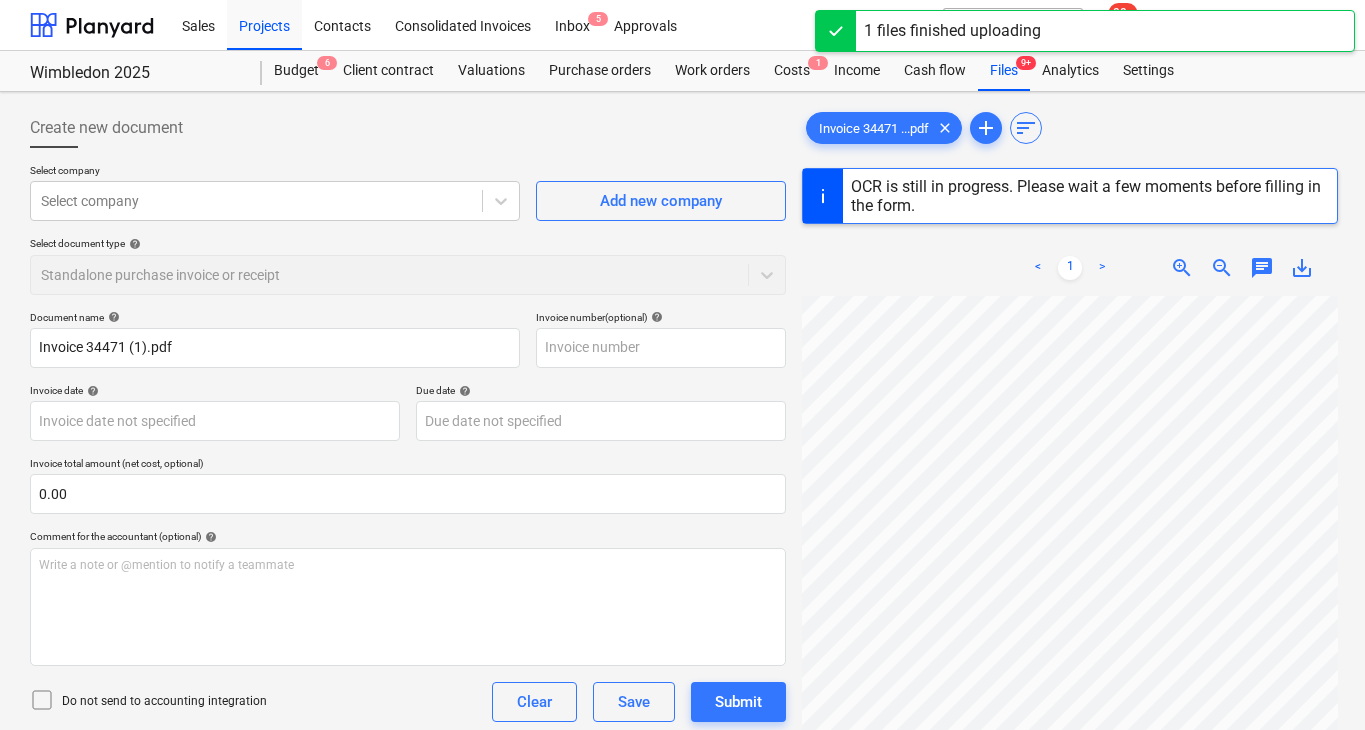scroll, scrollTop: 183, scrollLeft: 0, axis: vertical 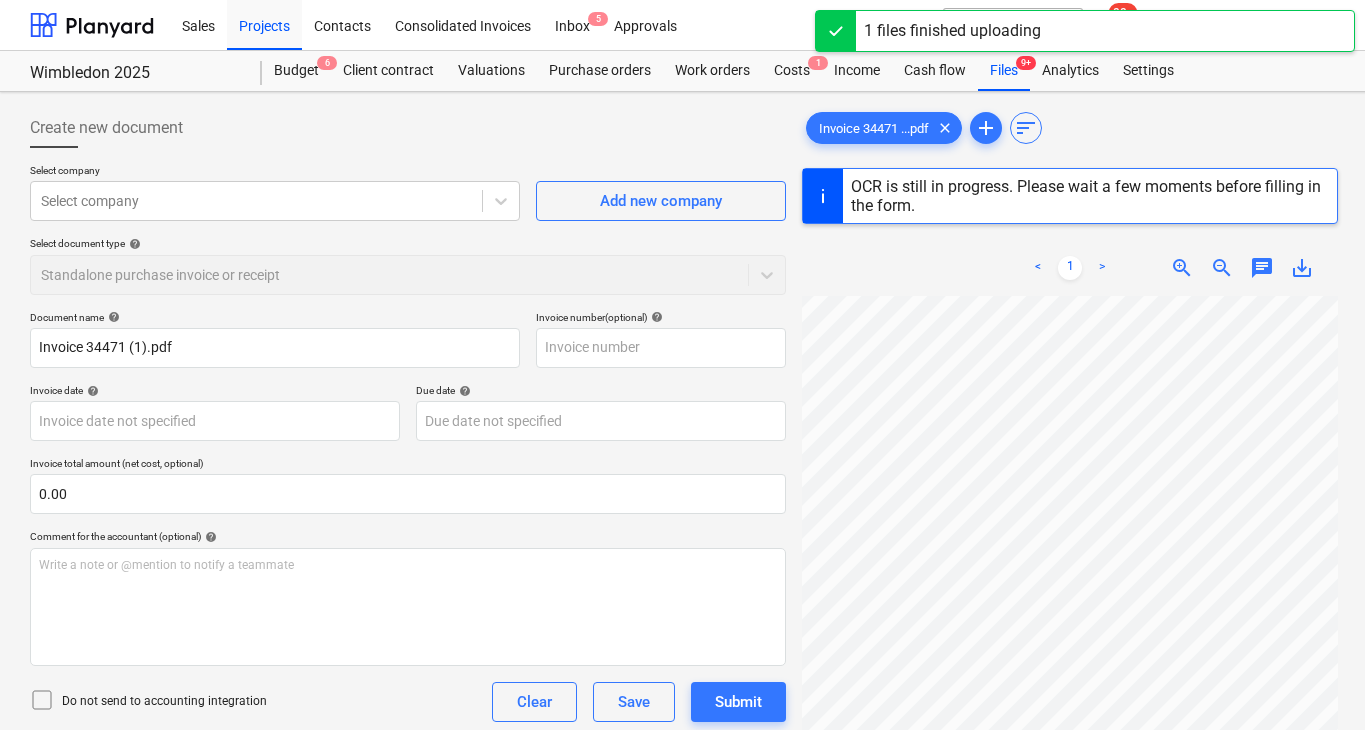 type on "34471" 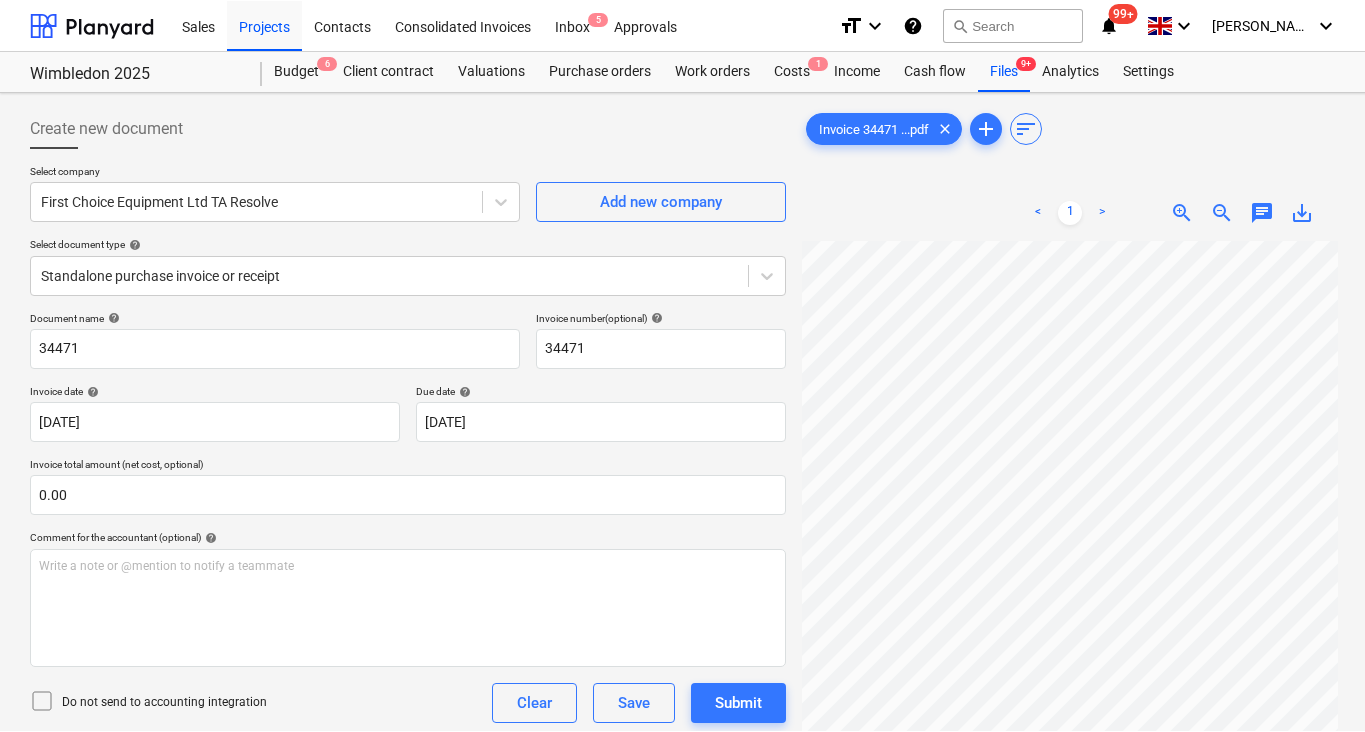 scroll, scrollTop: 183, scrollLeft: 0, axis: vertical 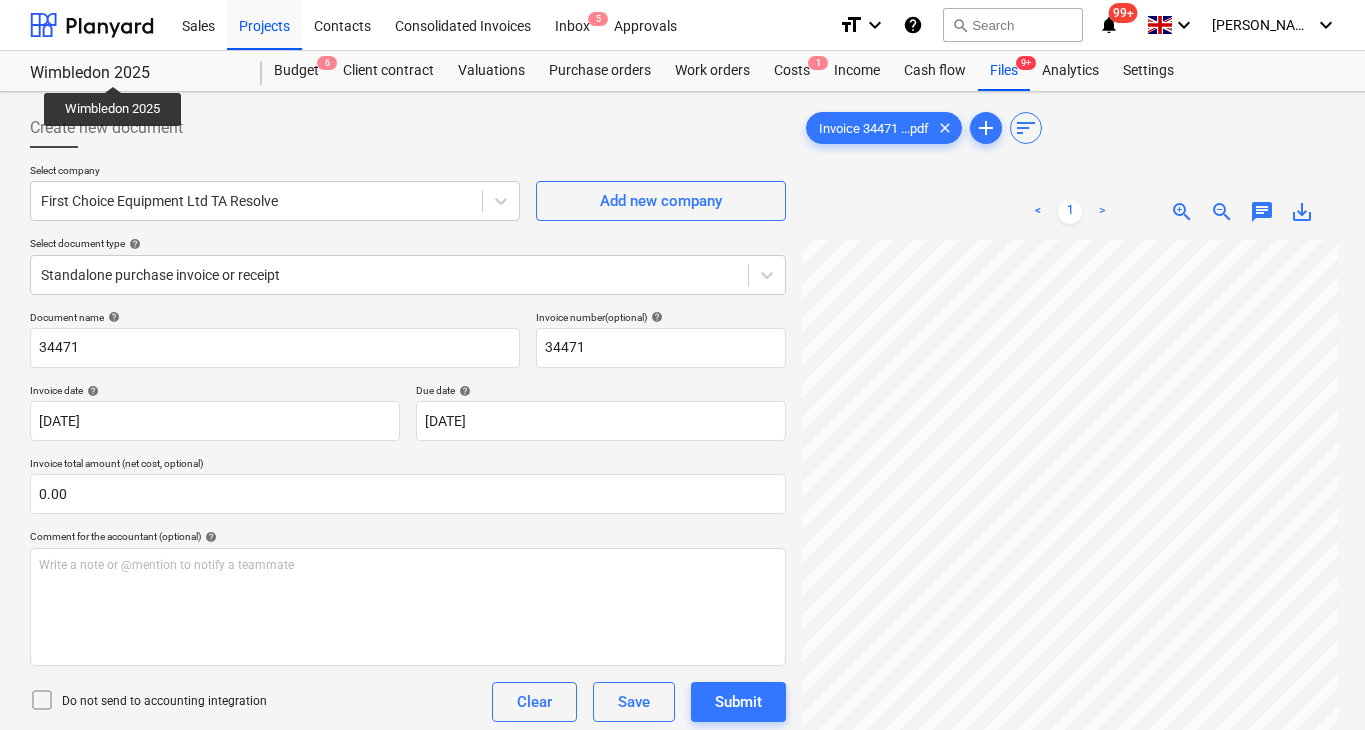 click on "Wimbledon 2025" at bounding box center [134, 73] 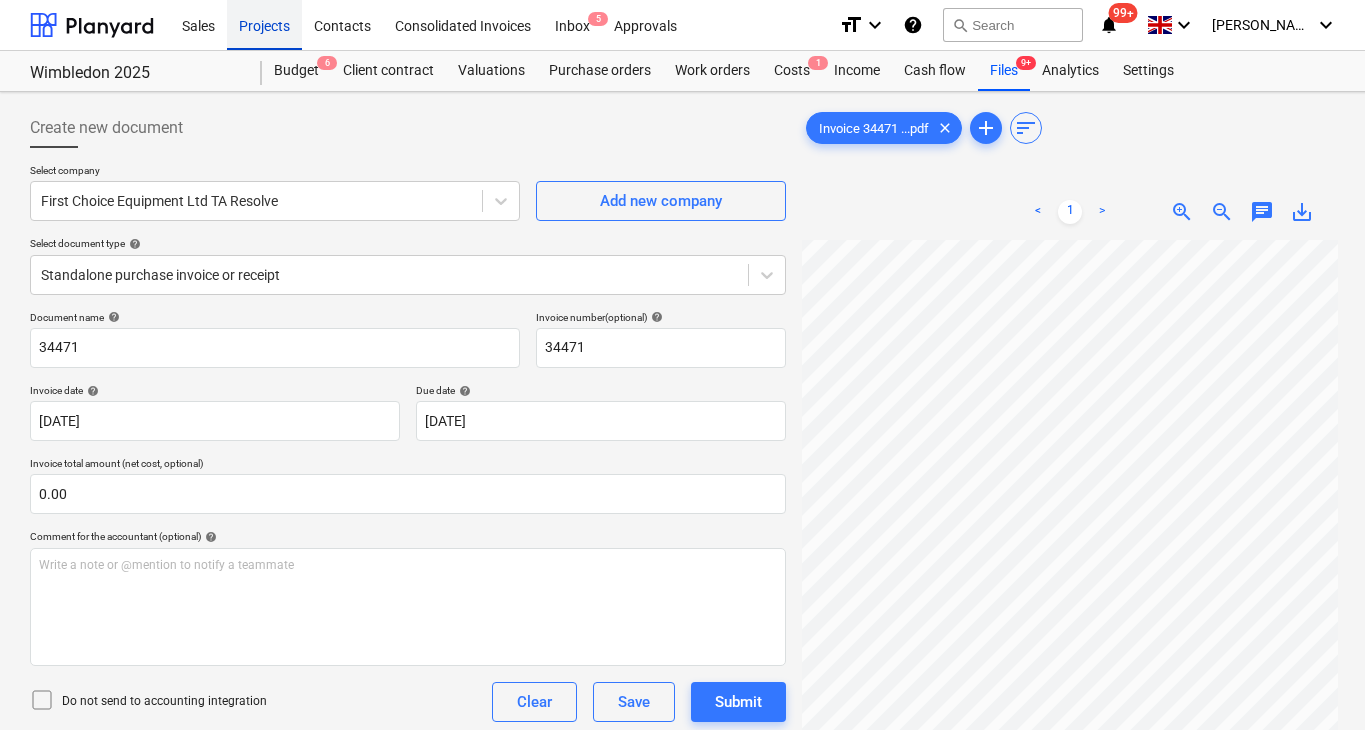 click on "Projects" at bounding box center (264, 24) 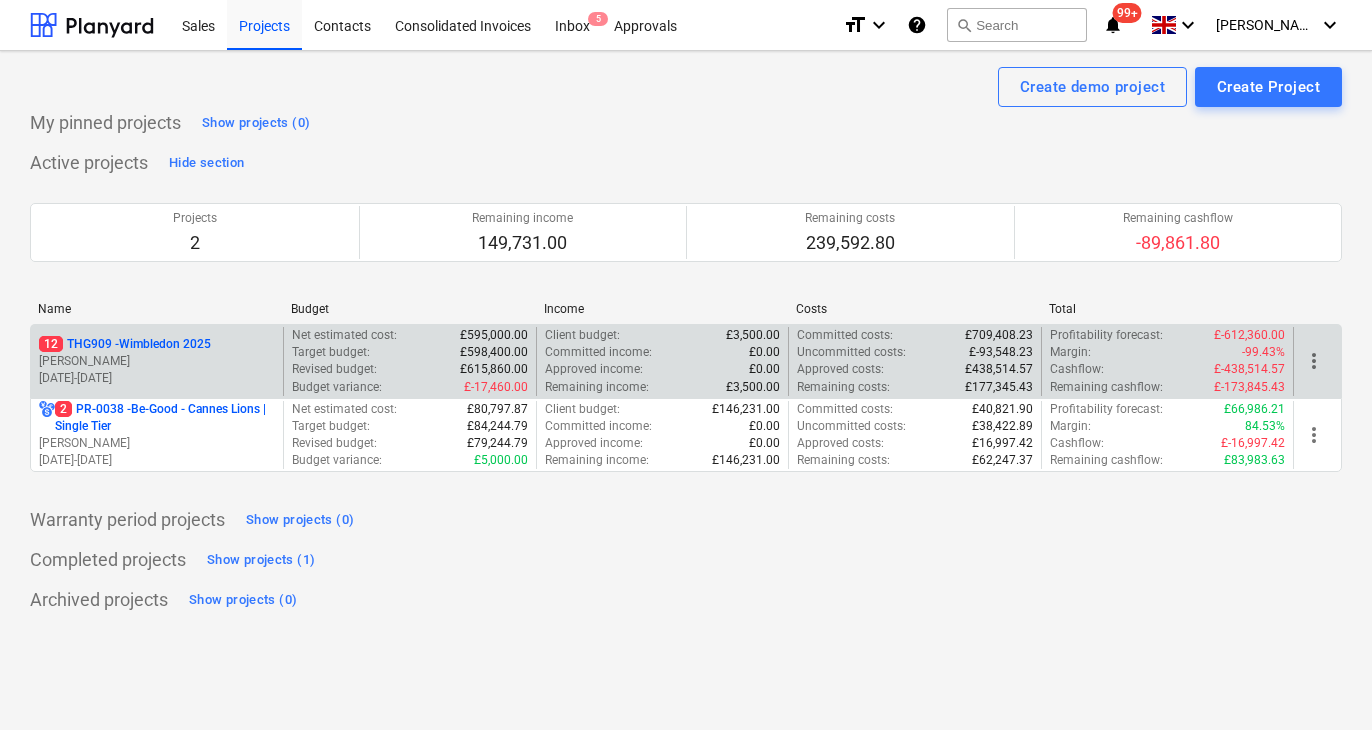 click on "[PERSON_NAME]" at bounding box center (157, 361) 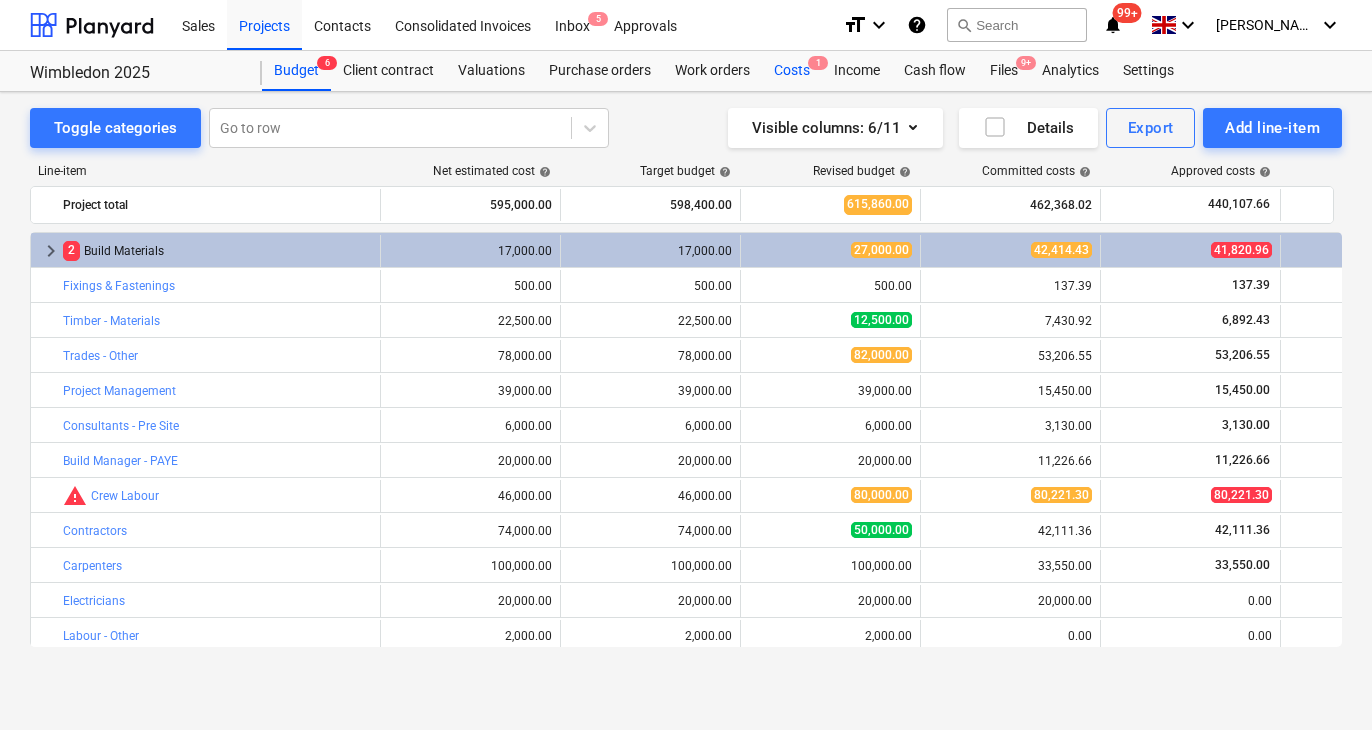 click on "Costs 1" at bounding box center [792, 71] 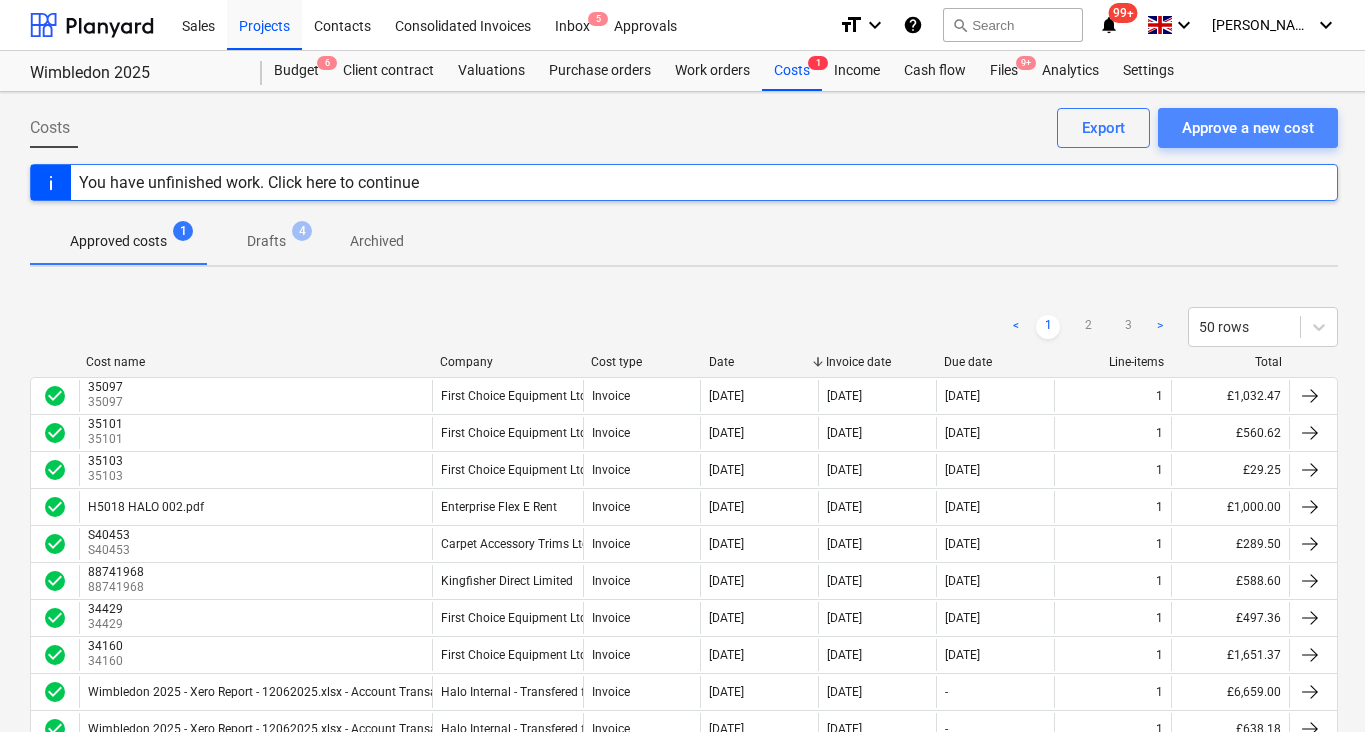 click on "Approve a new cost" at bounding box center [1248, 128] 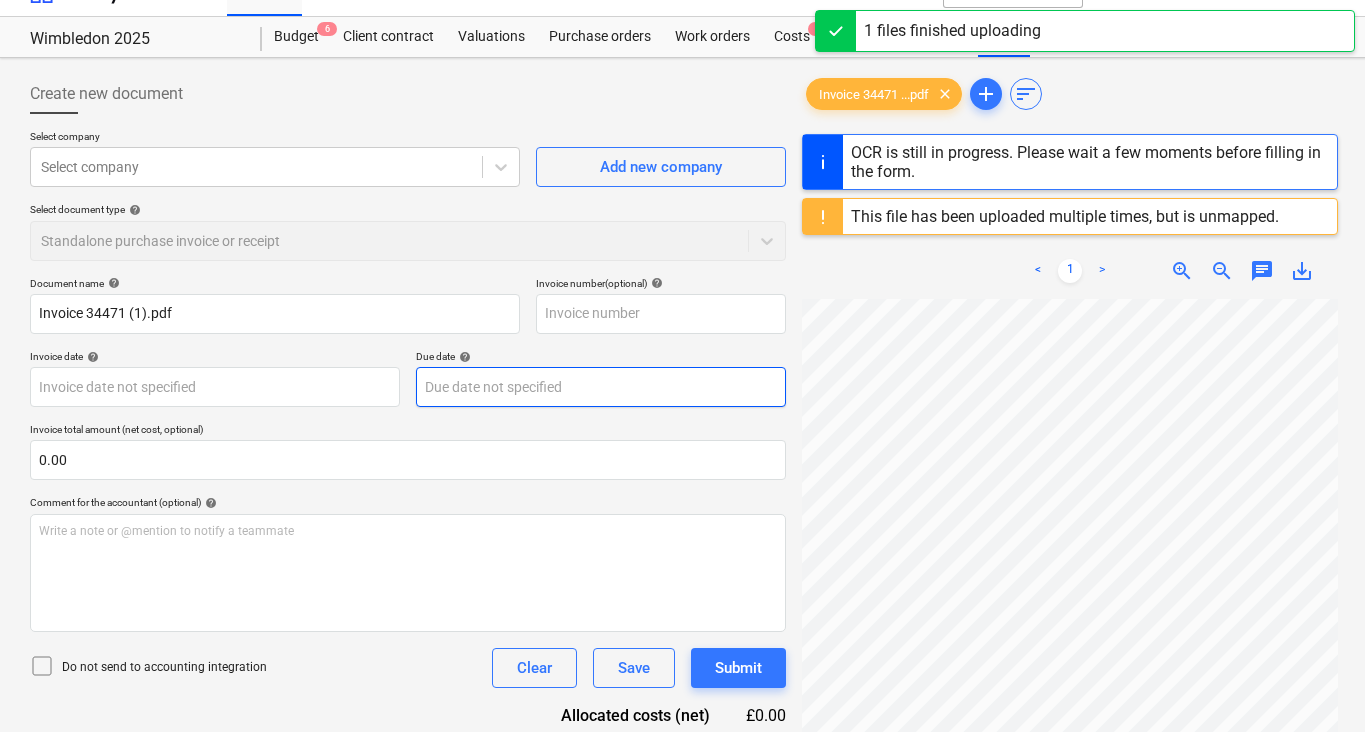 type on "34471" 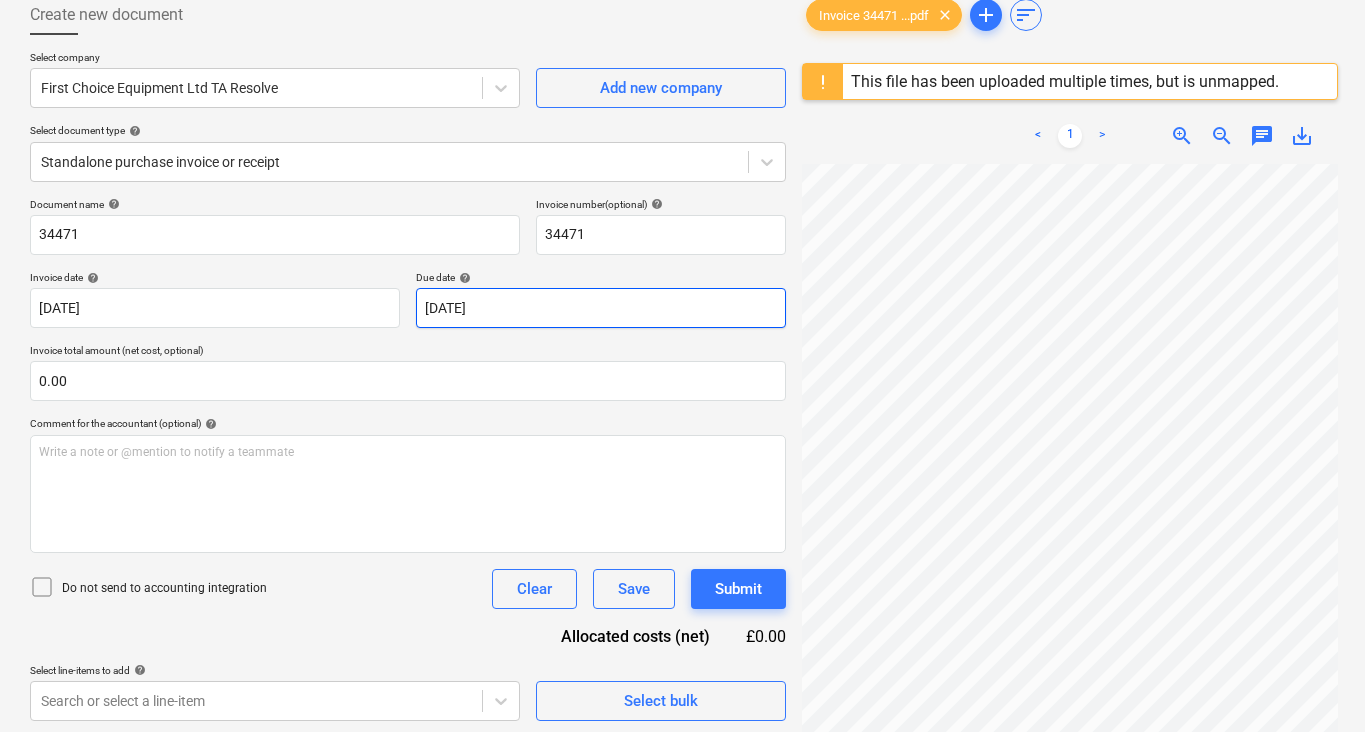 scroll, scrollTop: 111, scrollLeft: 0, axis: vertical 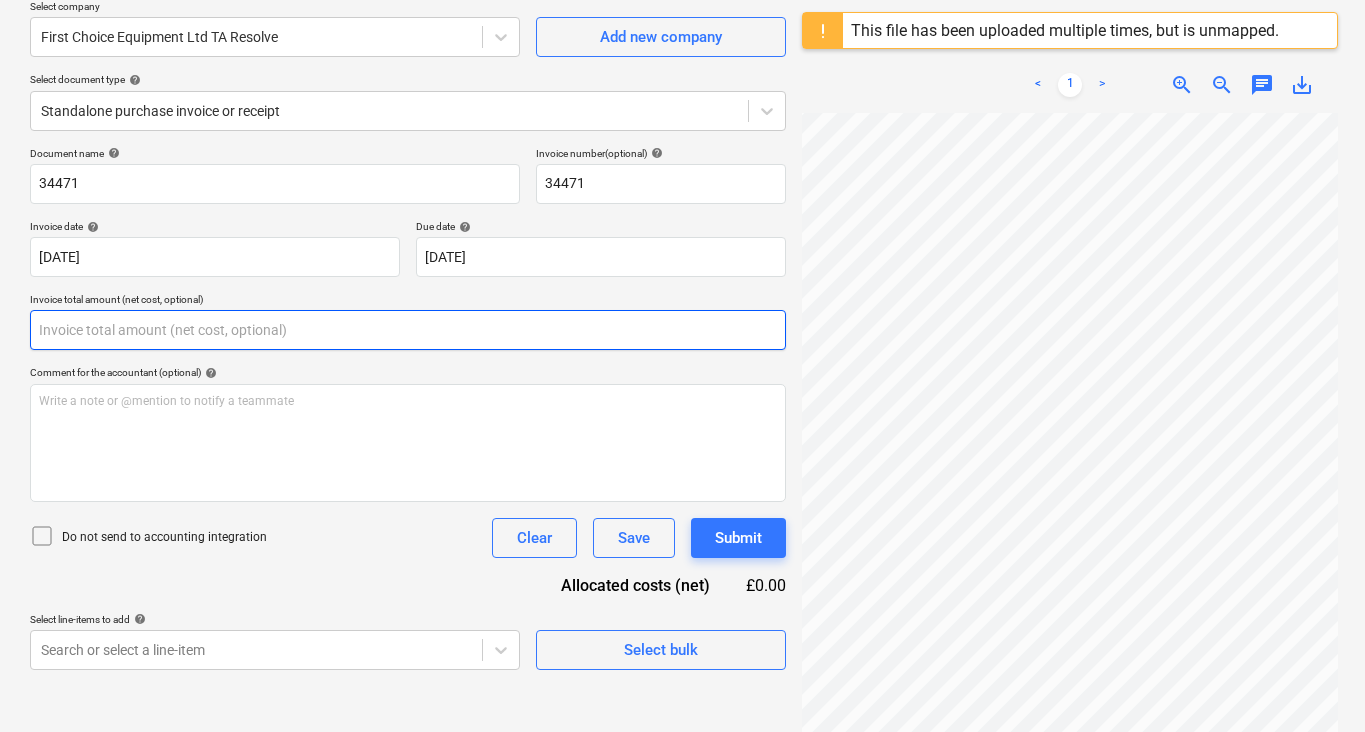click at bounding box center [408, 330] 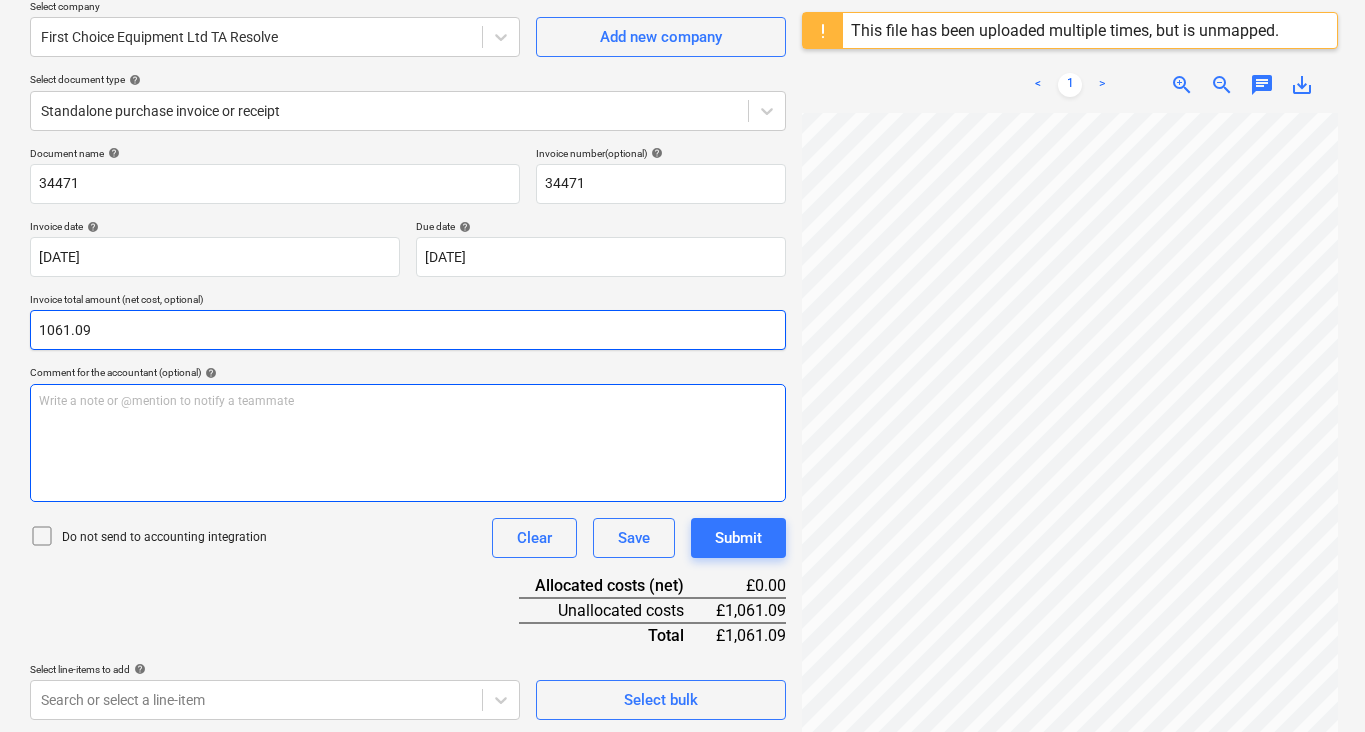 type on "1061.09" 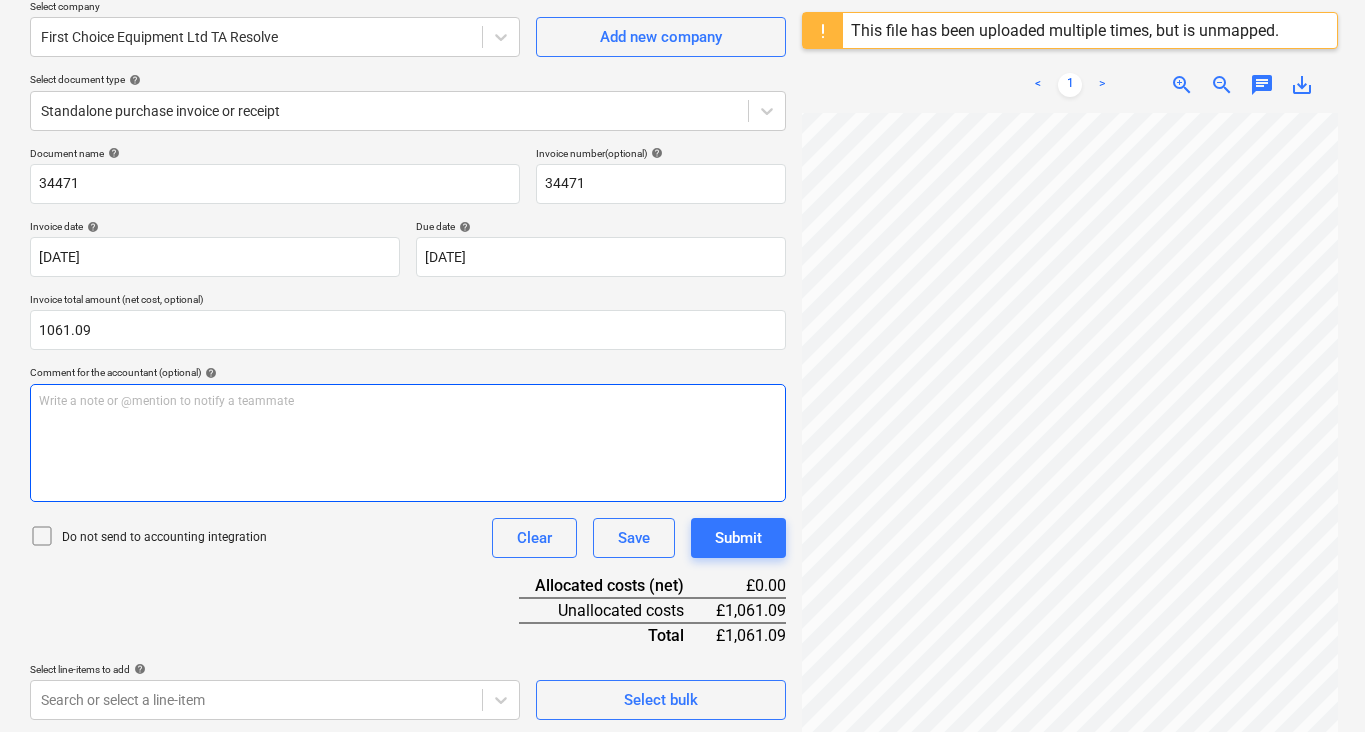 click on "Write a note or @mention to notify a teammate [PERSON_NAME]" at bounding box center [408, 443] 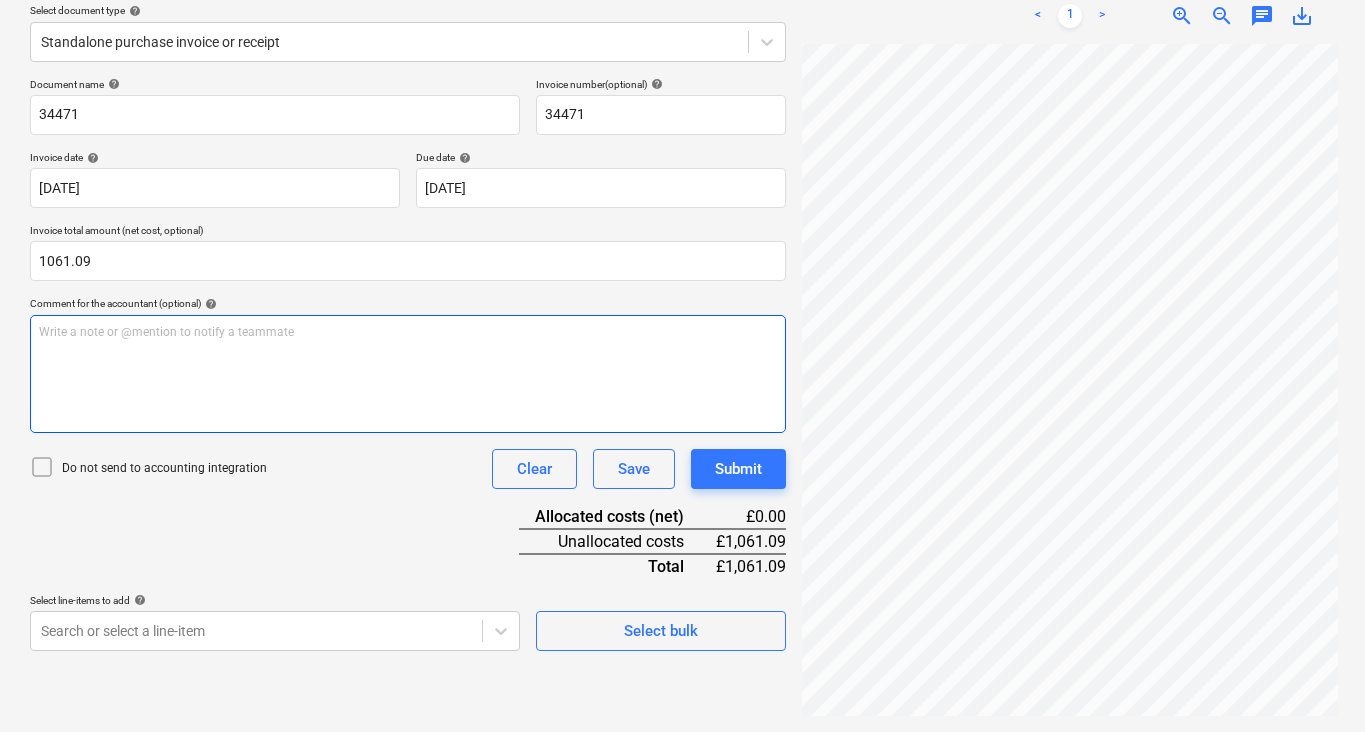 scroll, scrollTop: 237, scrollLeft: 0, axis: vertical 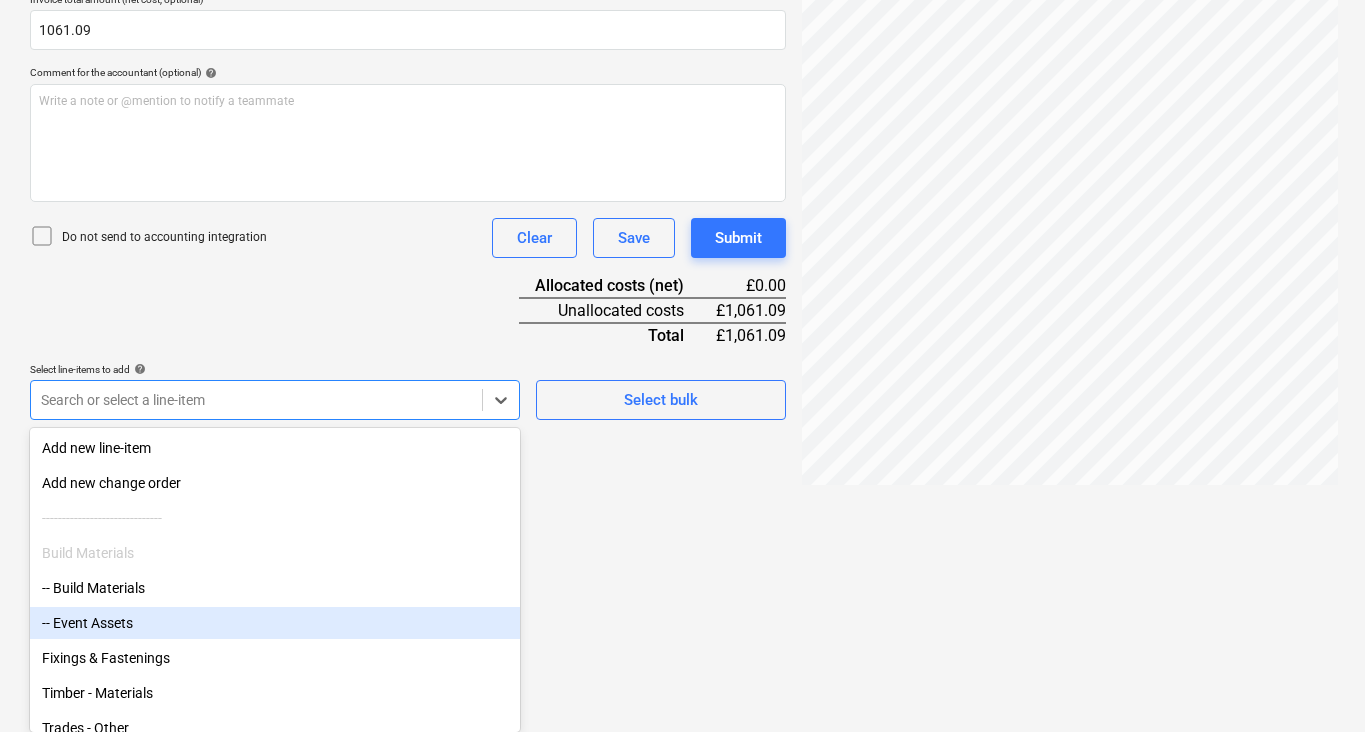 click on "Sales Projects Contacts Consolidated Invoices Inbox 5 Approvals format_size keyboard_arrow_down help search Search notifications 99+ keyboard_arrow_down [PERSON_NAME] keyboard_arrow_down Wimbledon 2025 Budget 6 Client contract Valuations Purchase orders Work orders Costs 1 Income Cash flow Files 9+ Analytics Settings Create new document Select company First Choice Equipment Ltd TA Resolve   Add new company Select document type help Standalone purchase invoice or receipt Document name help 34471 Invoice number  (optional) help 34471 Invoice date help [DATE] [DATE] Press the down arrow key to interact with the calendar and
select a date. Press the question mark key to get the keyboard shortcuts for changing dates. Due date help [DATE] [DATE] Press the down arrow key to interact with the calendar and
select a date. Press the question mark key to get the keyboard shortcuts for changing dates. Invoice total amount (net cost, optional) 1061.09 Comment for the accountant (optional) help ﻿ <" at bounding box center [682, -98] 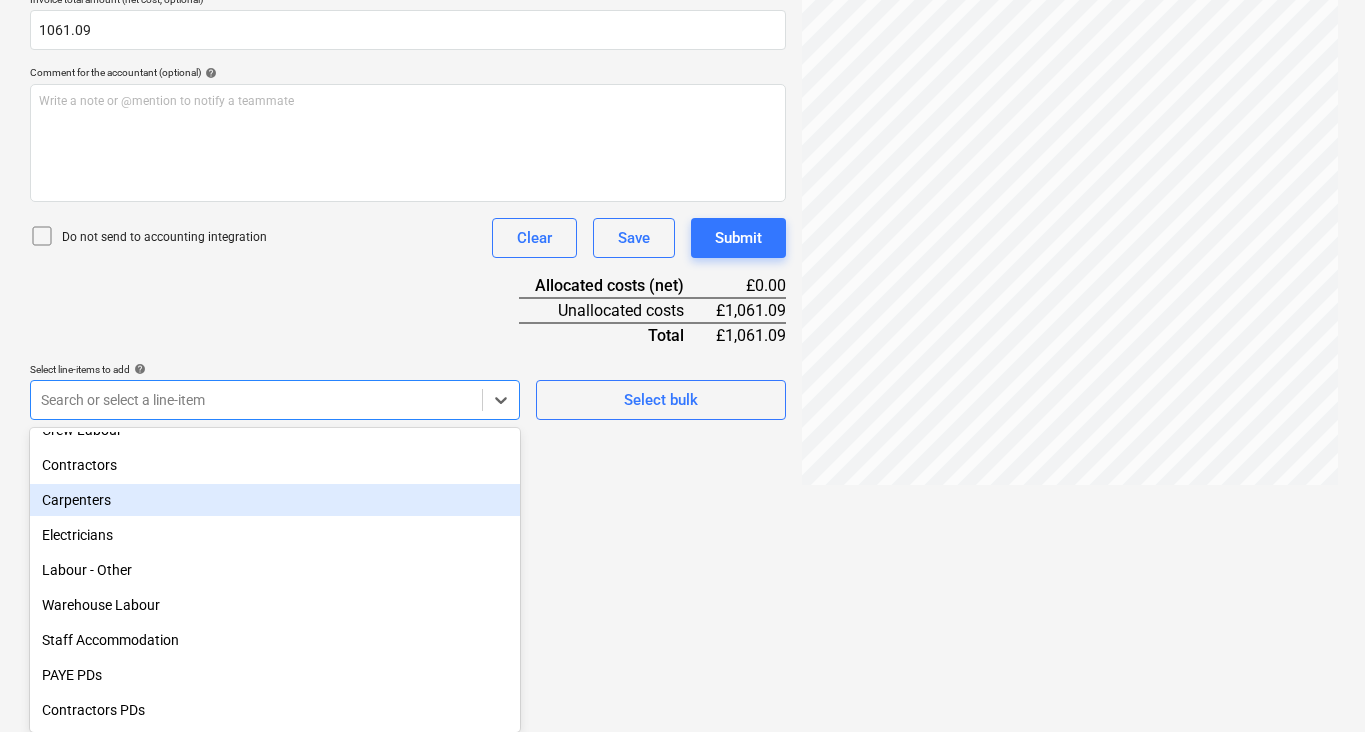 scroll, scrollTop: 558, scrollLeft: 0, axis: vertical 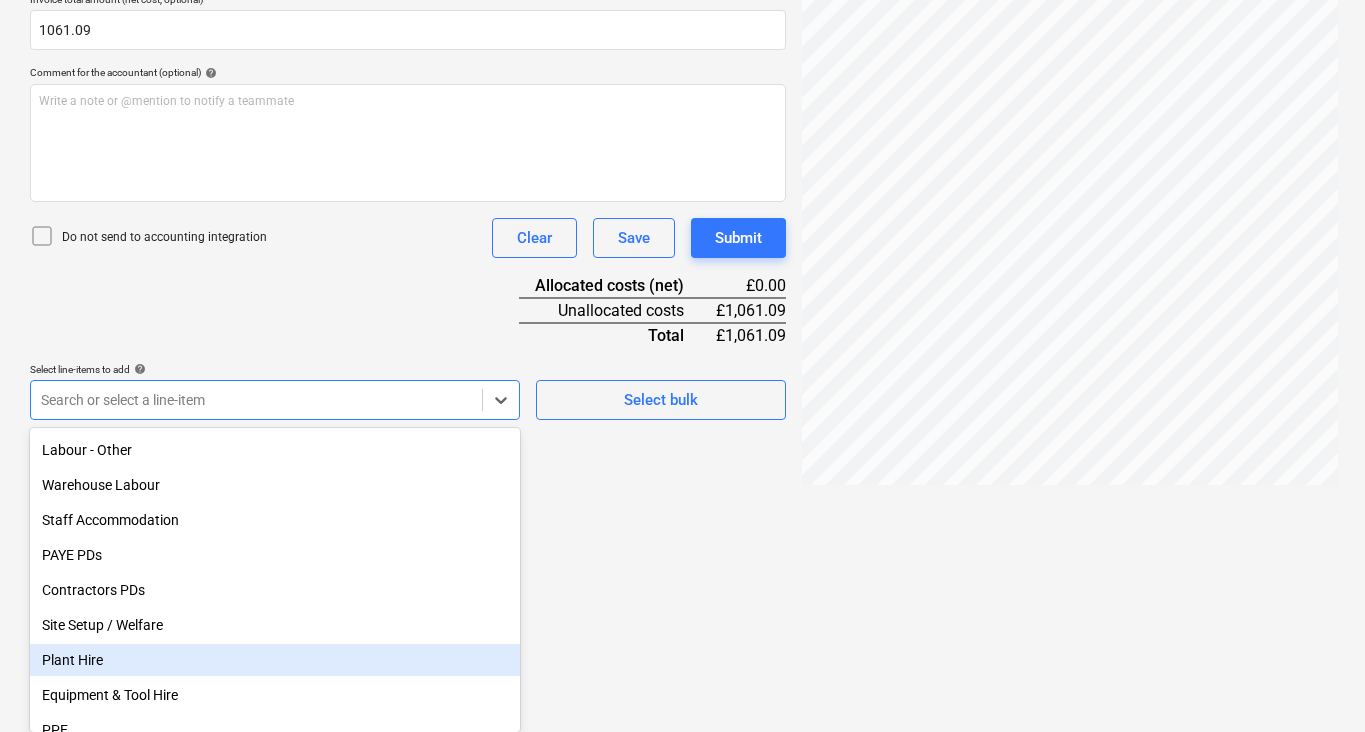 click on "Plant Hire" at bounding box center (275, 660) 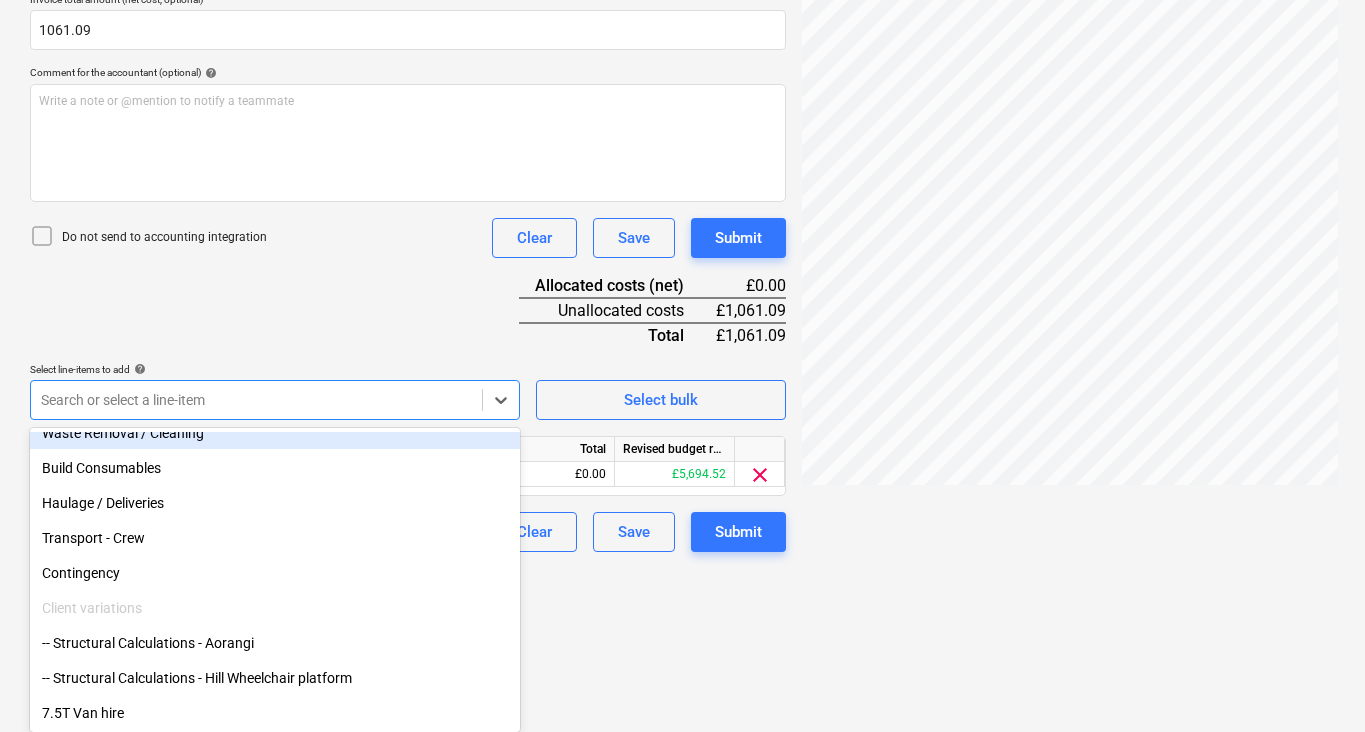 scroll, scrollTop: 487, scrollLeft: 0, axis: vertical 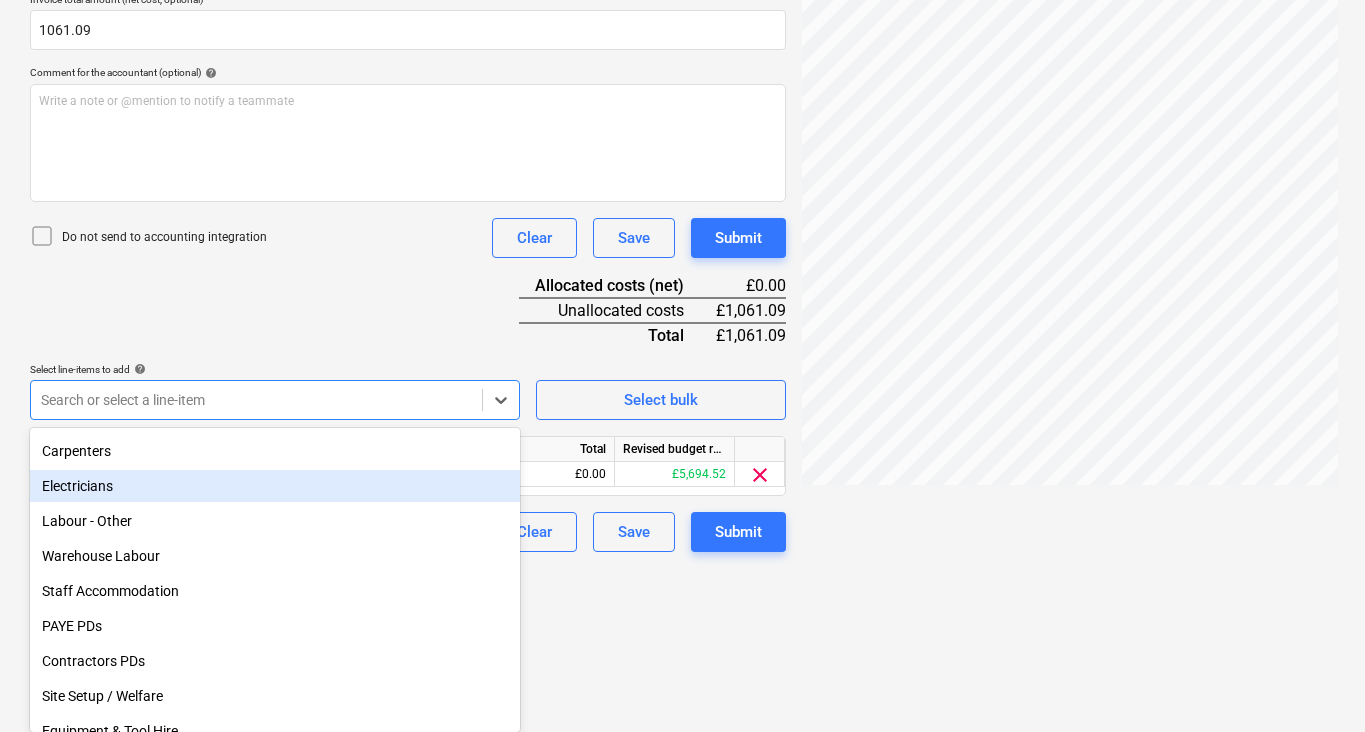 click on "Document name help 34471 Invoice number  (optional) help 34471 Invoice date help [DATE] [DATE] Press the down arrow key to interact with the calendar and
select a date. Press the question mark key to get the keyboard shortcuts for changing dates. Due date help [DATE] [DATE] Press the down arrow key to interact with the calendar and
select a date. Press the question mark key to get the keyboard shortcuts for changing dates. Invoice total amount (net cost, optional) 1061.09 Comment for the accountant (optional) help Write a note or @mention to notify a teammate ﻿ Do not send to accounting integration Clear Save Submit Allocated costs (net) £0.00 Unallocated costs £1,061.09 Total £1,061.09 Select line-items to add help option   Plant Hire, selected. option   Electricians focused, 16 of 33. 33 results available. Use Up and Down to choose options, press Enter to select the currently focused option, press Escape to exit the menu, press Tab to select the option and exit the menu. Unit 0.00" at bounding box center [408, 199] 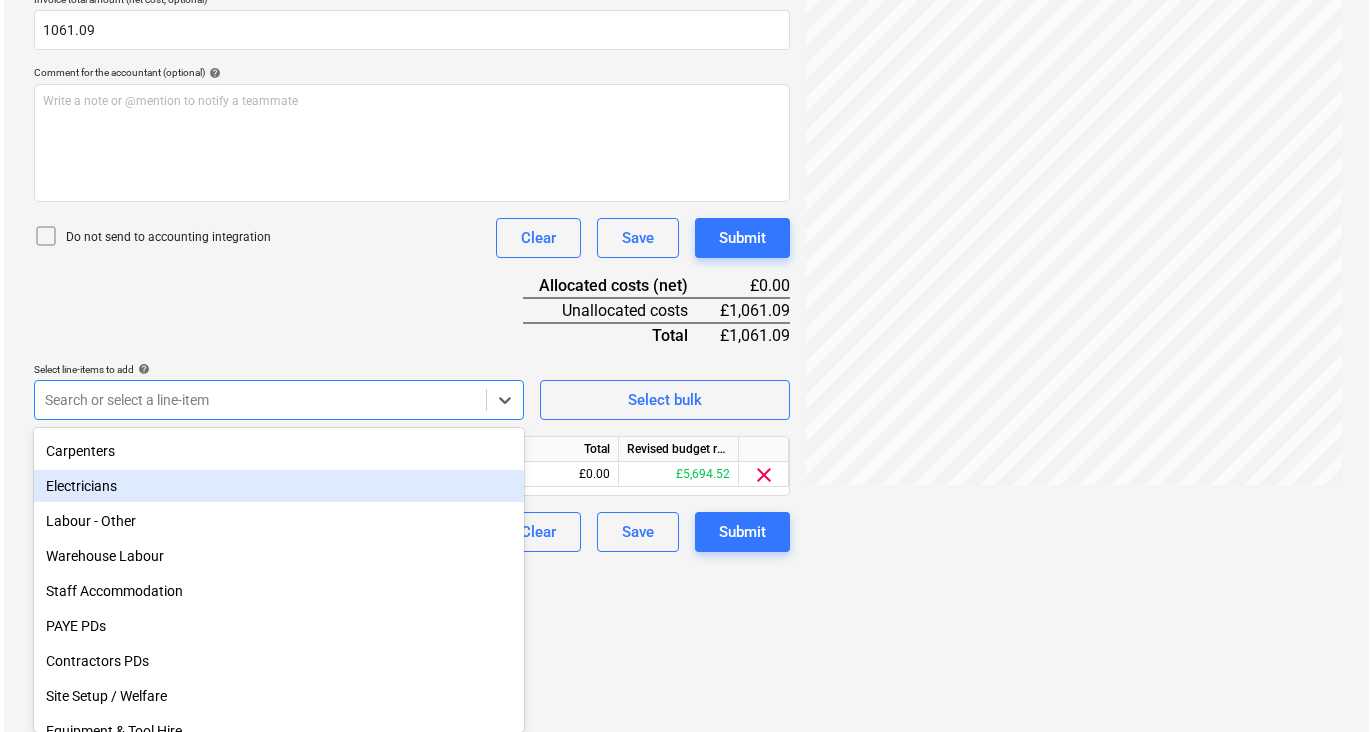 scroll, scrollTop: 300, scrollLeft: 0, axis: vertical 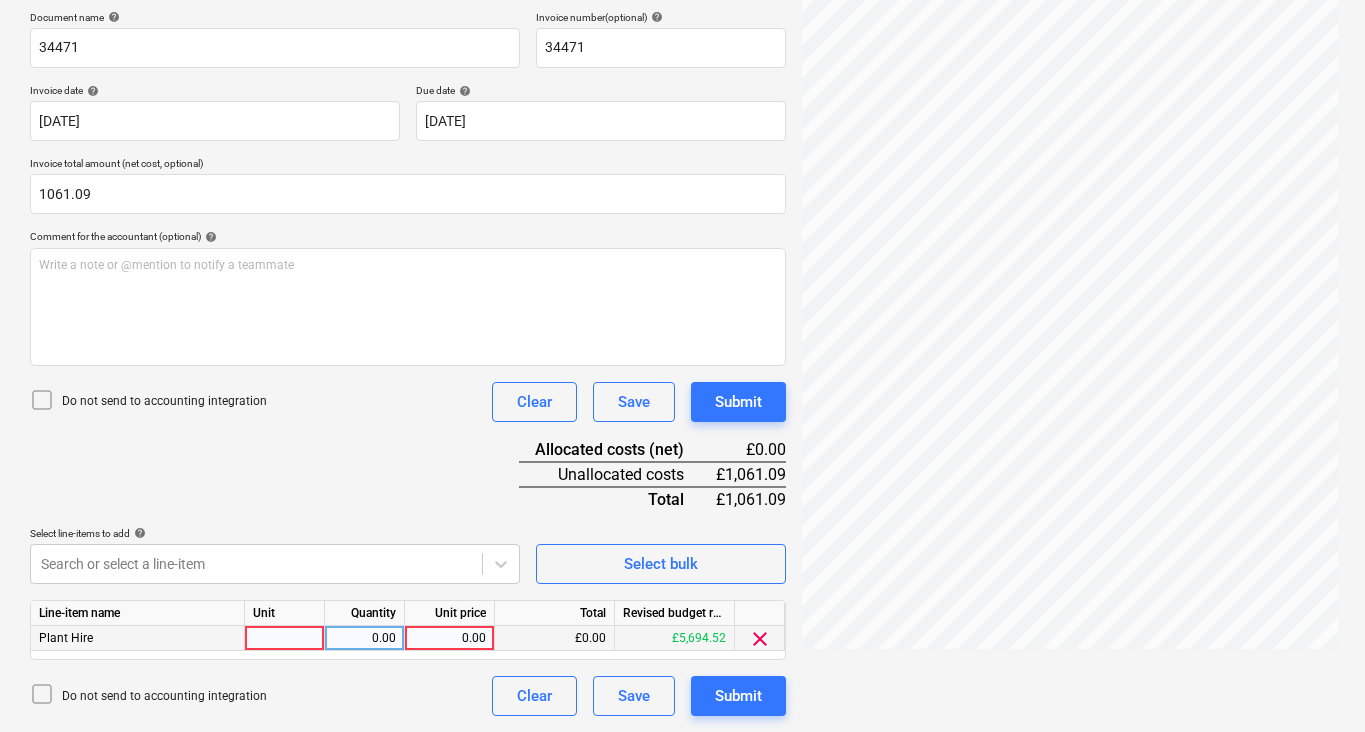 click at bounding box center [285, 638] 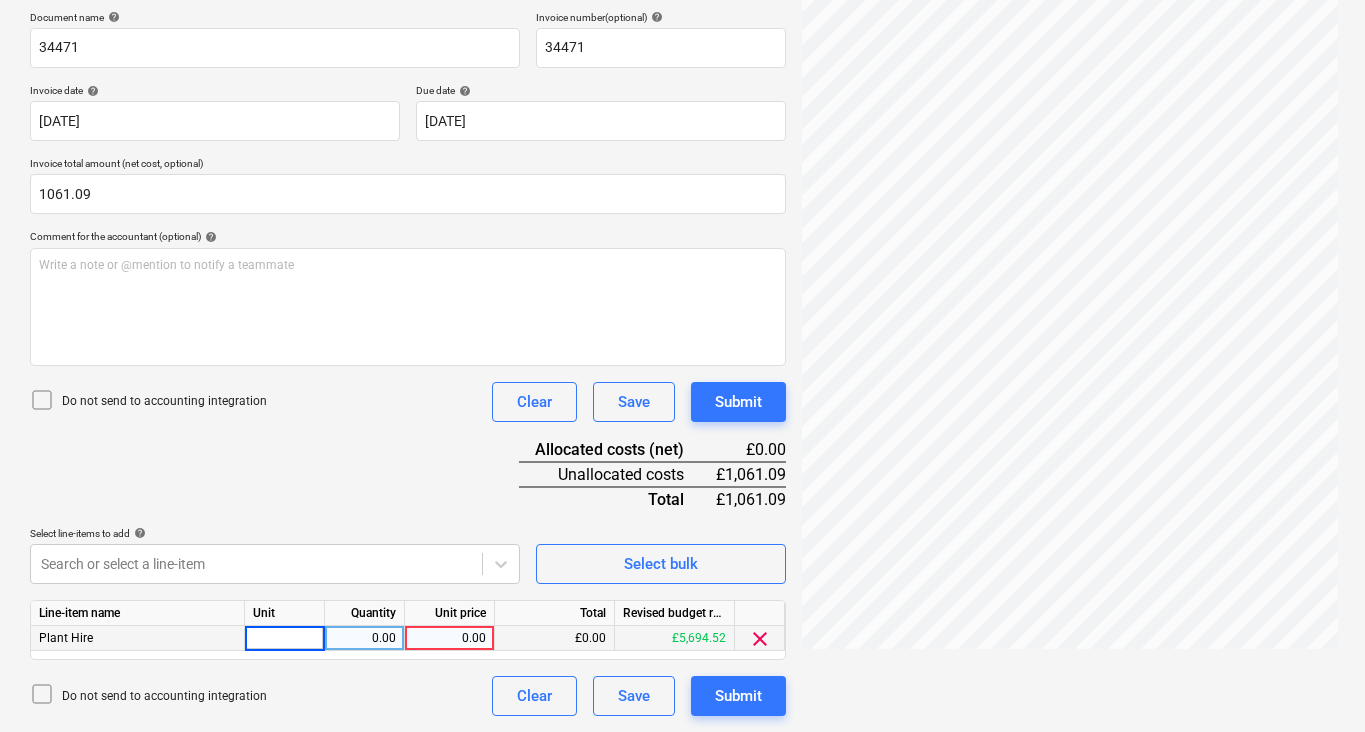 type on "1" 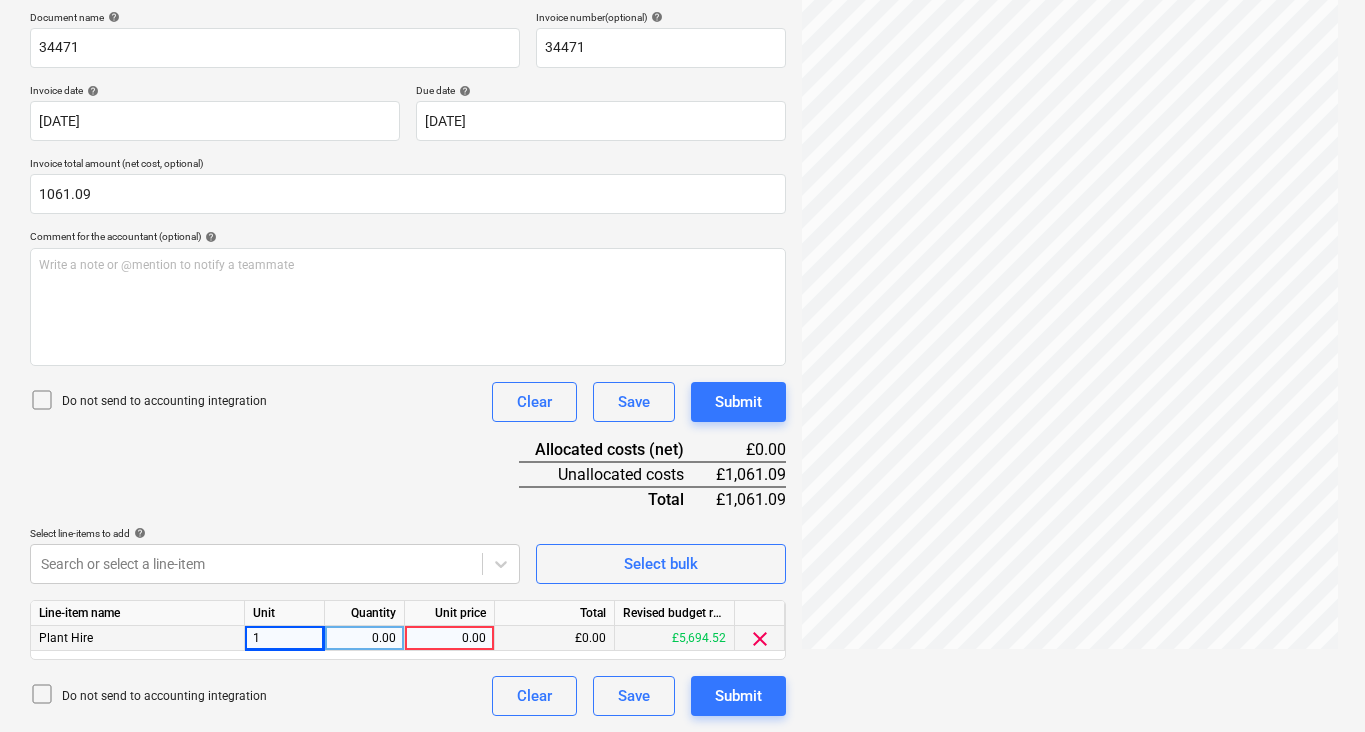 click on "0.00" at bounding box center (364, 638) 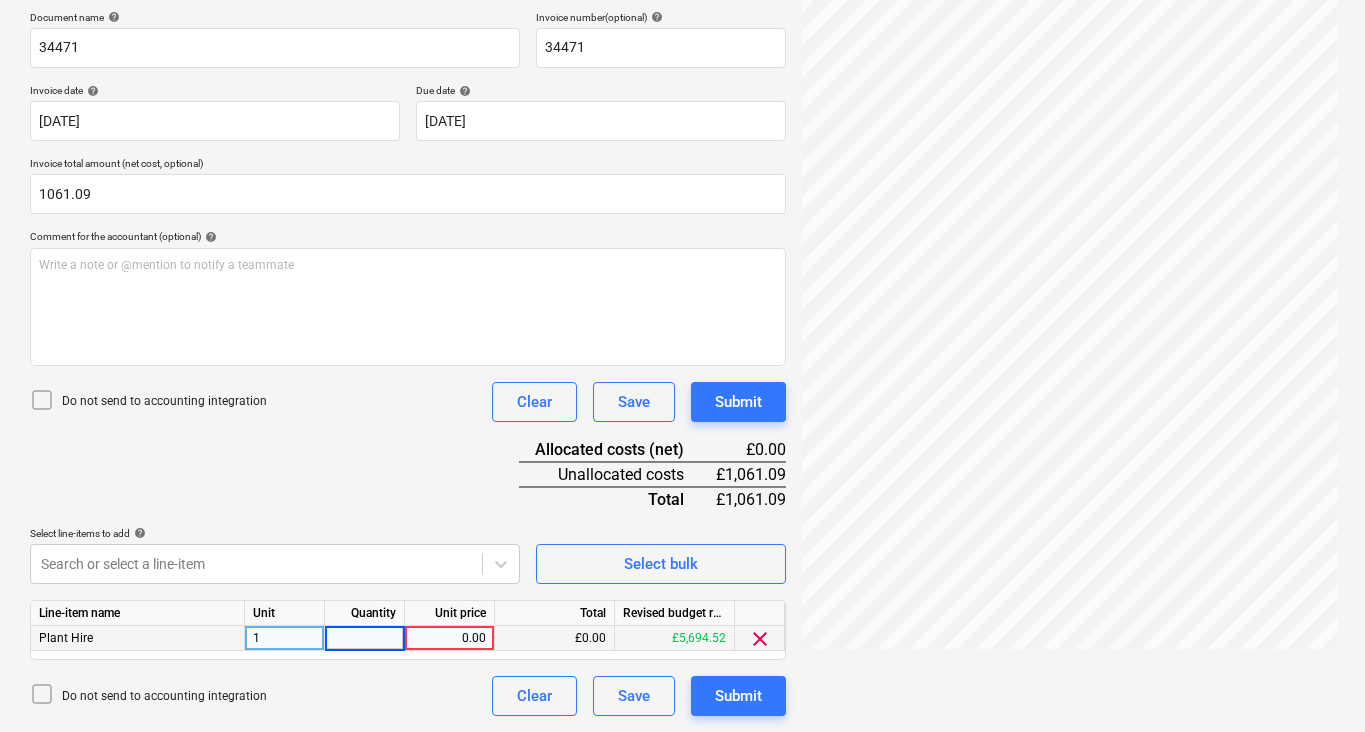 type on "1" 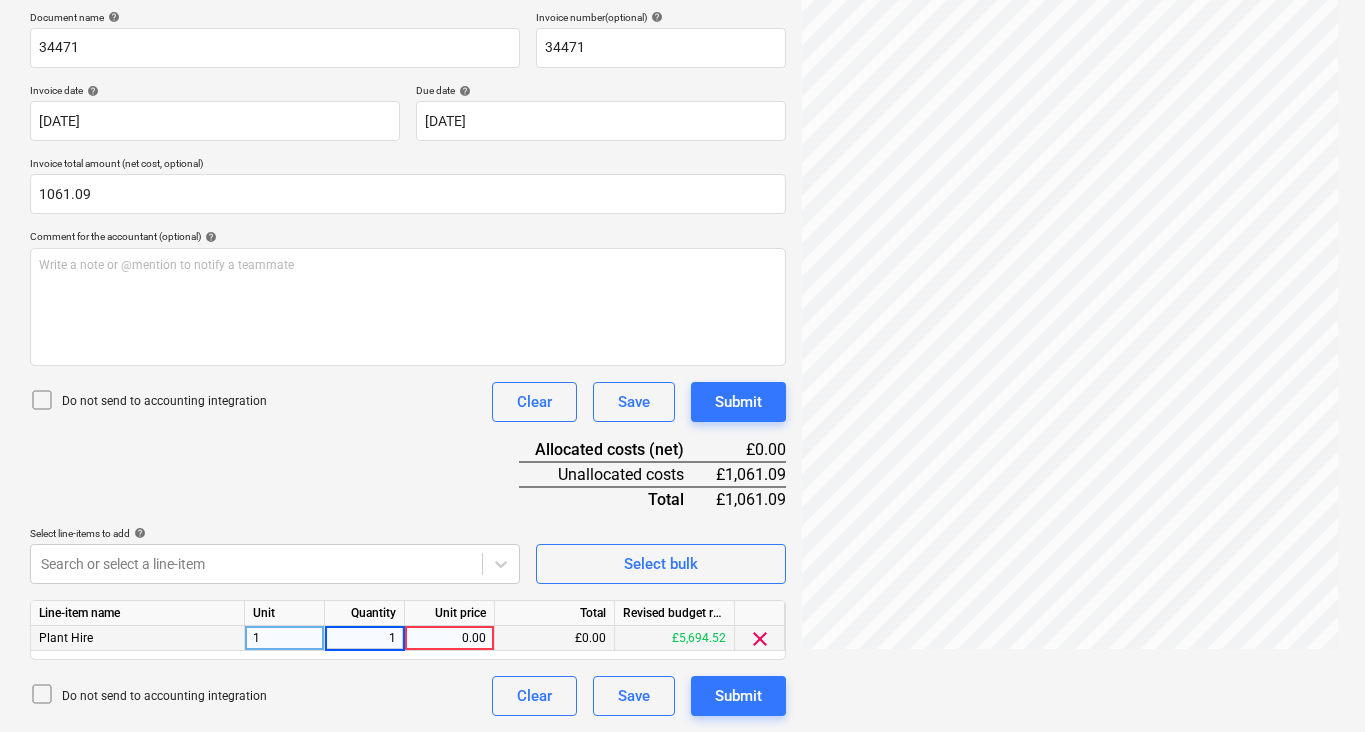 click on "0.00" at bounding box center (449, 638) 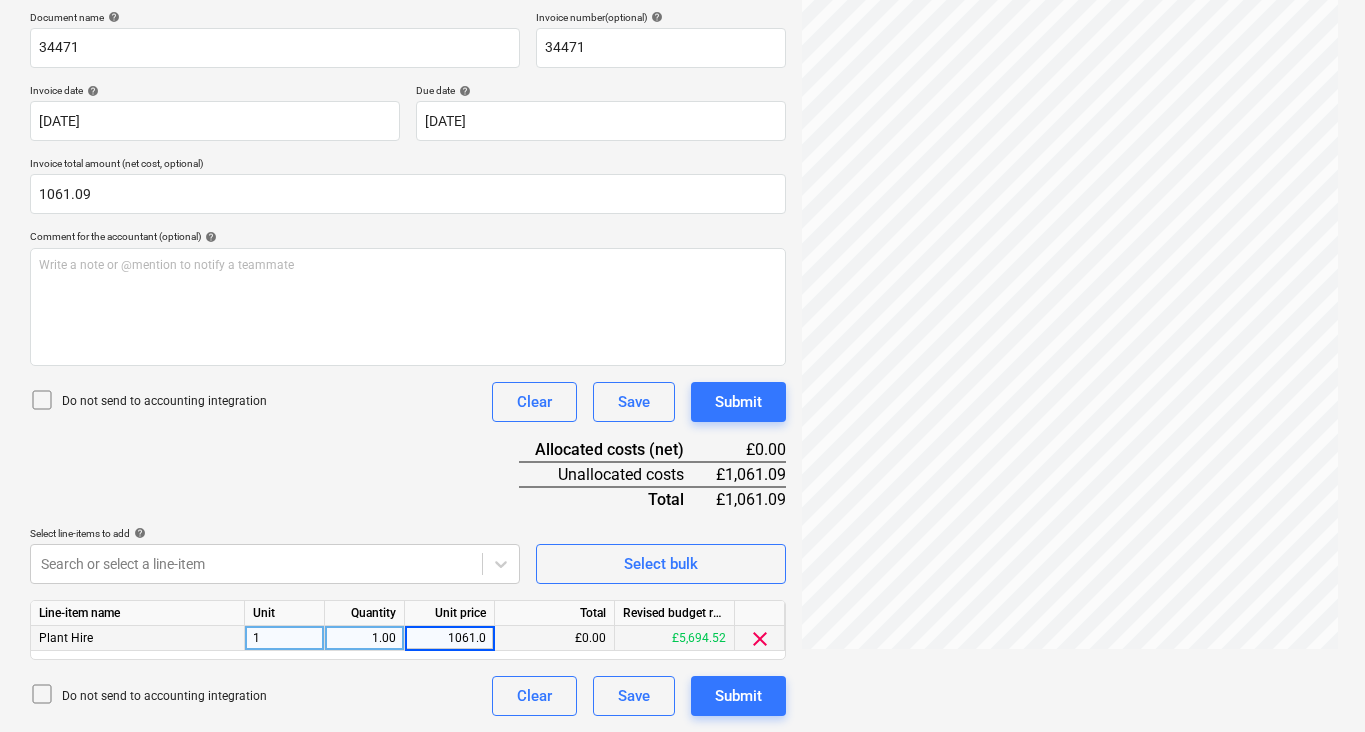 type on "1061.09" 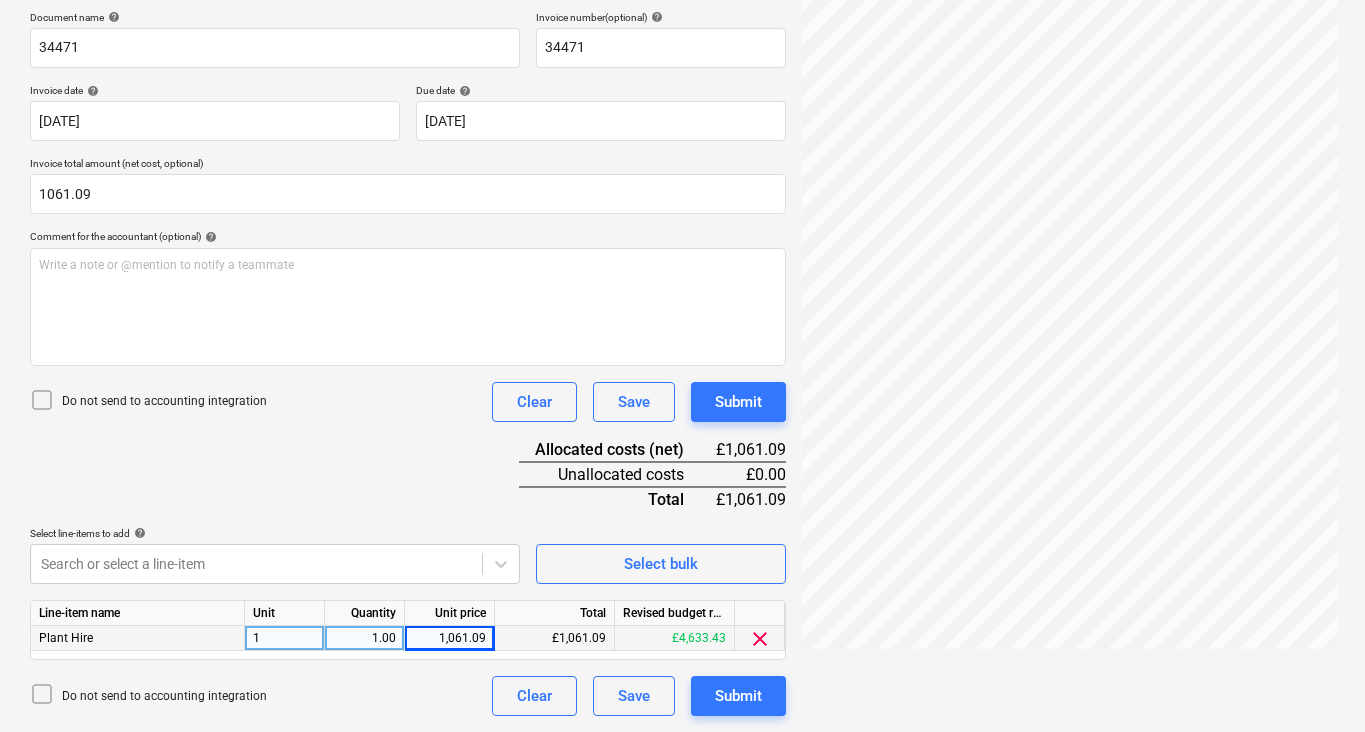 click on "Do not send to accounting integration Clear Save Submit" at bounding box center [408, 696] 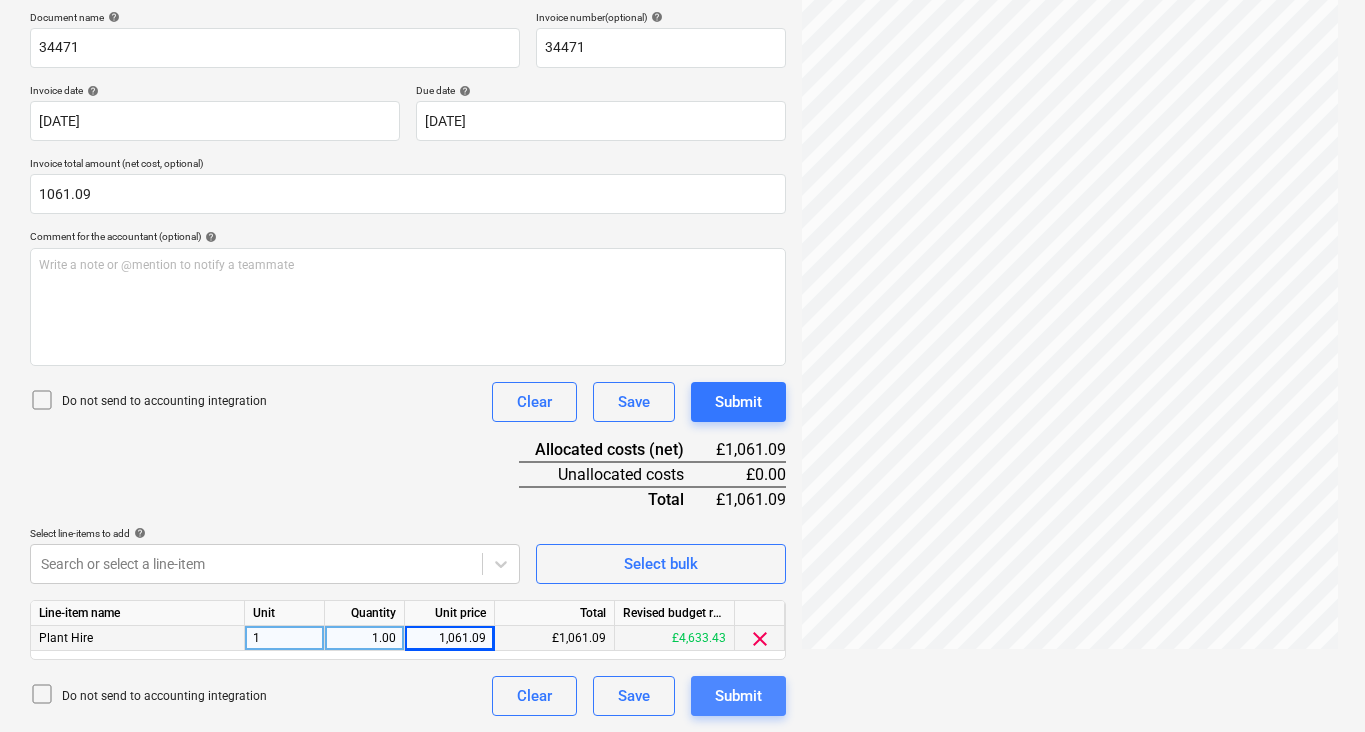click on "Submit" at bounding box center (738, 696) 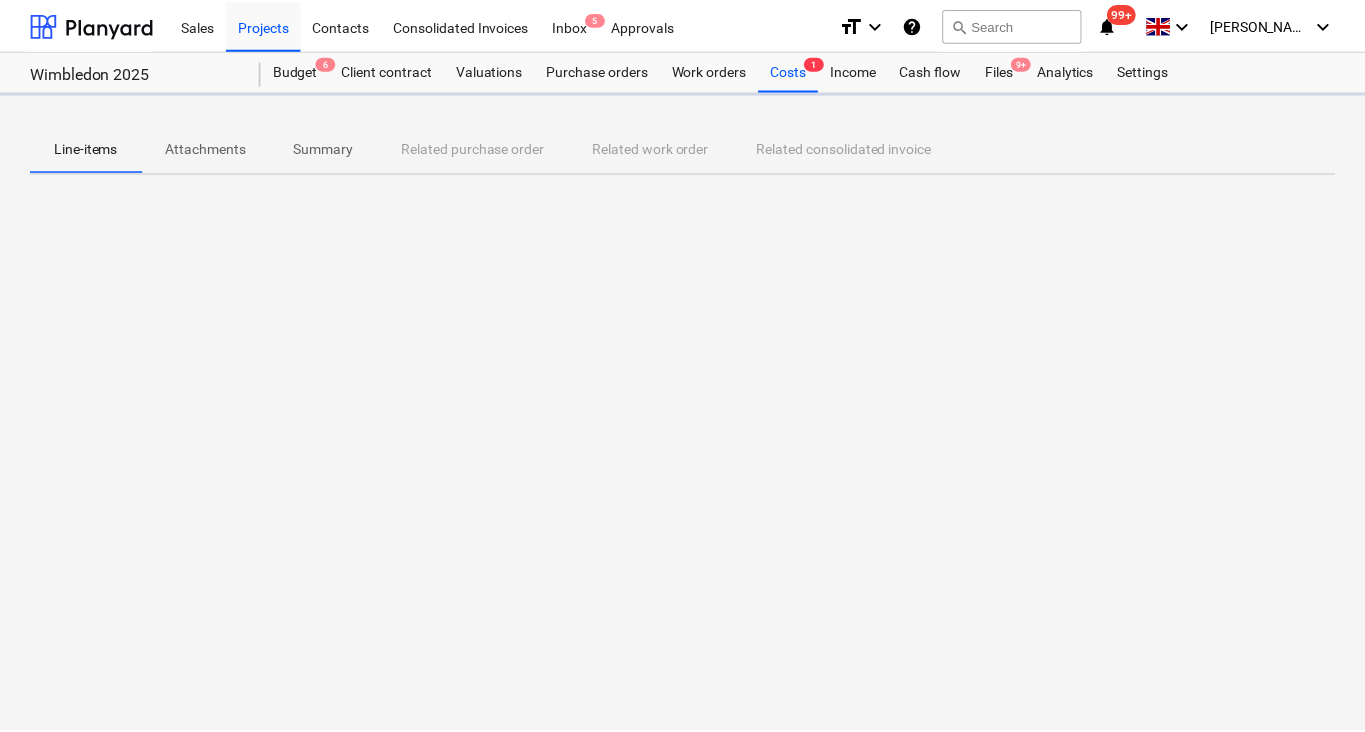 scroll, scrollTop: 0, scrollLeft: 0, axis: both 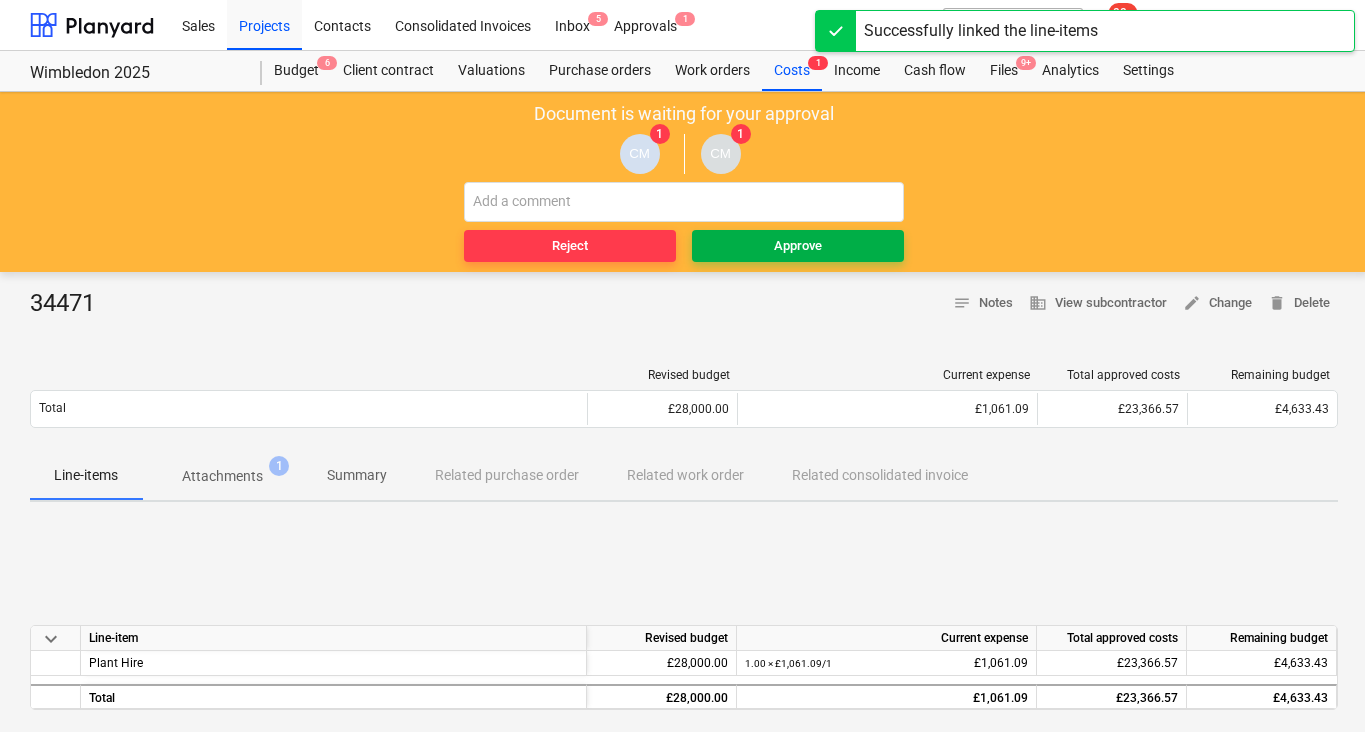 click on "Approve" at bounding box center (798, 246) 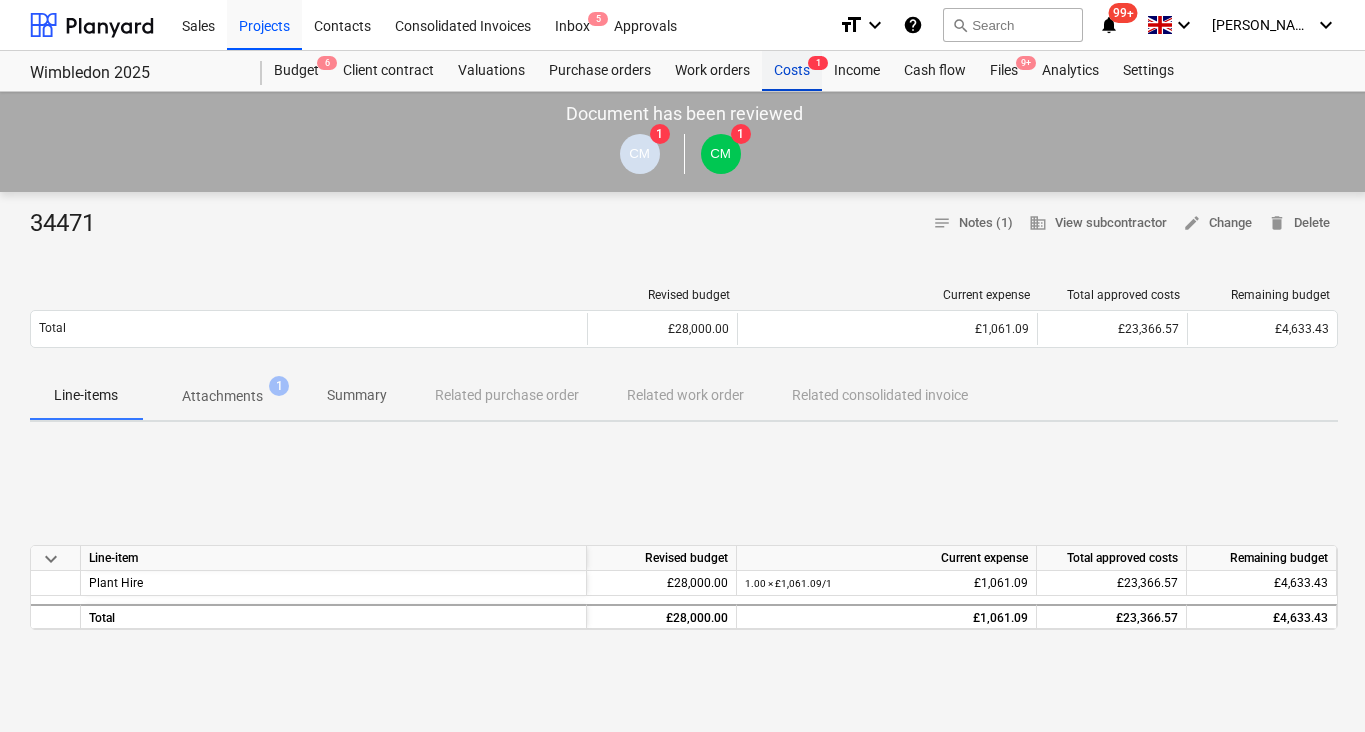 click on "Costs 1" at bounding box center (792, 71) 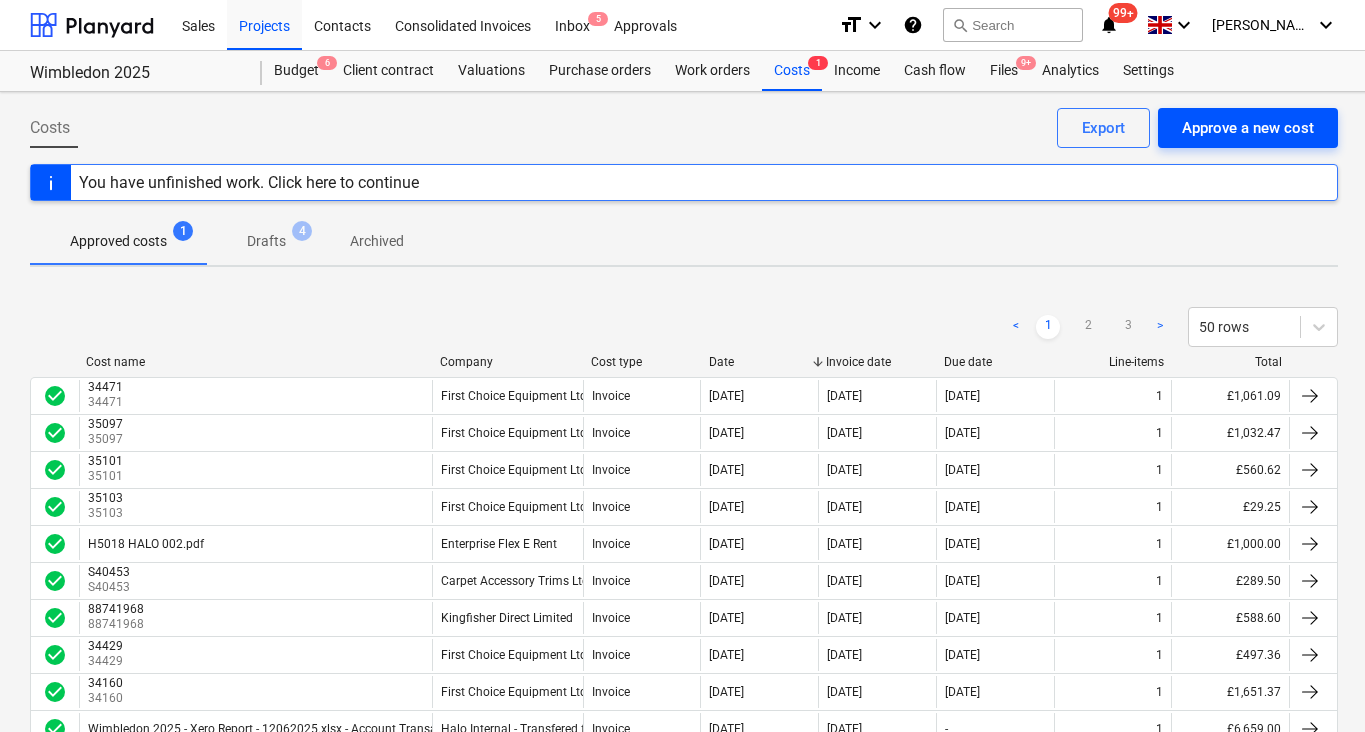 click on "Approve a new cost" at bounding box center (1248, 128) 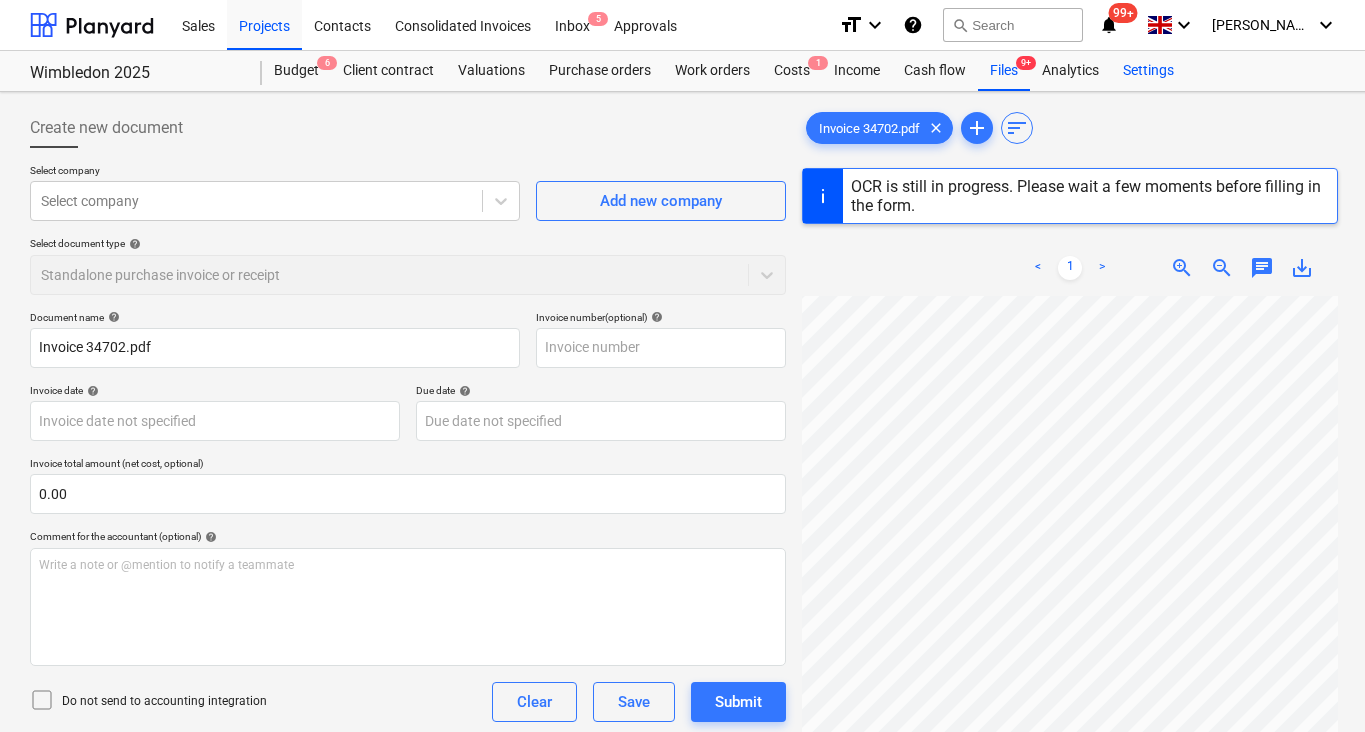 scroll, scrollTop: 181, scrollLeft: 70, axis: both 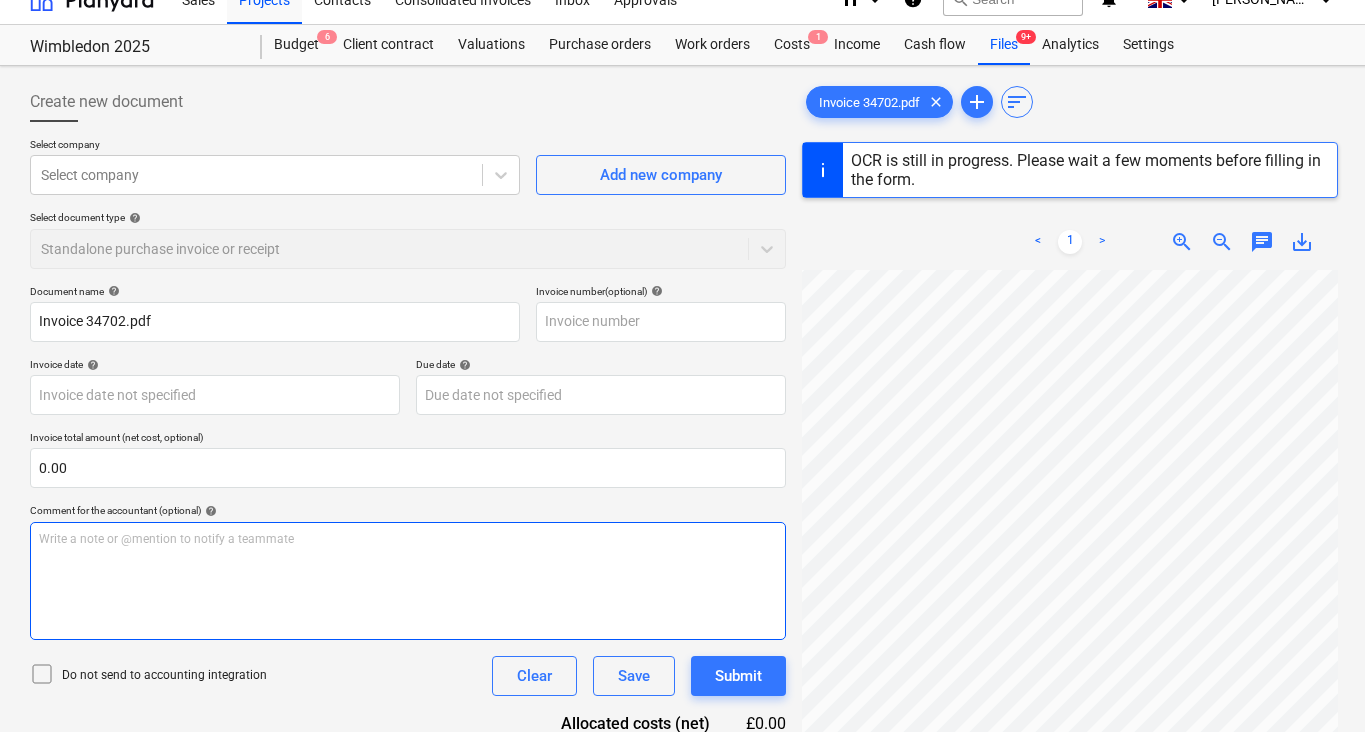 type on "34702" 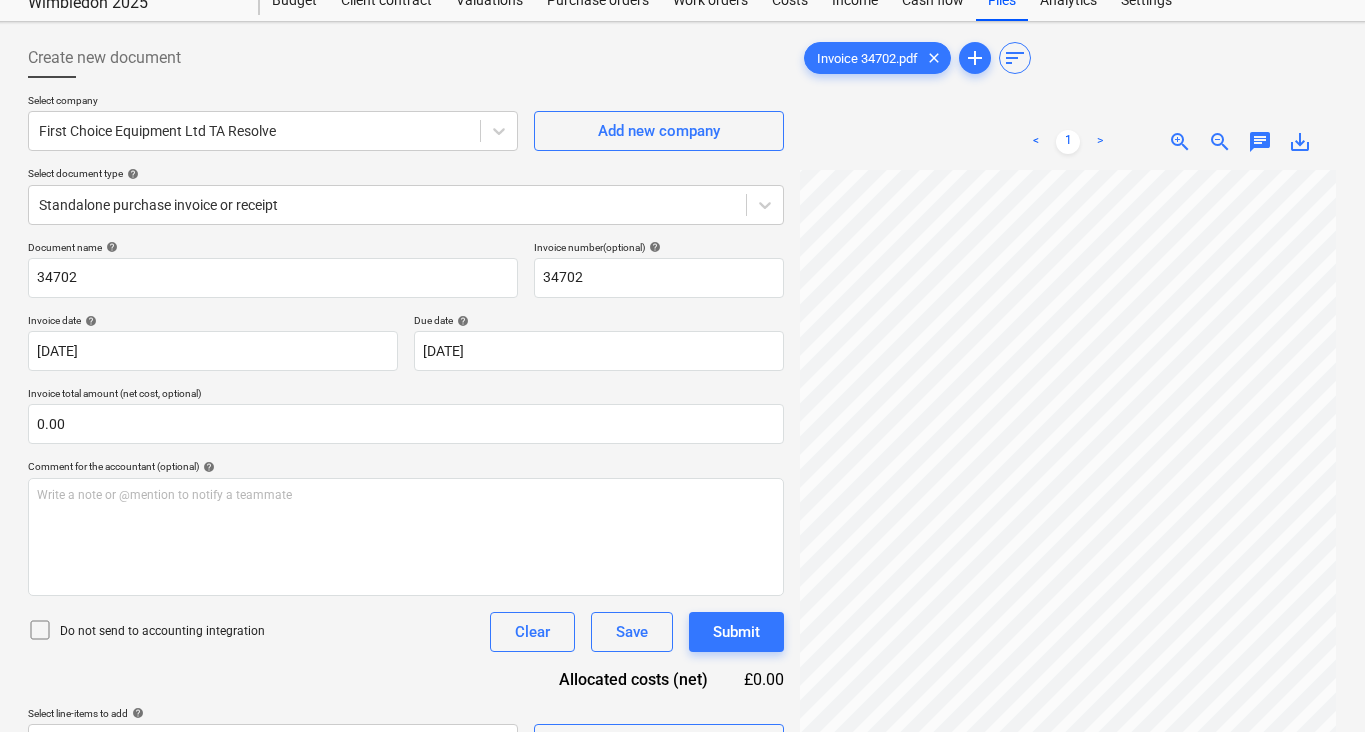scroll, scrollTop: 71, scrollLeft: 2, axis: both 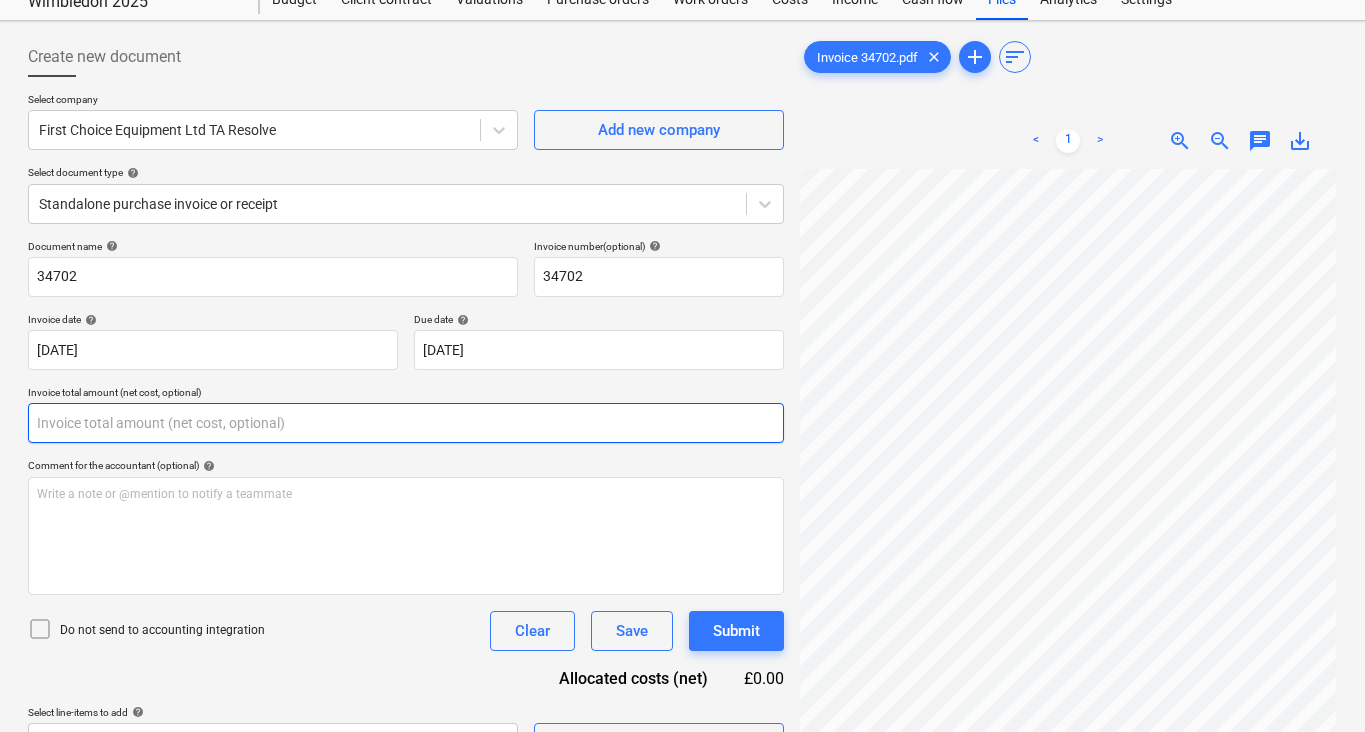 click at bounding box center [406, 423] 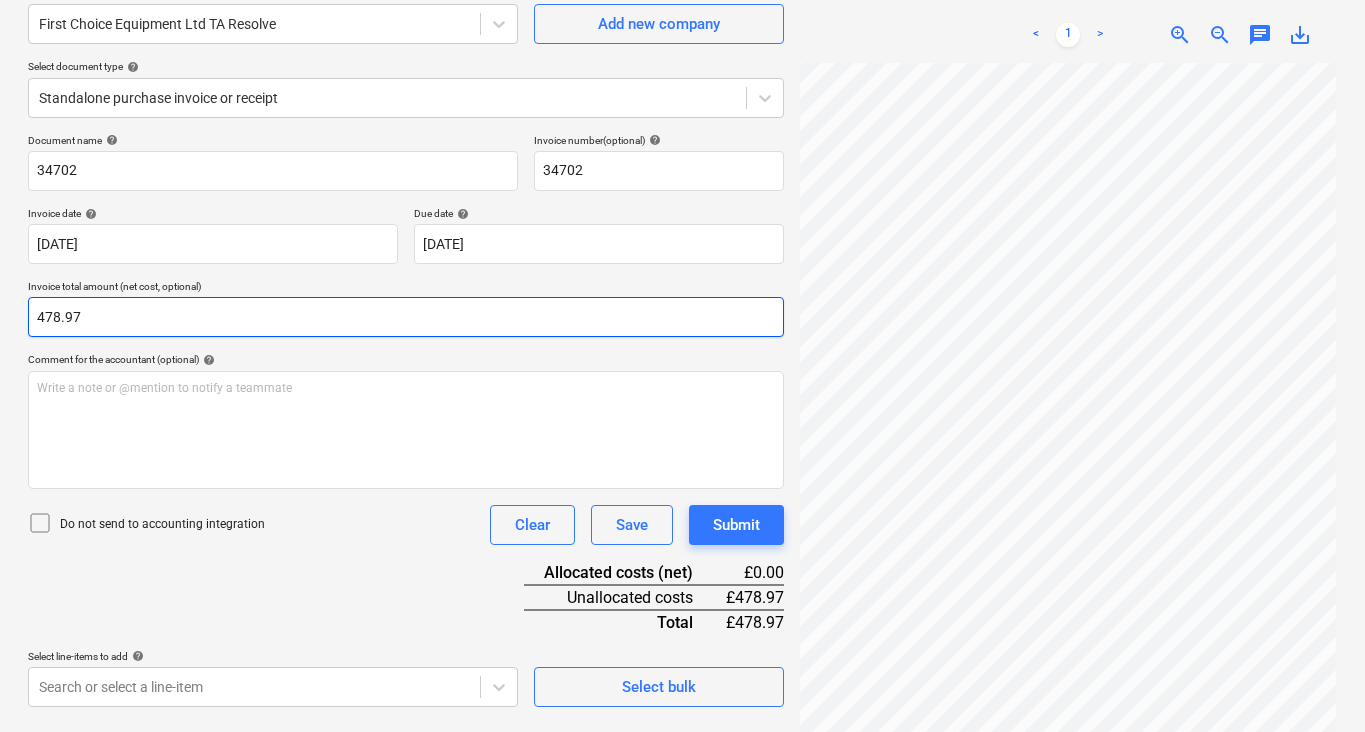 scroll, scrollTop: 178, scrollLeft: 2, axis: both 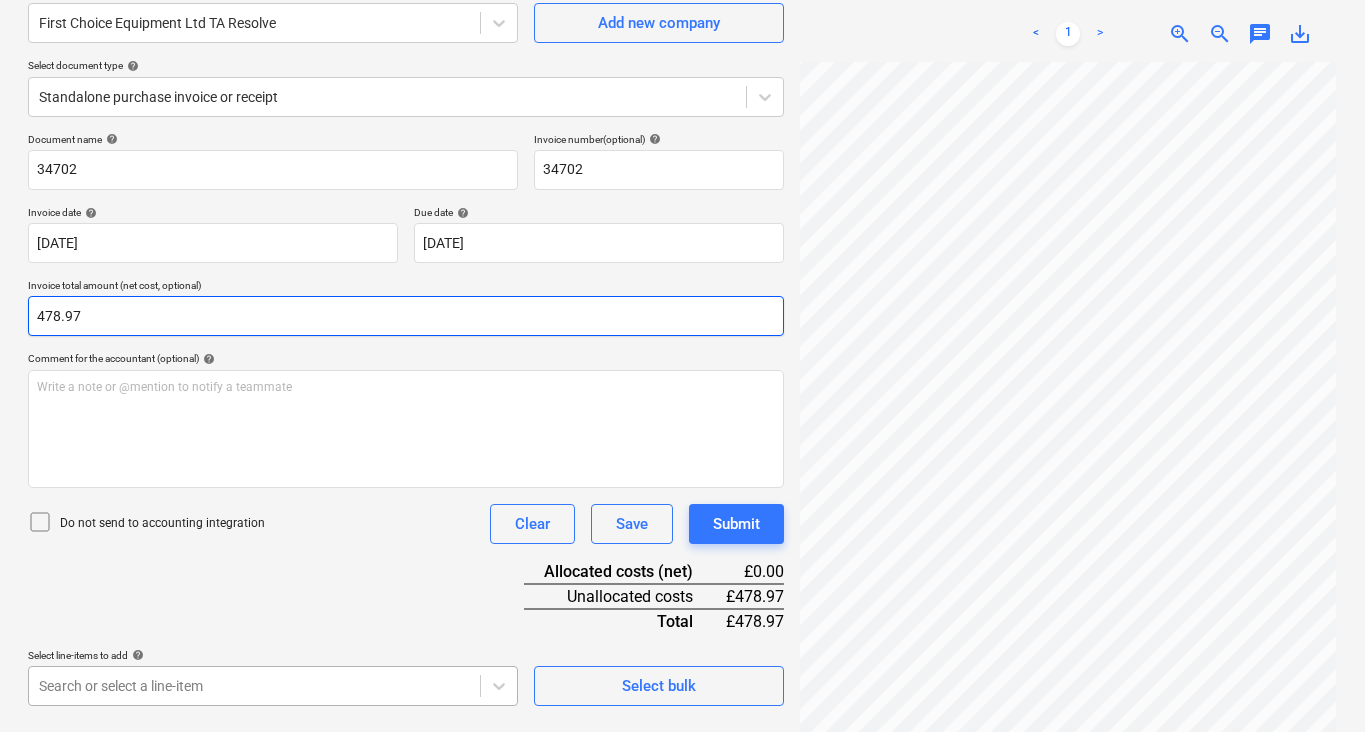 type on "478.97" 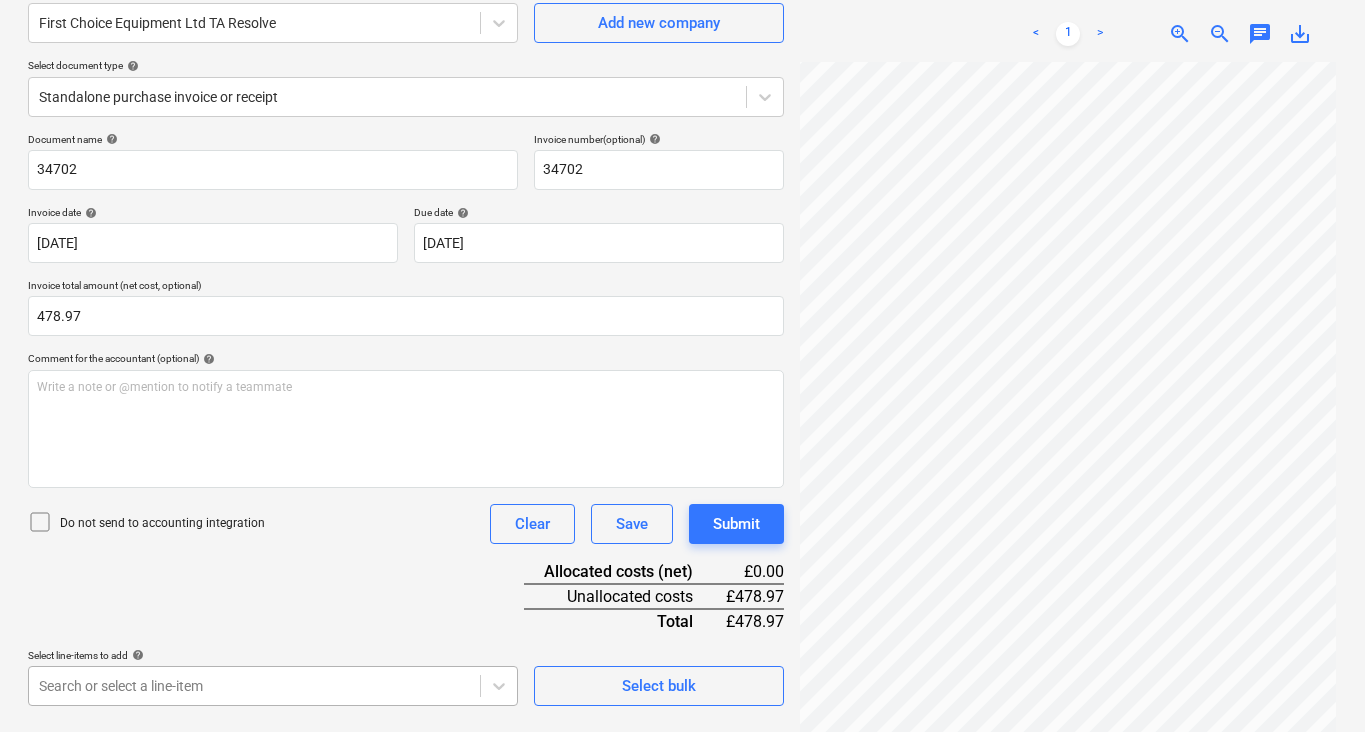 click on "Sales Projects Contacts Consolidated Invoices Inbox 5 Approvals format_size keyboard_arrow_down help search Search notifications 99+ keyboard_arrow_down [PERSON_NAME] keyboard_arrow_down Wimbledon 2025 Budget 6 Client contract Valuations Purchase orders Work orders Costs 1 Income Cash flow Files 9+ Analytics Settings Create new document Select company First Choice Equipment Ltd TA Resolve   Add new company Select document type help Standalone purchase invoice or receipt Document name help 34702 Invoice number  (optional) help 34702 Invoice date help [DATE] [DATE] Press the down arrow key to interact with the calendar and
select a date. Press the question mark key to get the keyboard shortcuts for changing dates. Due date help [DATE] [DATE] Press the down arrow key to interact with the calendar and
select a date. Press the question mark key to get the keyboard shortcuts for changing dates. Invoice total amount (net cost, optional) 478.97 Comment for the accountant (optional) help ﻿ <" at bounding box center (680, 188) 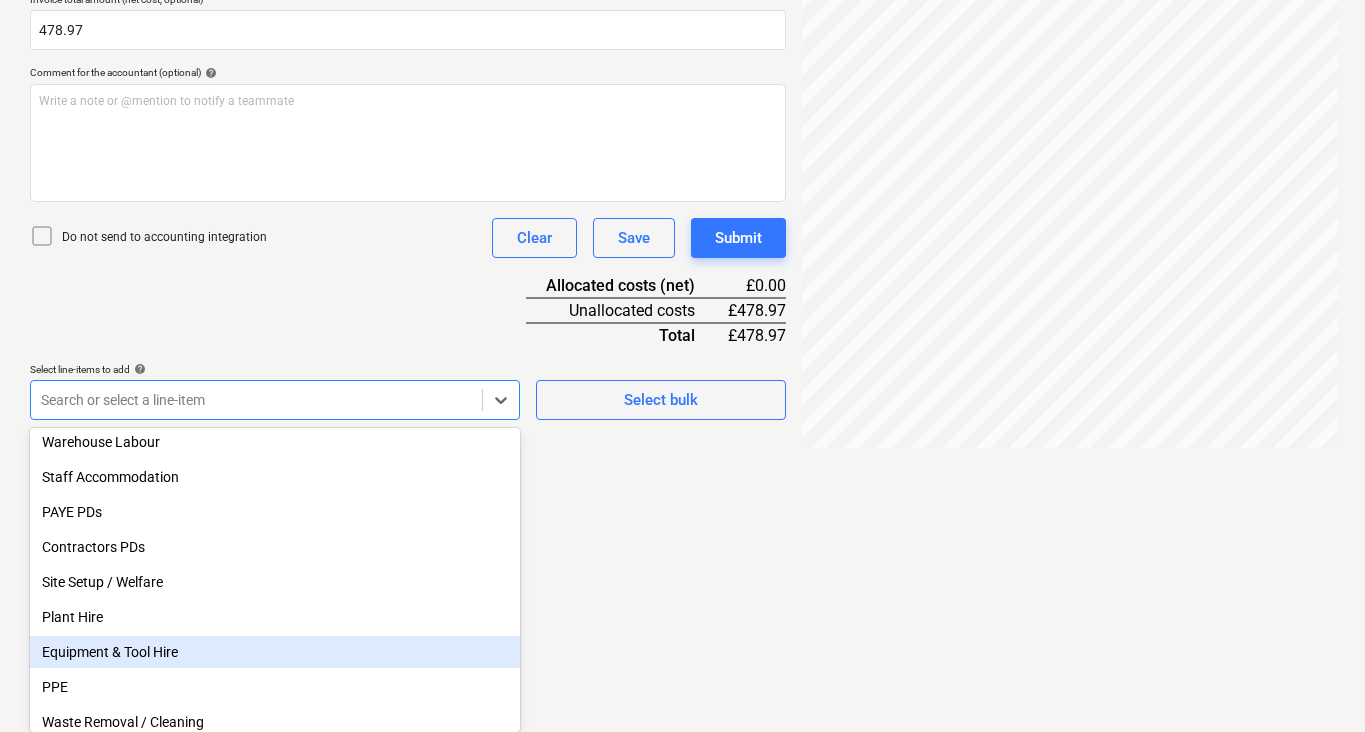 scroll, scrollTop: 603, scrollLeft: 0, axis: vertical 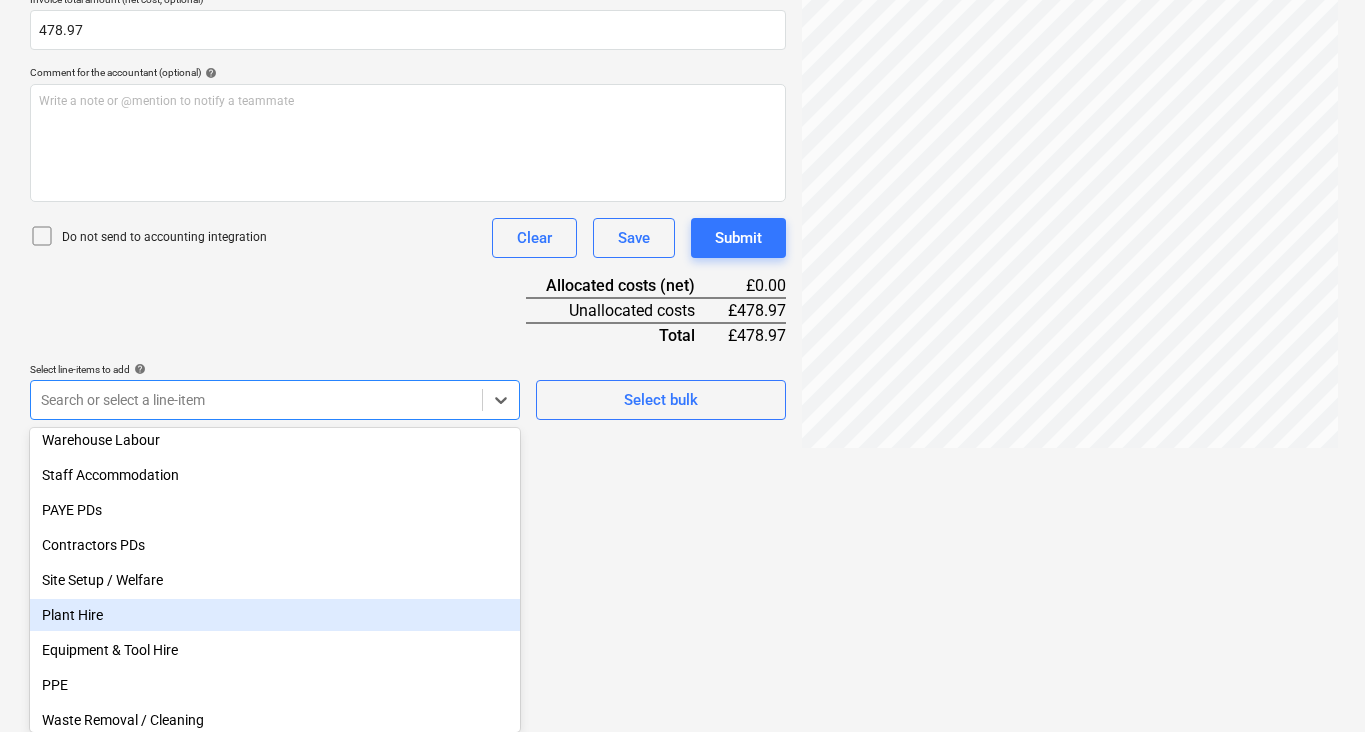 click on "Plant Hire" at bounding box center (275, 615) 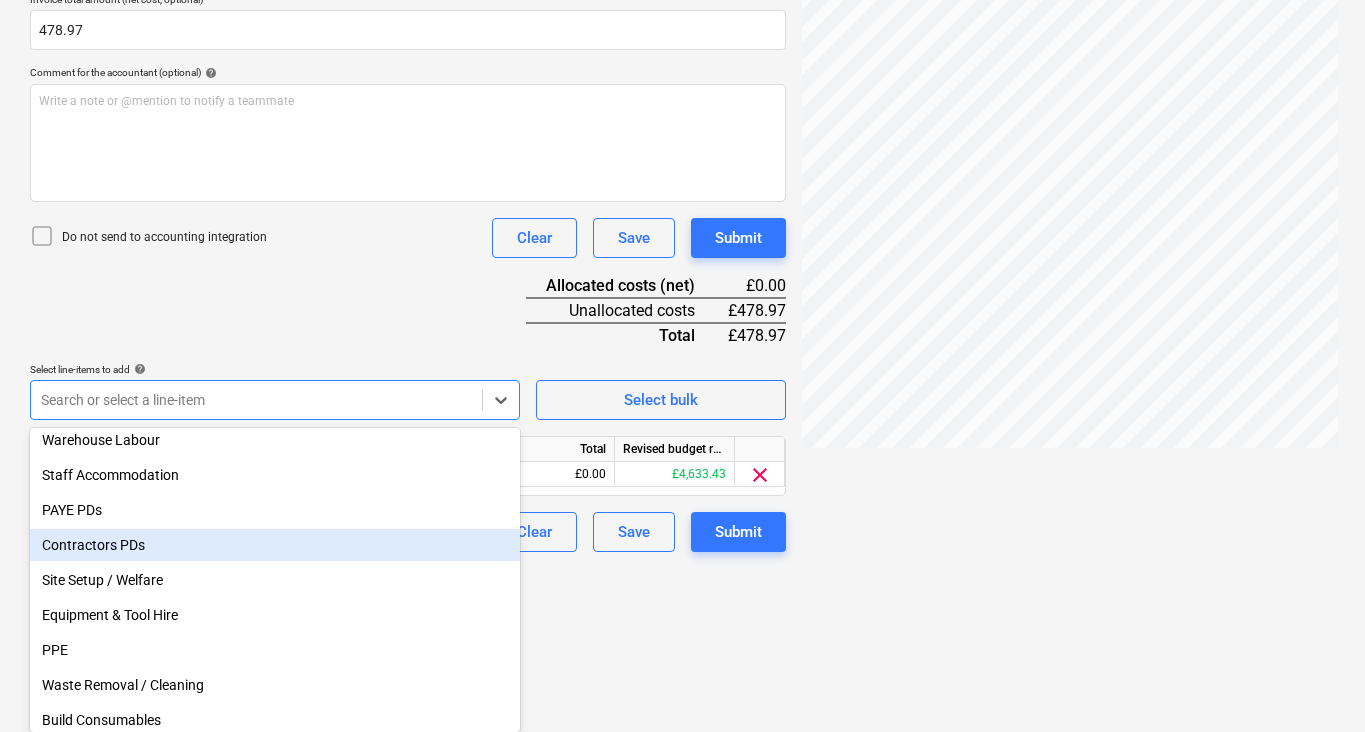 click on "Sales Projects Contacts Consolidated Invoices Inbox 5 Approvals format_size keyboard_arrow_down help search Search notifications 99+ keyboard_arrow_down [PERSON_NAME] keyboard_arrow_down Wimbledon 2025 Budget 6 Client contract Valuations Purchase orders Work orders Costs 1 Income Cash flow Files 9+ Analytics Settings Create new document Select company First Choice Equipment Ltd TA Resolve   Add new company Select document type help Standalone purchase invoice or receipt Document name help 34702 Invoice number  (optional) help 34702 Invoice date help [DATE] [DATE] Press the down arrow key to interact with the calendar and
select a date. Press the question mark key to get the keyboard shortcuts for changing dates. Due date help [DATE] [DATE] Press the down arrow key to interact with the calendar and
select a date. Press the question mark key to get the keyboard shortcuts for changing dates. Invoice total amount (net cost, optional) 478.97 Comment for the accountant (optional) help <" at bounding box center (682, -98) 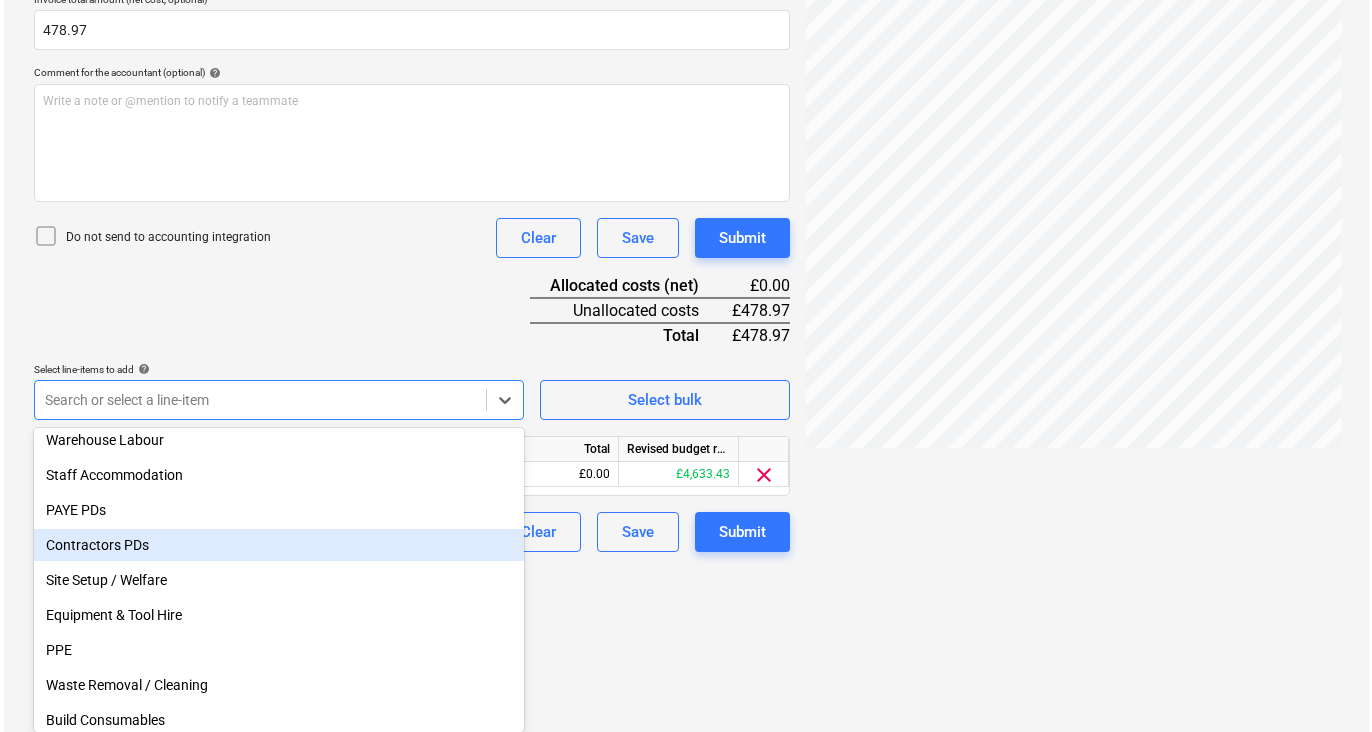 scroll, scrollTop: 300, scrollLeft: 0, axis: vertical 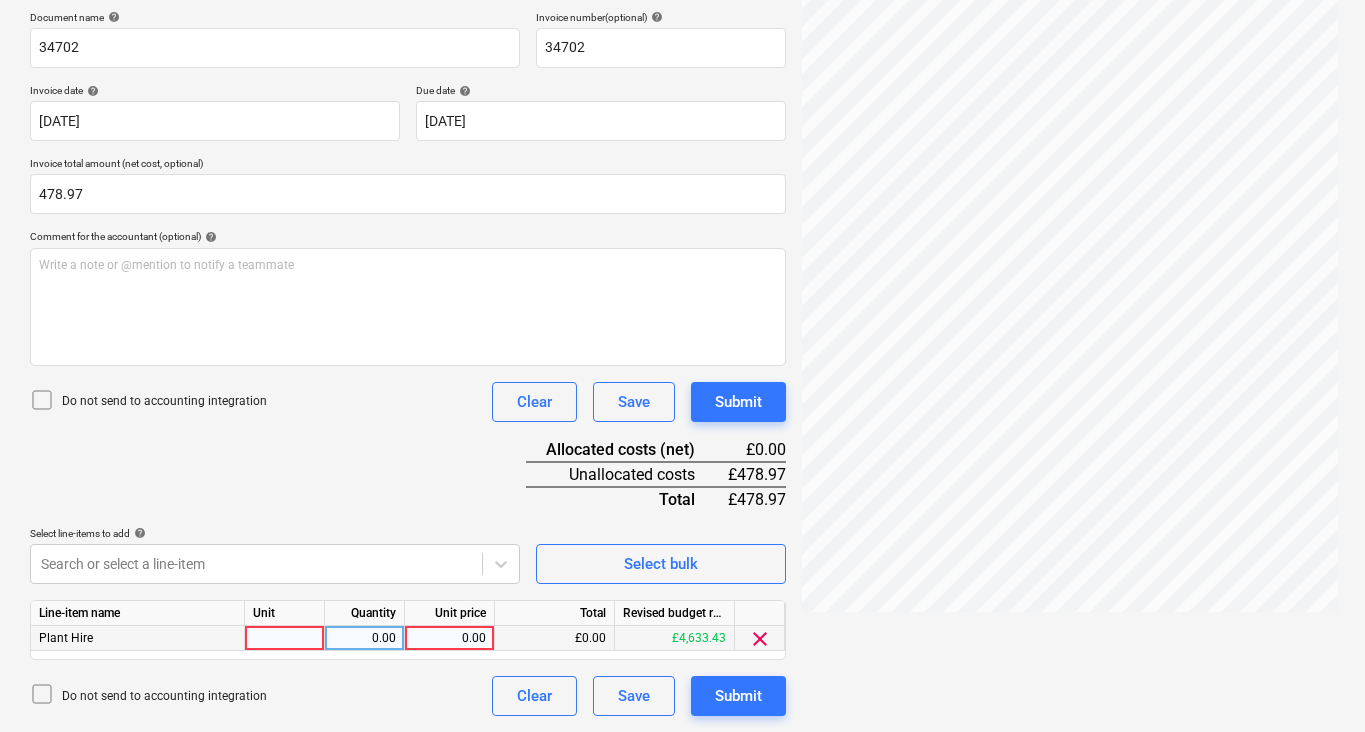 click at bounding box center (285, 638) 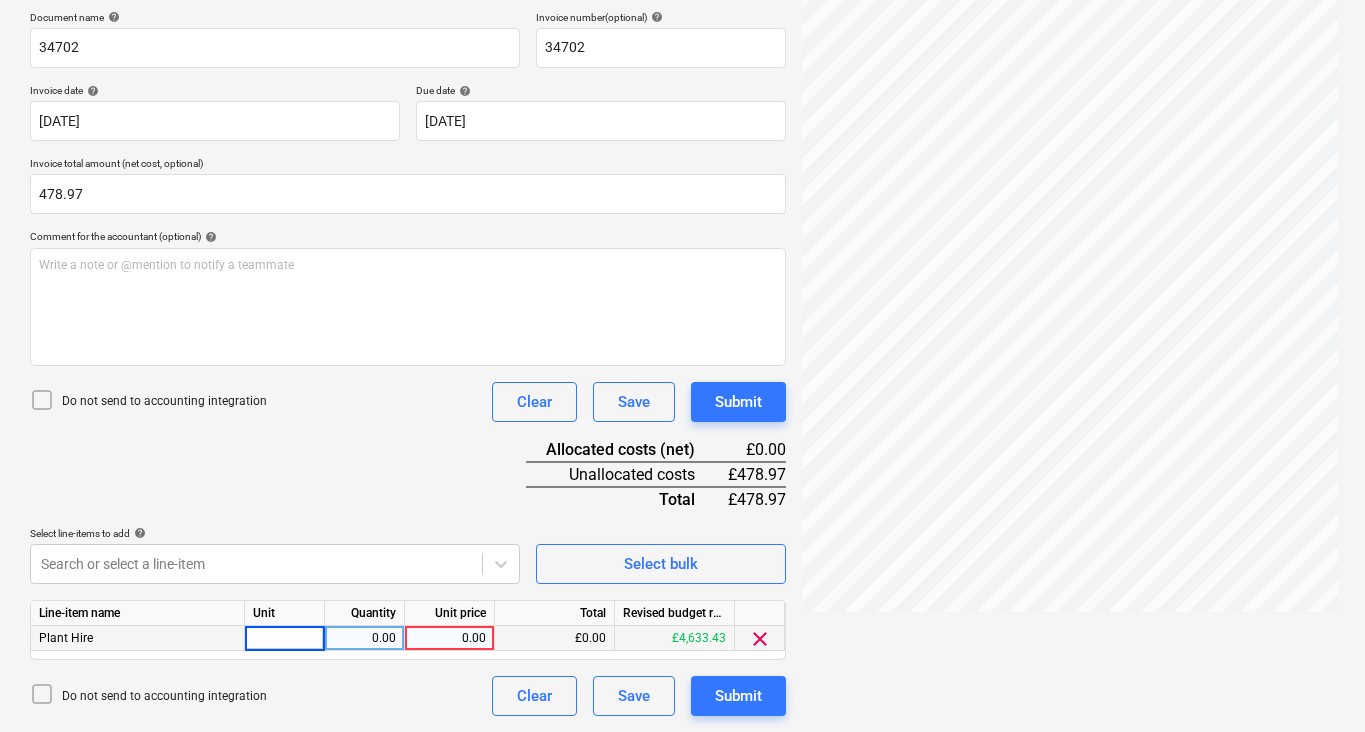 type on "1" 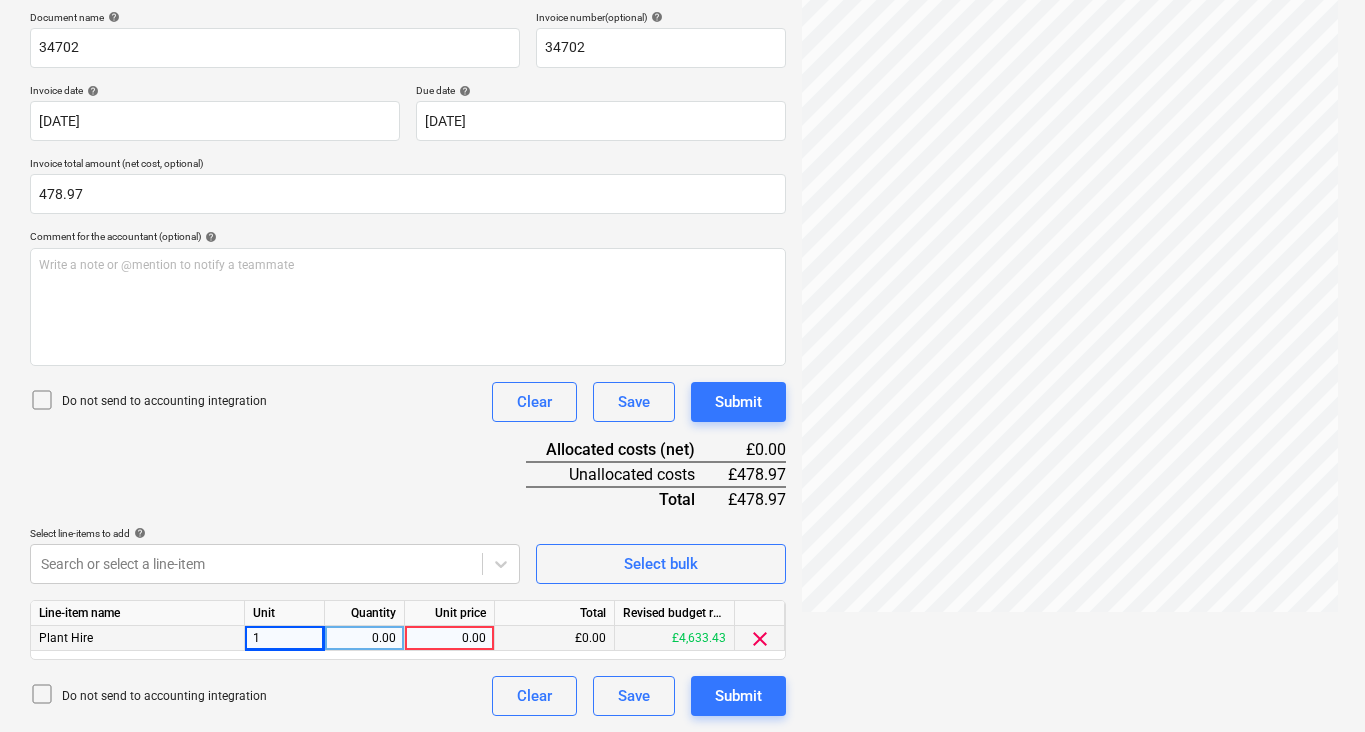 click on "0.00" at bounding box center [364, 638] 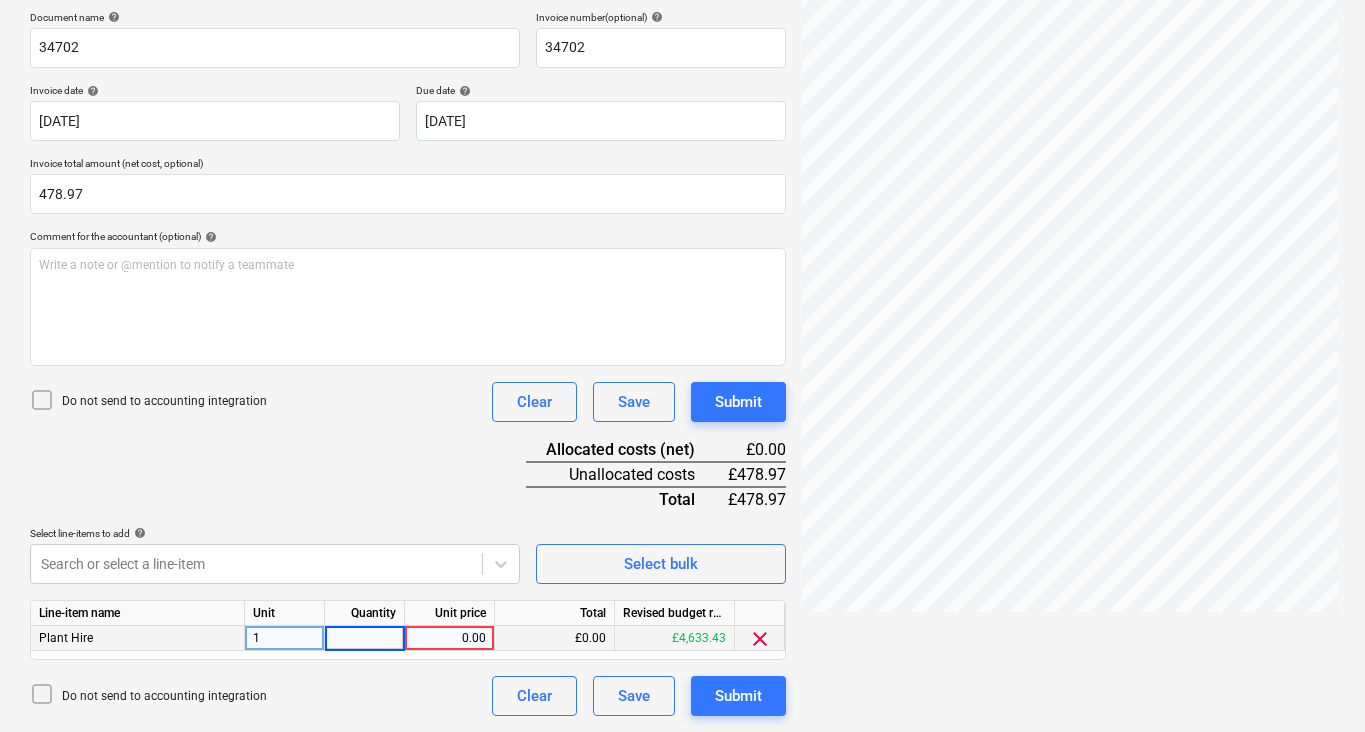 type on "1" 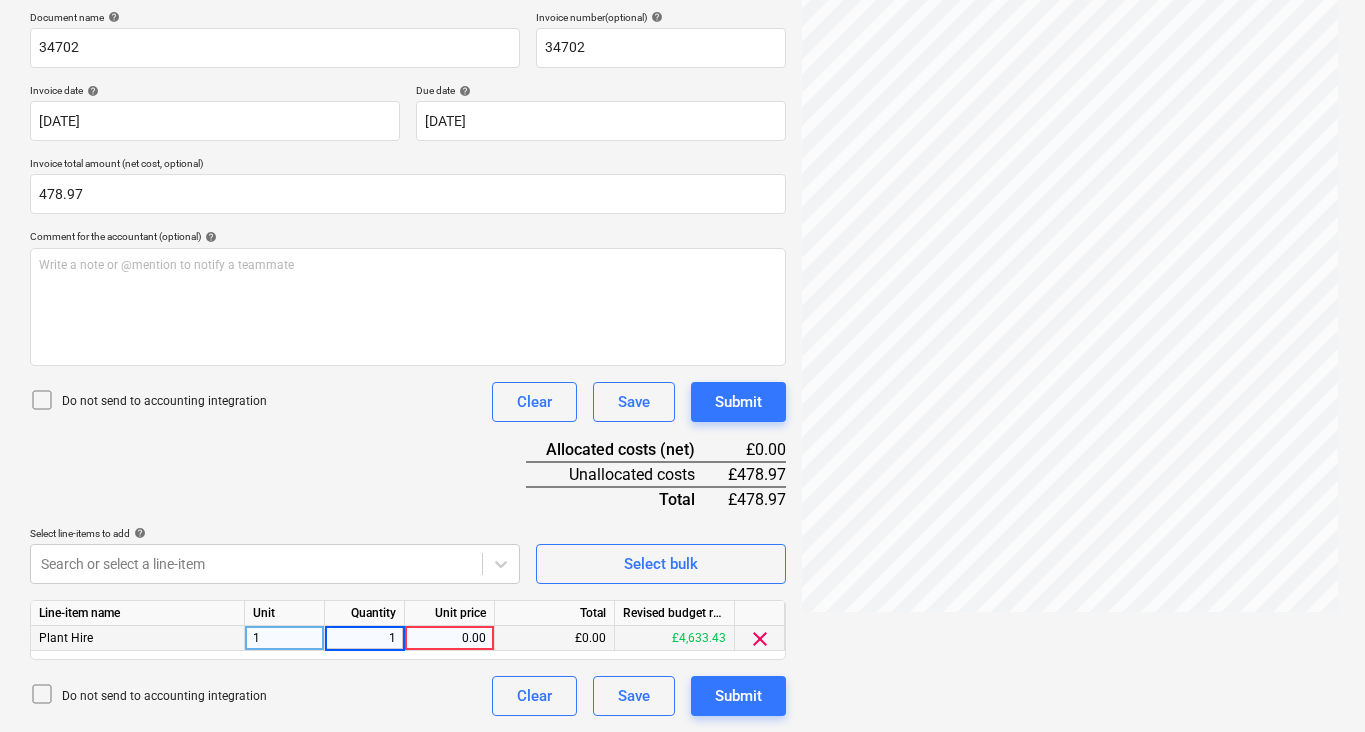 click on "0.00" at bounding box center (449, 638) 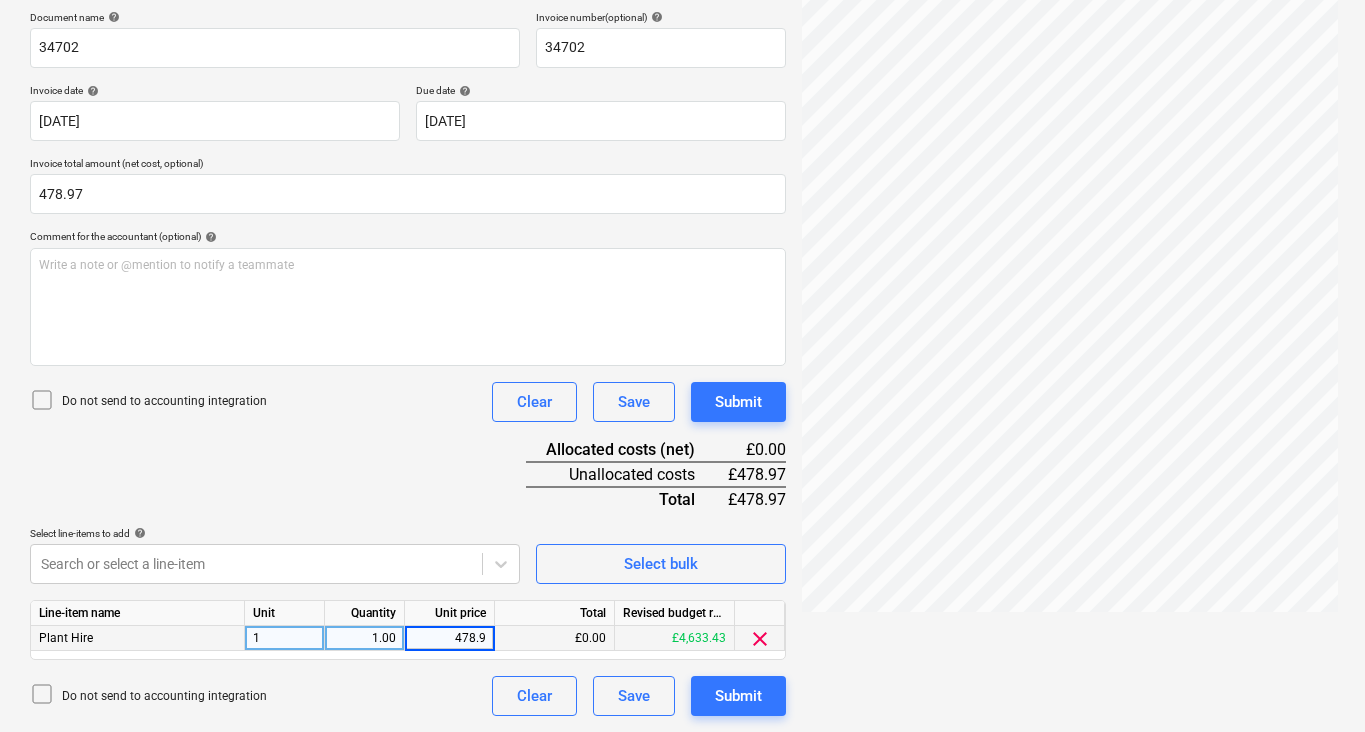 type on "478.97" 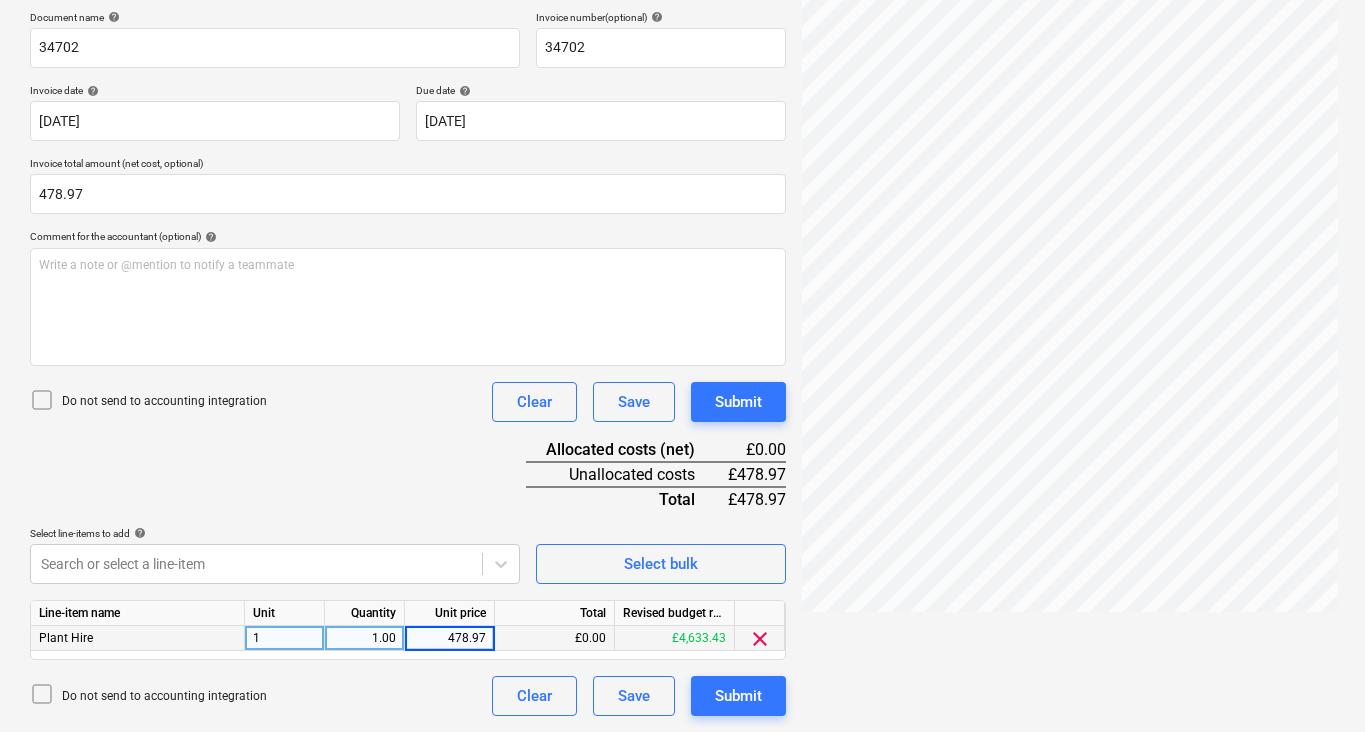 click on "Do not send to accounting integration Clear Save Submit" at bounding box center [408, 696] 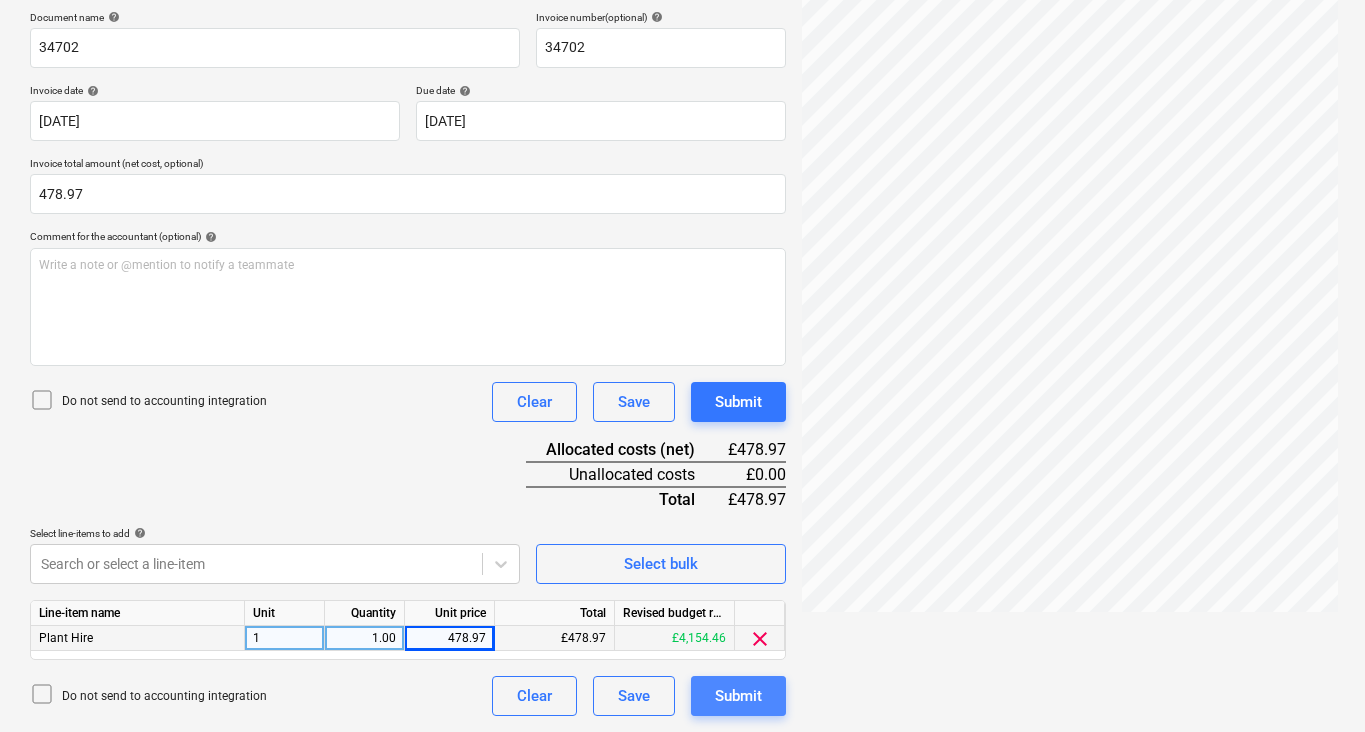 click on "Submit" at bounding box center [738, 696] 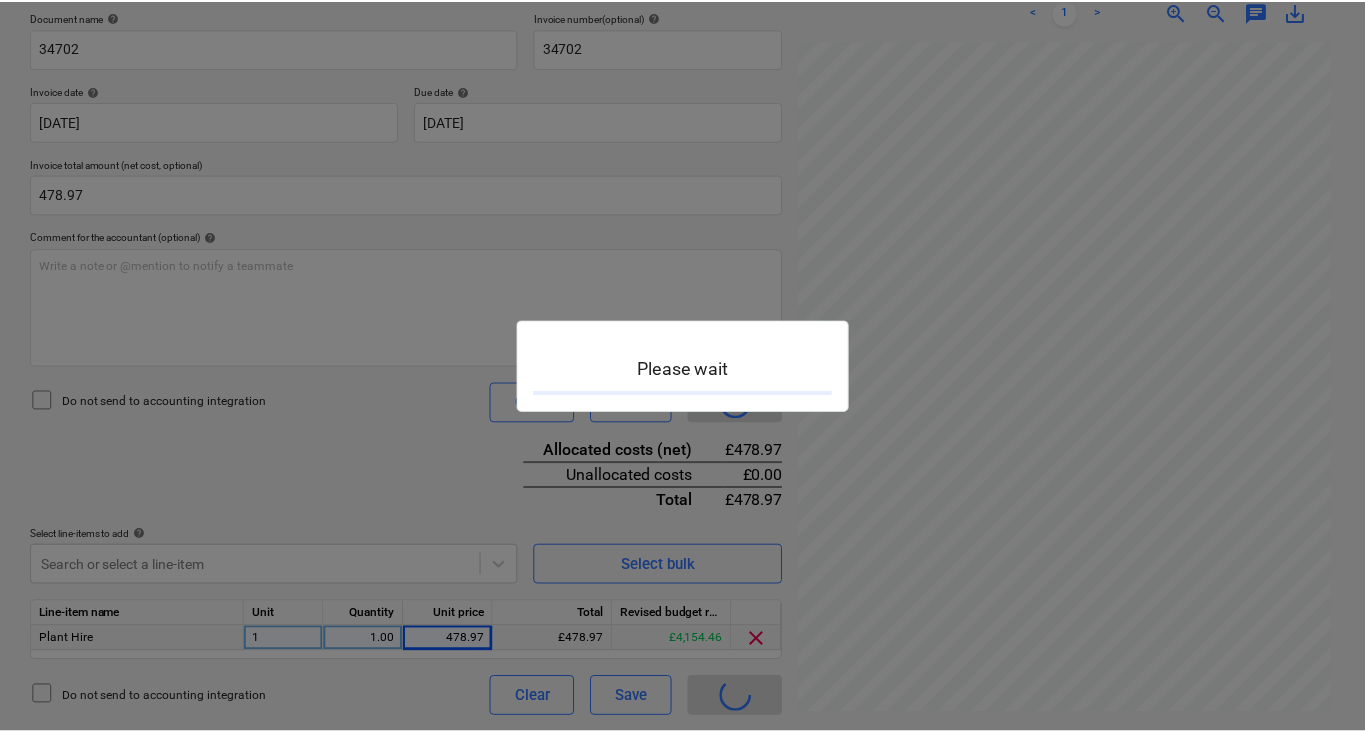scroll, scrollTop: 0, scrollLeft: 0, axis: both 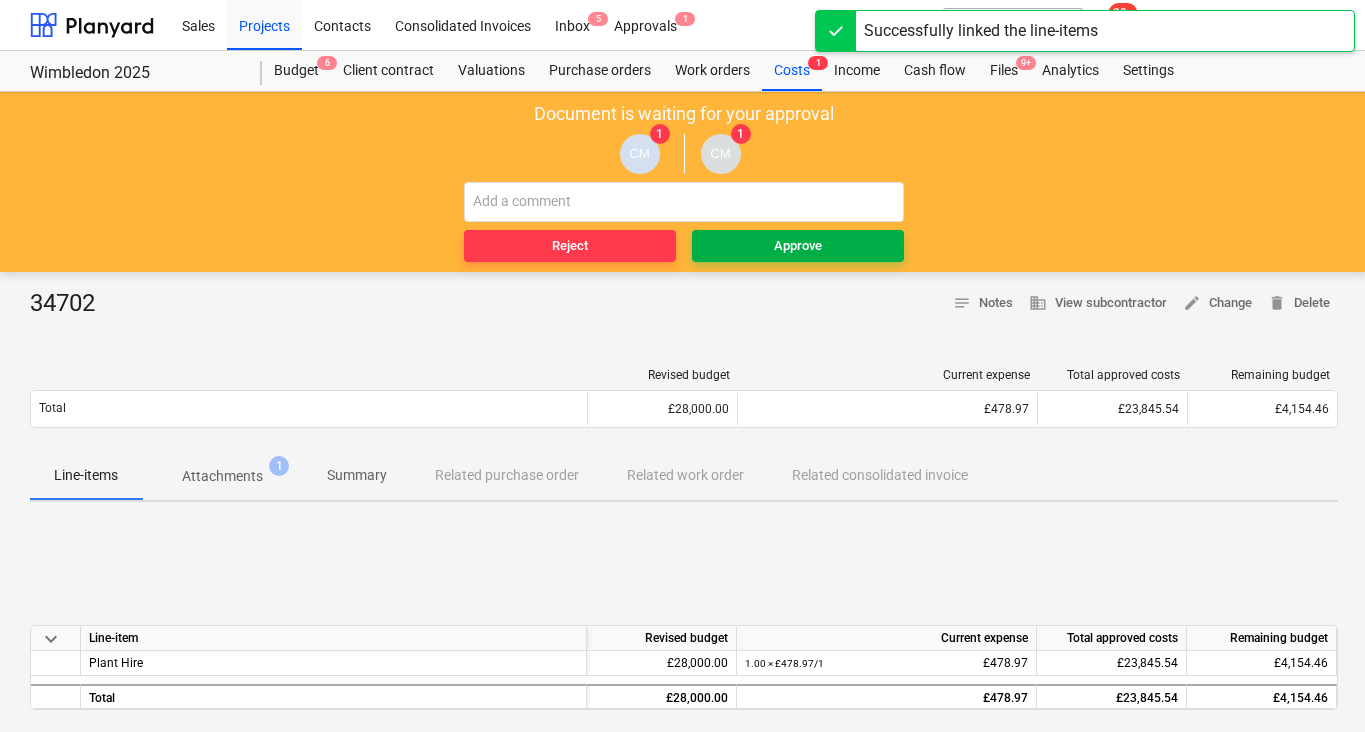 click on "Approve" at bounding box center [798, 246] 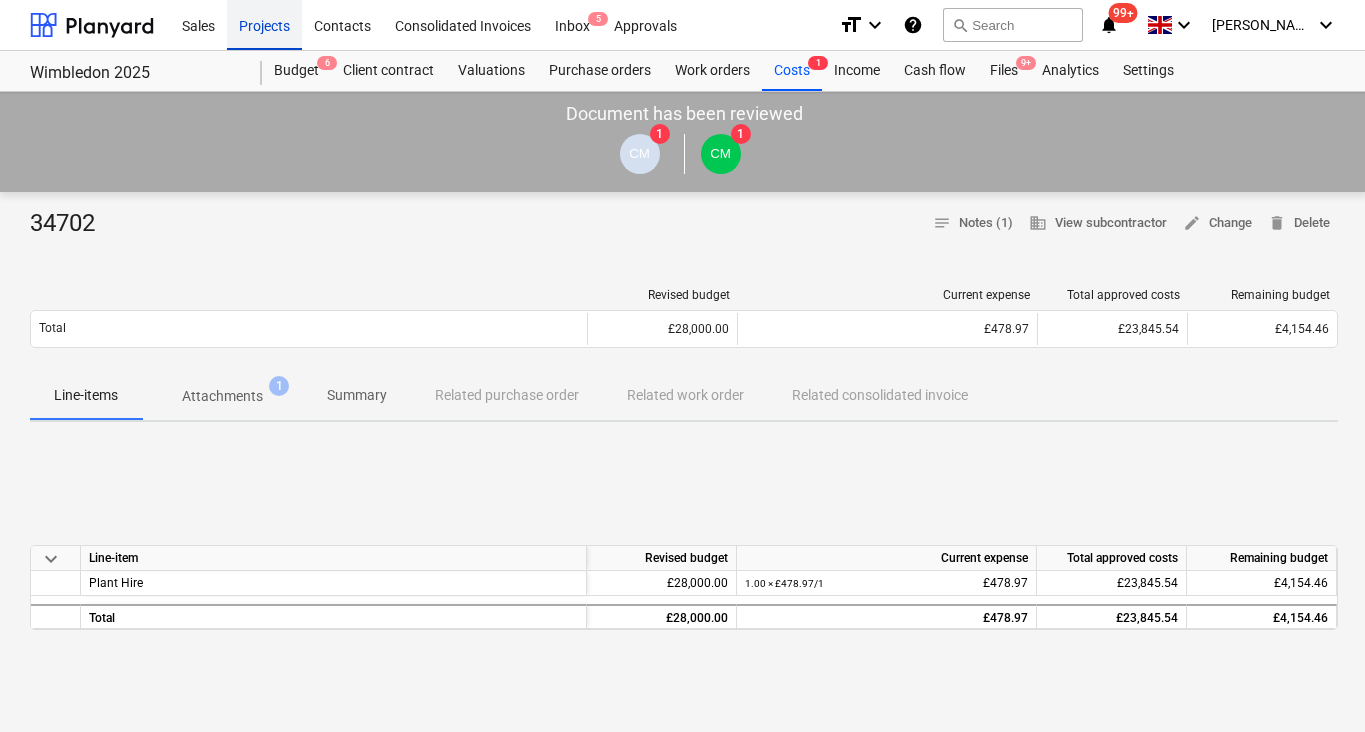 click on "Projects" at bounding box center [264, 24] 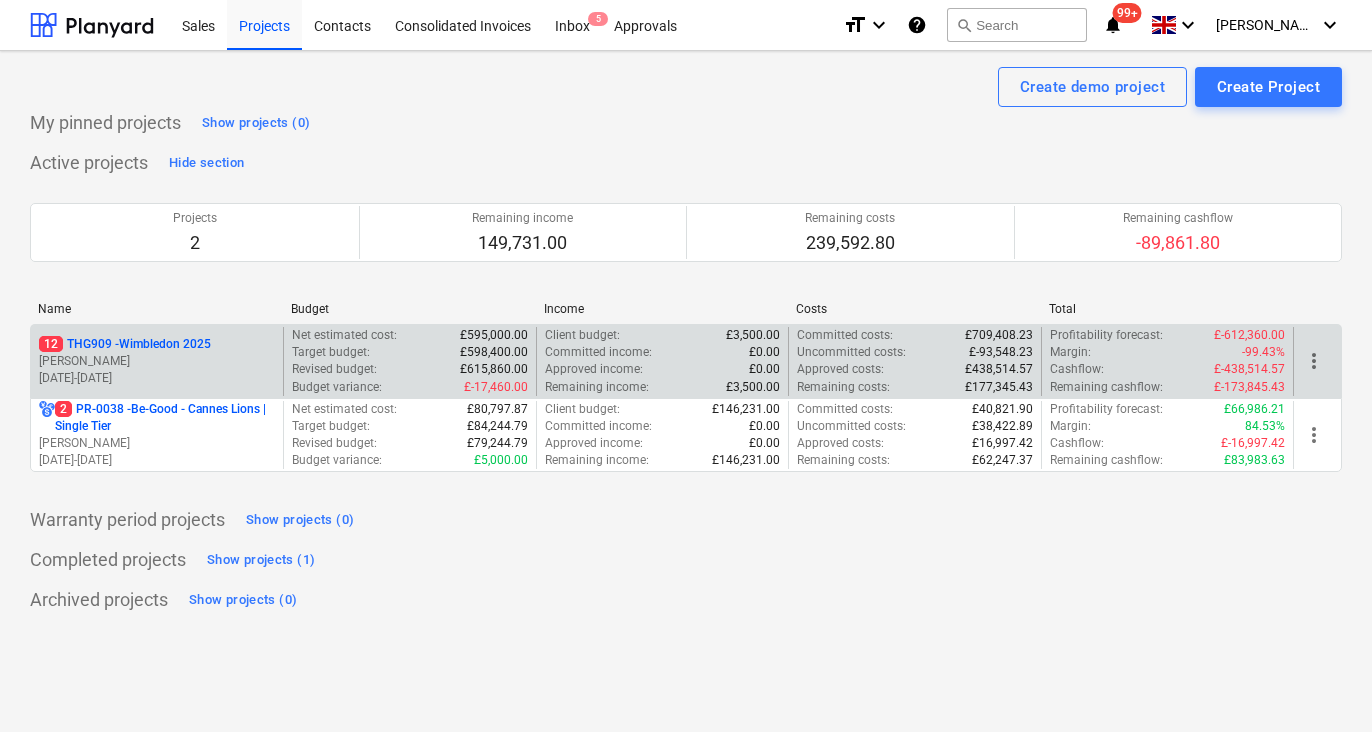 click on "[PERSON_NAME]" at bounding box center (157, 361) 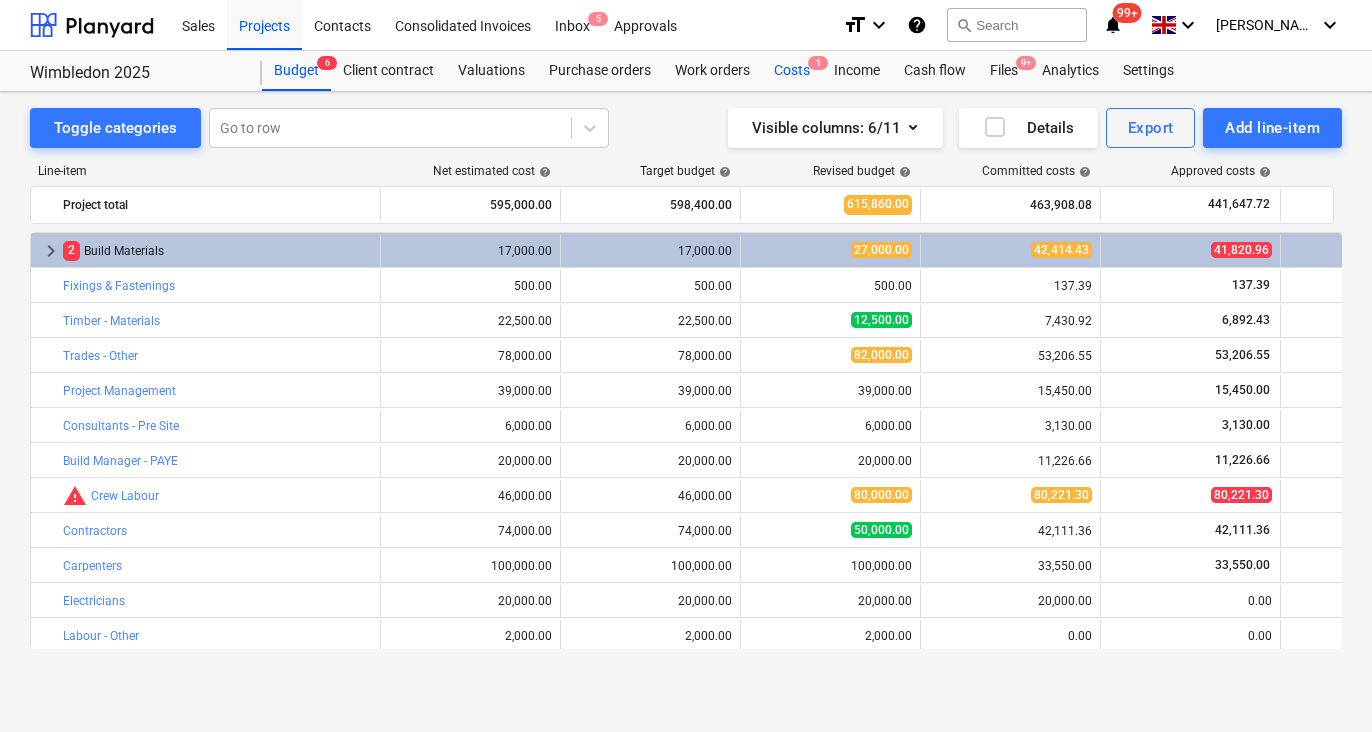 click on "Costs 1" at bounding box center [792, 71] 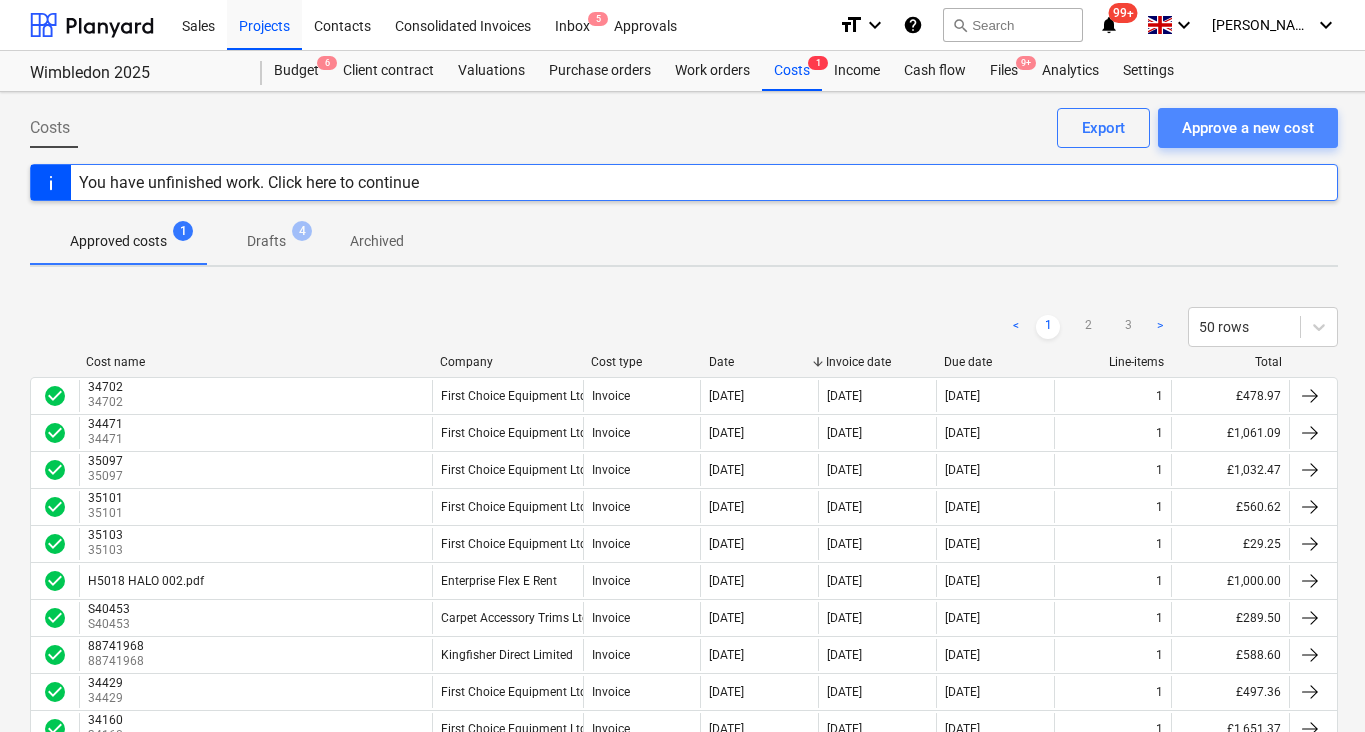 click on "Approve a new cost" at bounding box center (1248, 128) 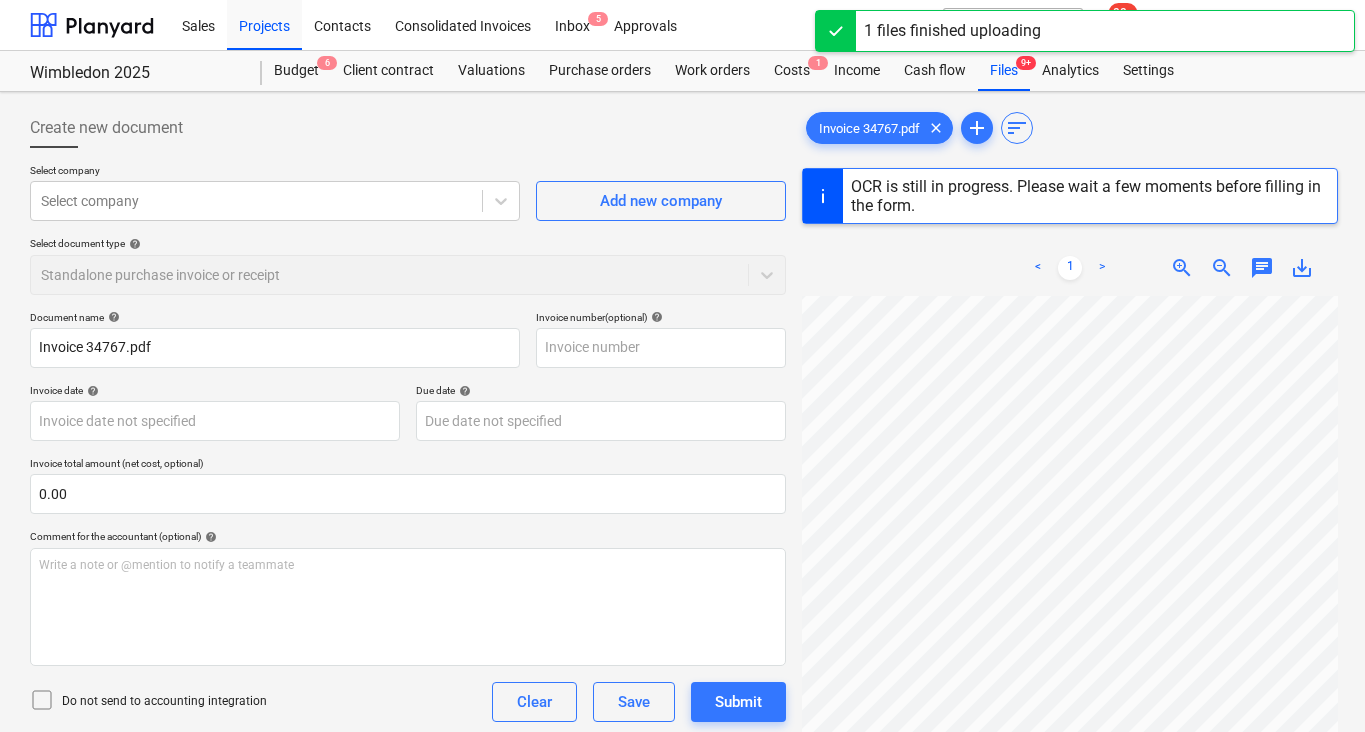 scroll, scrollTop: 181, scrollLeft: 70, axis: both 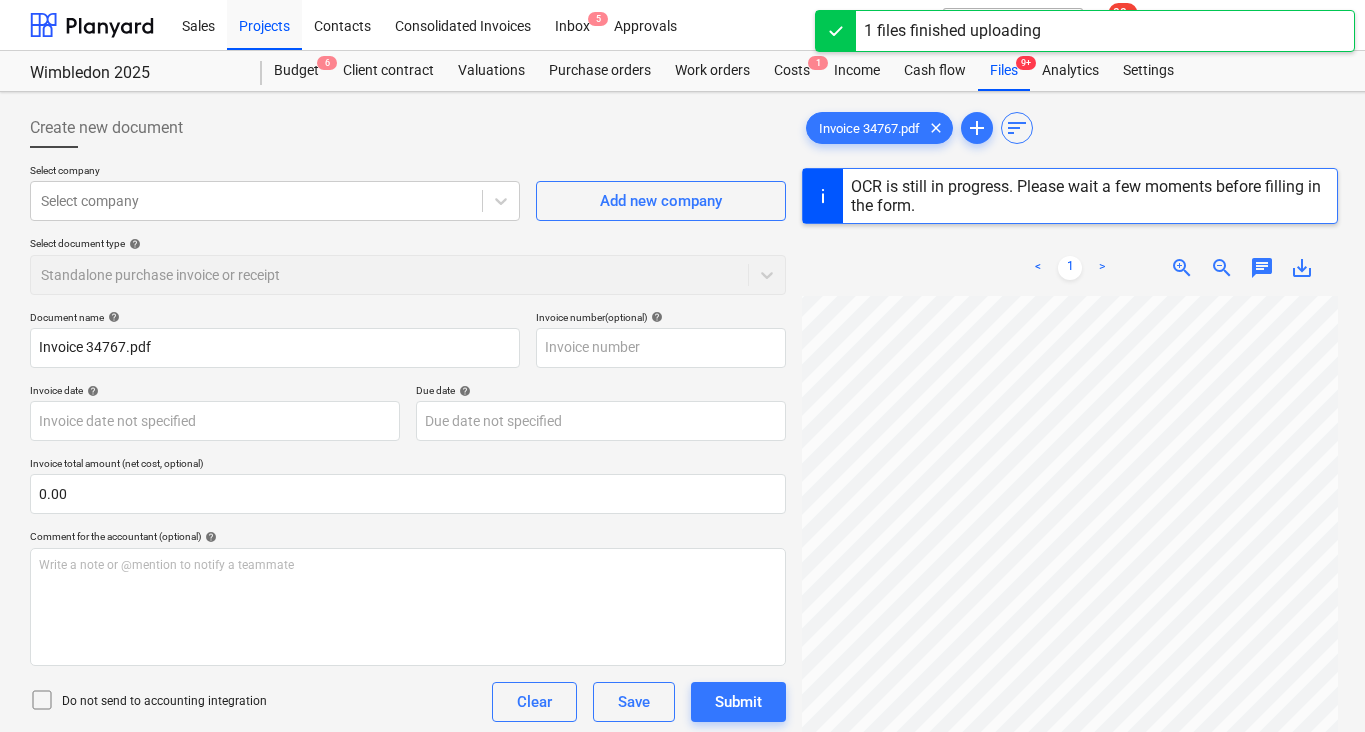 type on "34767" 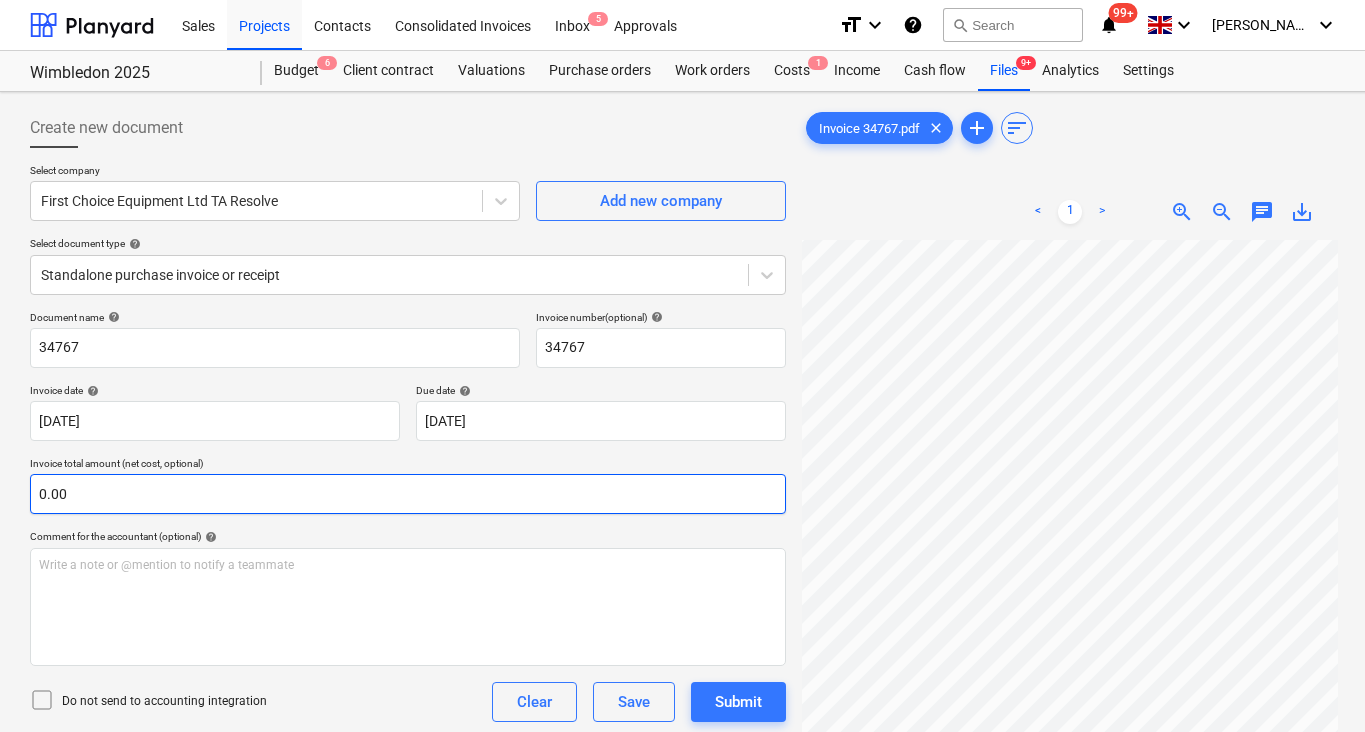 scroll, scrollTop: 50, scrollLeft: 0, axis: vertical 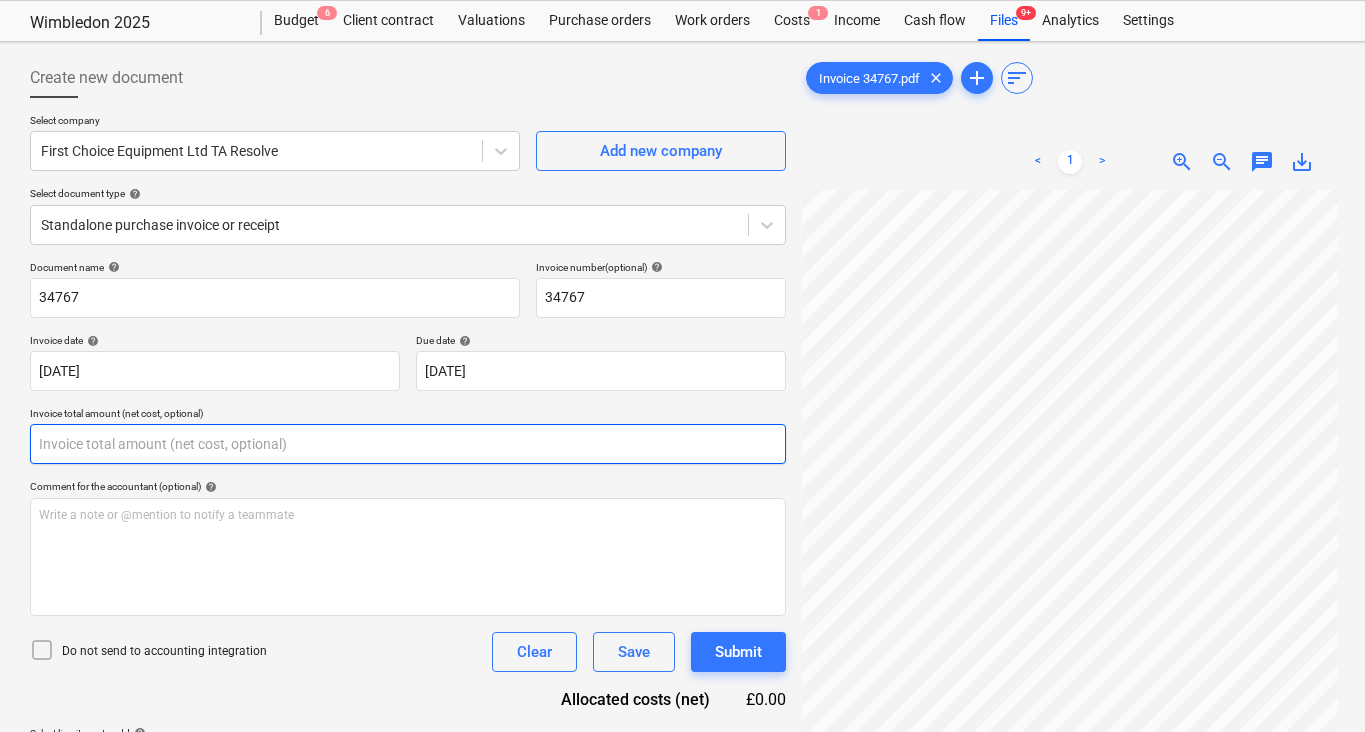 click at bounding box center (408, 444) 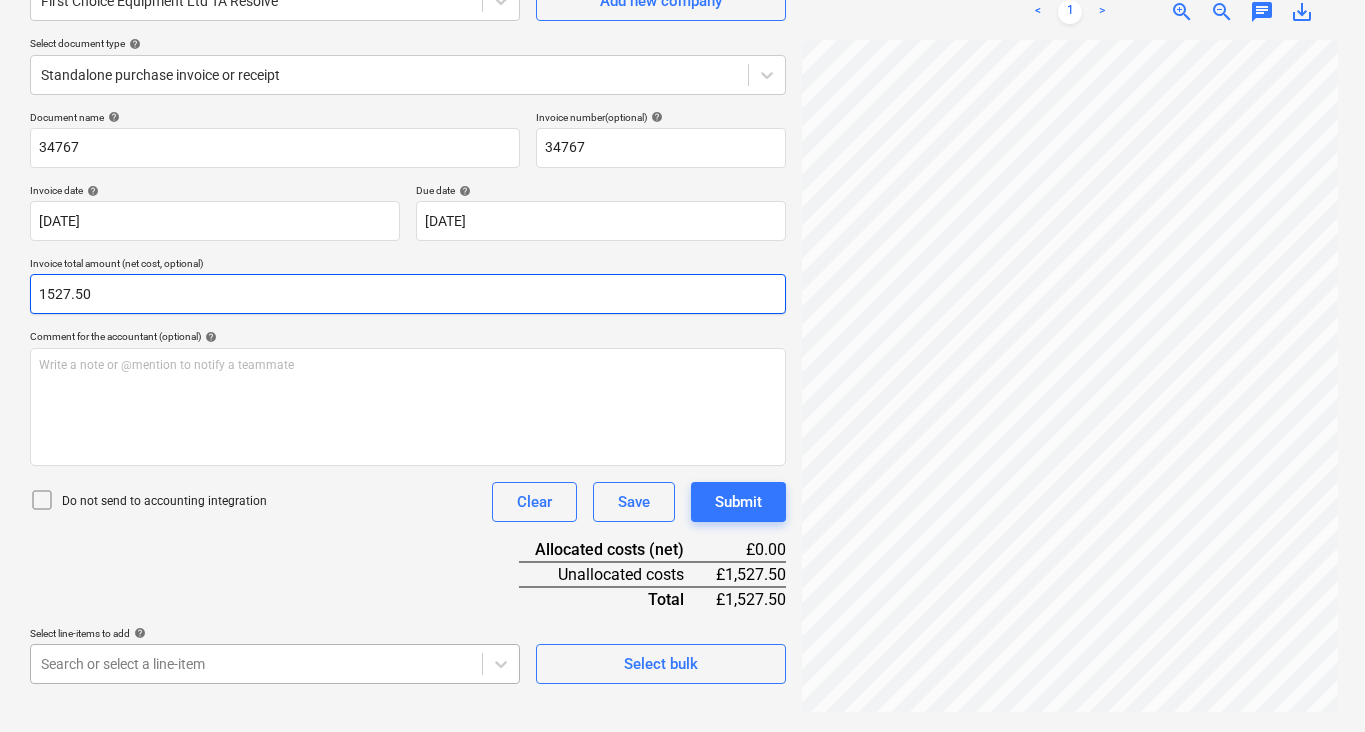 type on "1527.50" 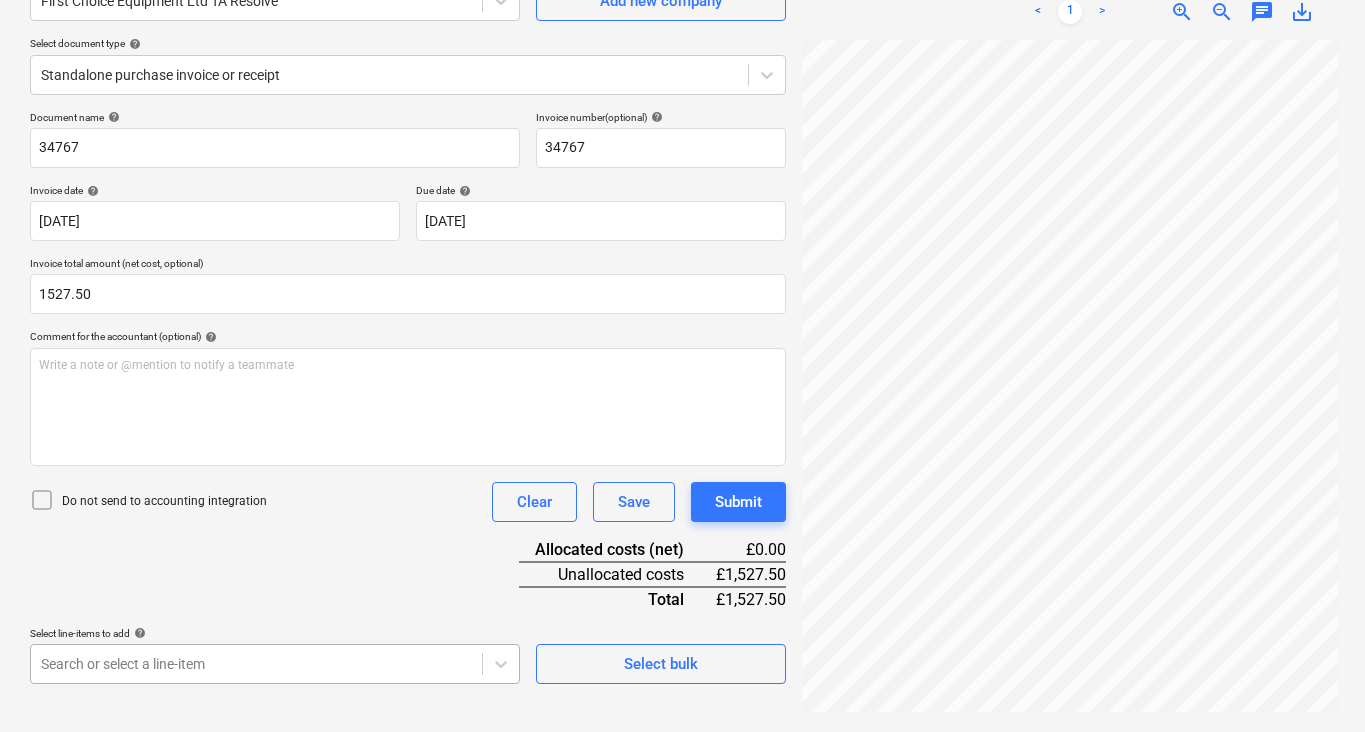 scroll, scrollTop: 464, scrollLeft: 0, axis: vertical 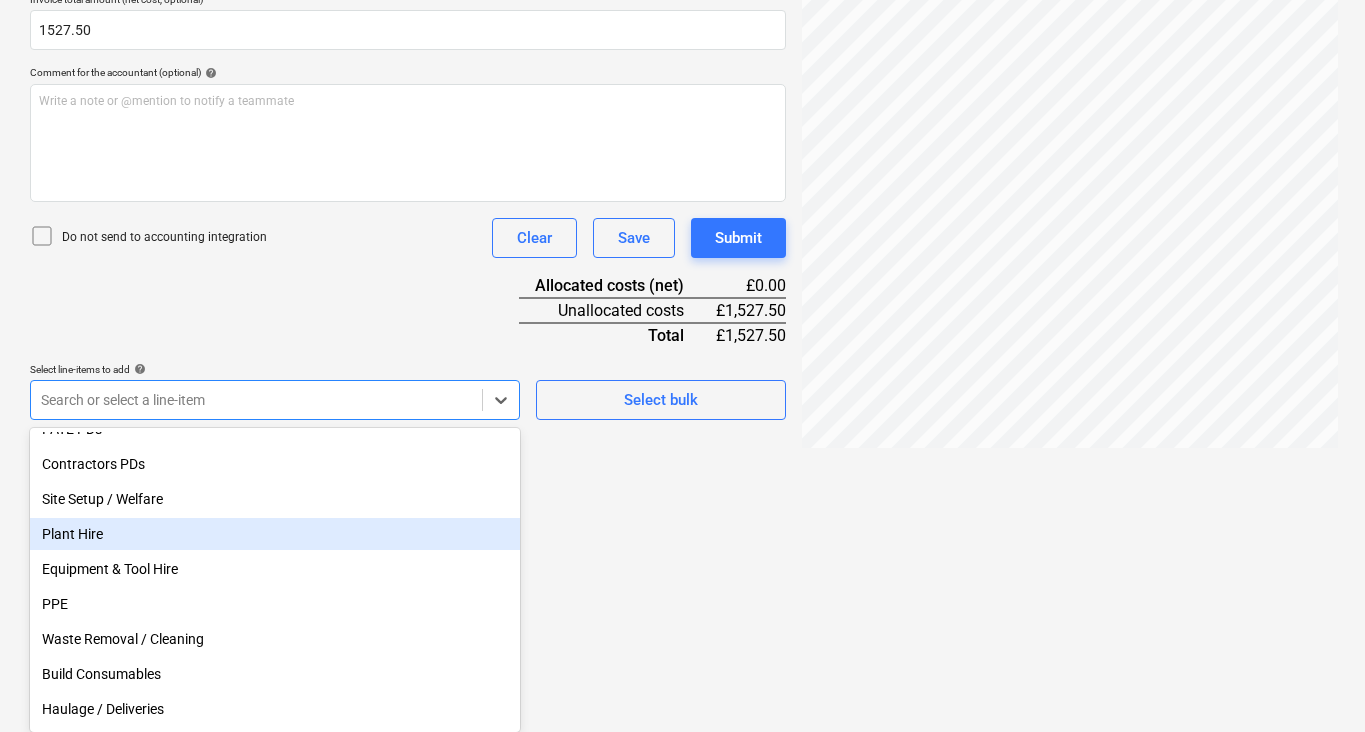 click on "Plant Hire" at bounding box center [275, 534] 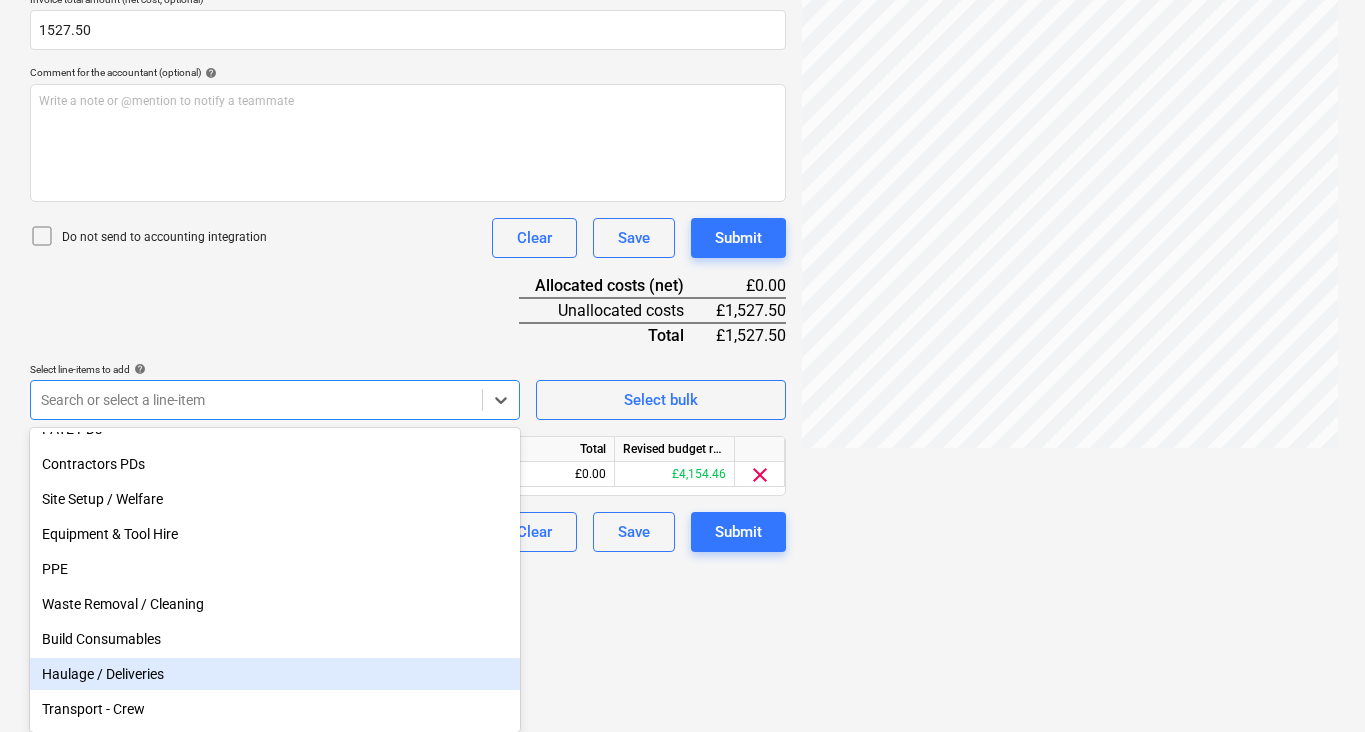 click on "Sales Projects Contacts Consolidated Invoices Inbox 5 Approvals format_size keyboard_arrow_down help search Search notifications 99+ keyboard_arrow_down [PERSON_NAME] keyboard_arrow_down Wimbledon 2025 Budget 6 Client contract Valuations Purchase orders Work orders Costs 1 Income Cash flow Files 9+ Analytics Settings Create new document Select company First Choice Equipment Ltd TA Resolve   Add new company Select document type help Standalone purchase invoice or receipt Document name help 34767 Invoice number  (optional) help 34767 Invoice date help [DATE] [DATE] Press the down arrow key to interact with the calendar and
select a date. Press the question mark key to get the keyboard shortcuts for changing dates. Due date help [DATE] [DATE] Press the down arrow key to interact with the calendar and
select a date. Press the question mark key to get the keyboard shortcuts for changing dates. Invoice total amount (net cost, optional) 1527.50 Comment for the accountant (optional) help" at bounding box center (682, -98) 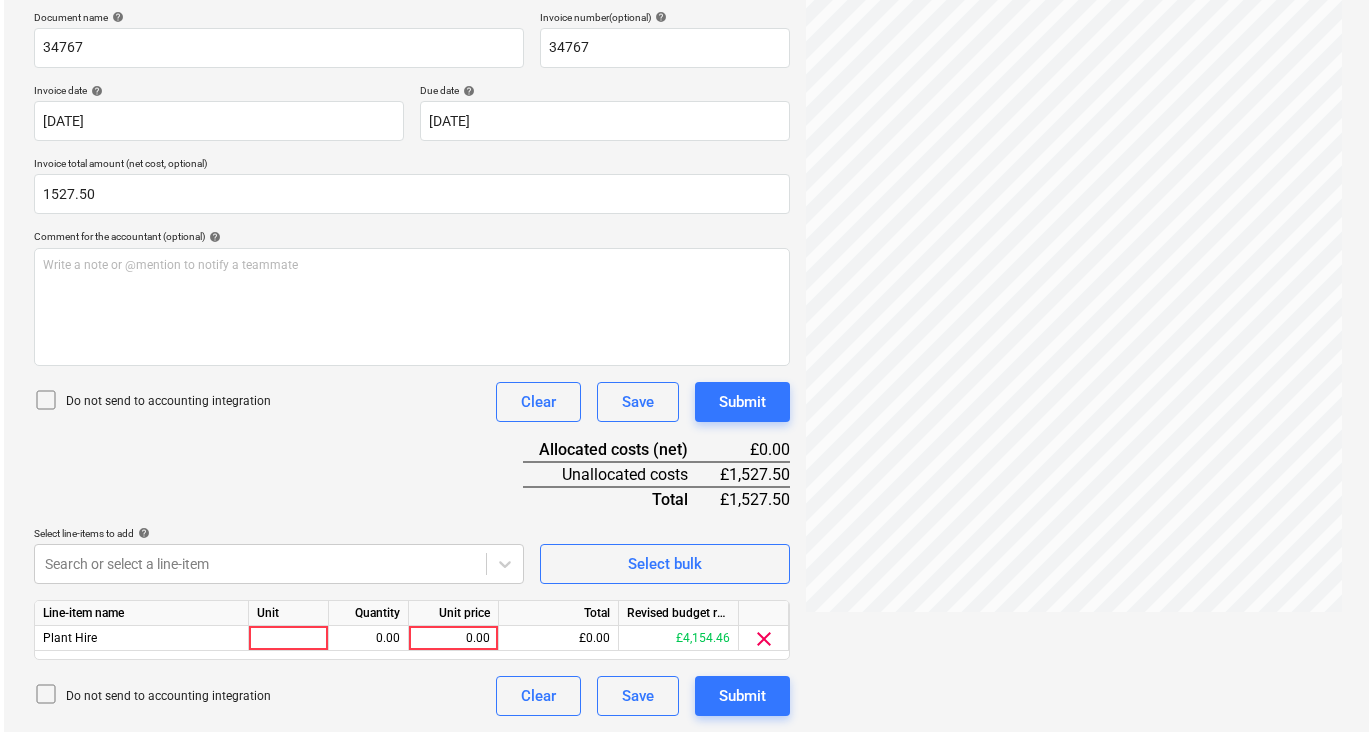scroll, scrollTop: 300, scrollLeft: 0, axis: vertical 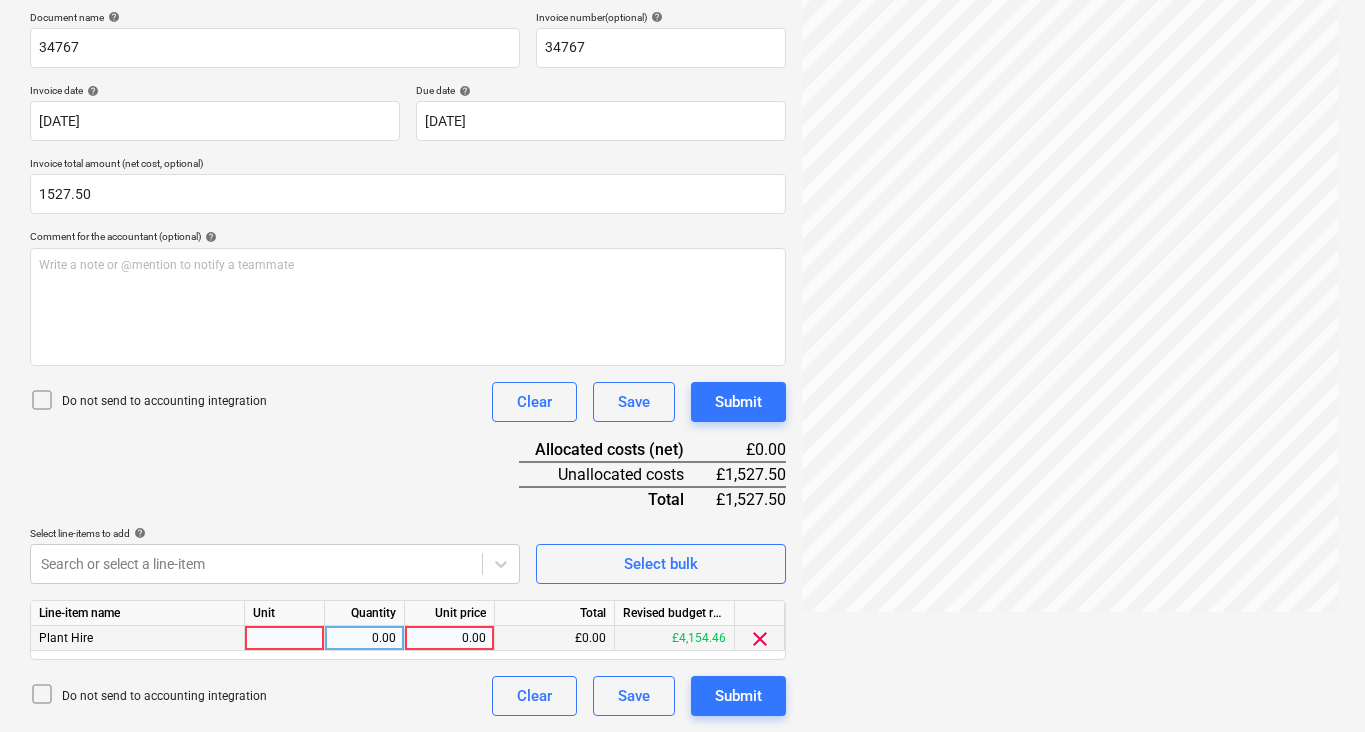click at bounding box center (285, 638) 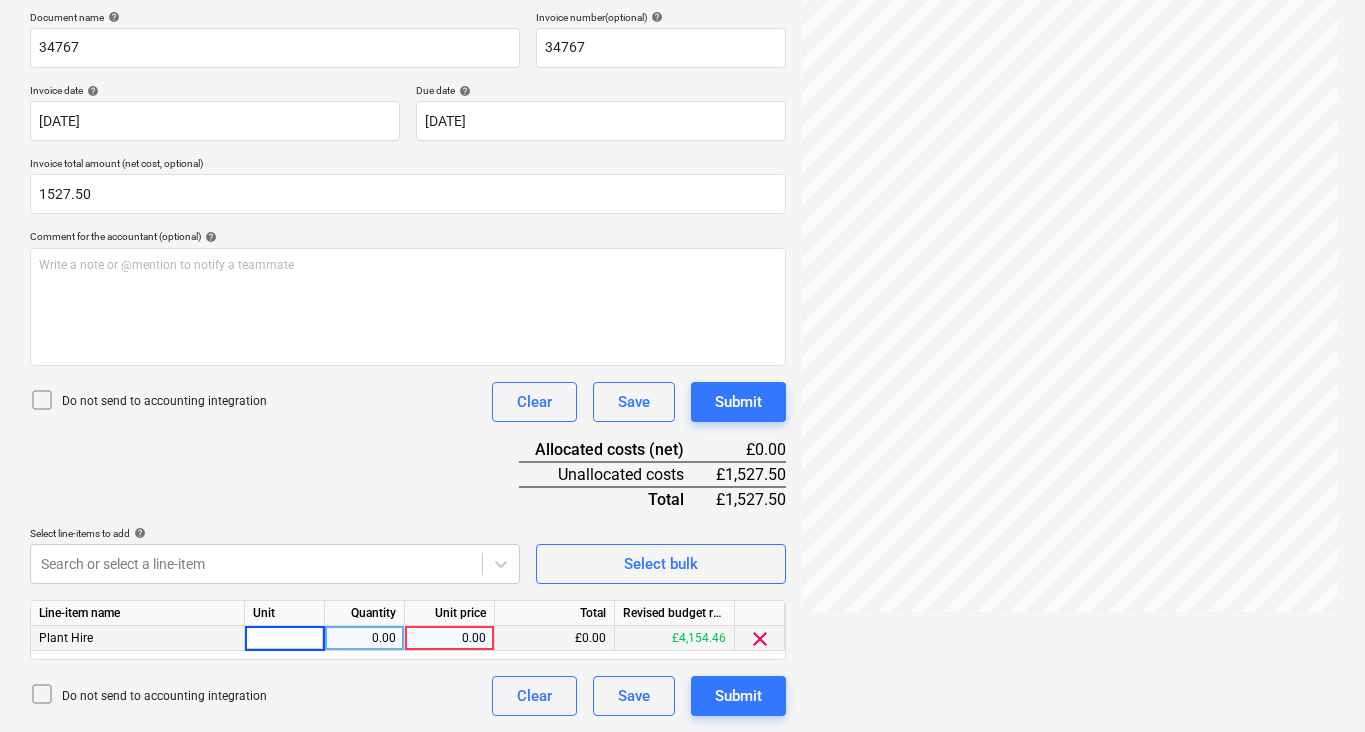 type on "1" 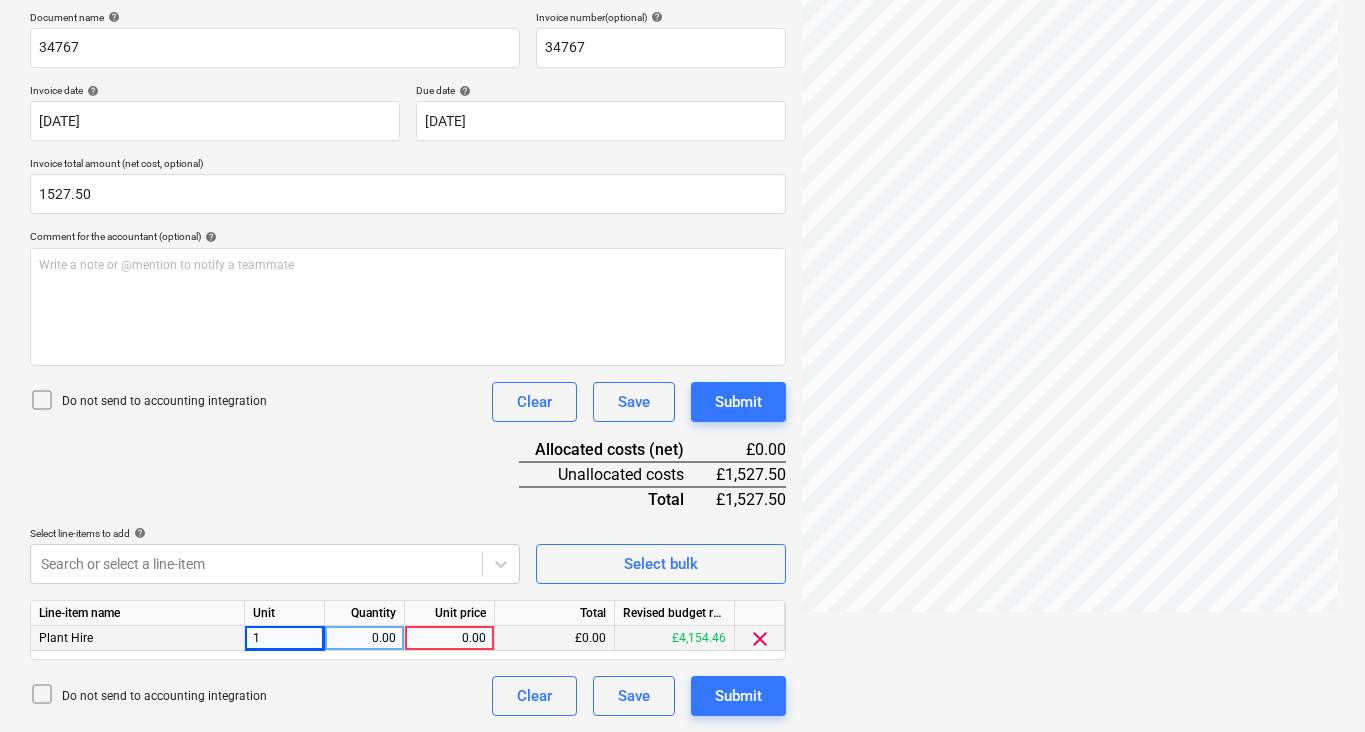 click on "0.00" at bounding box center (364, 638) 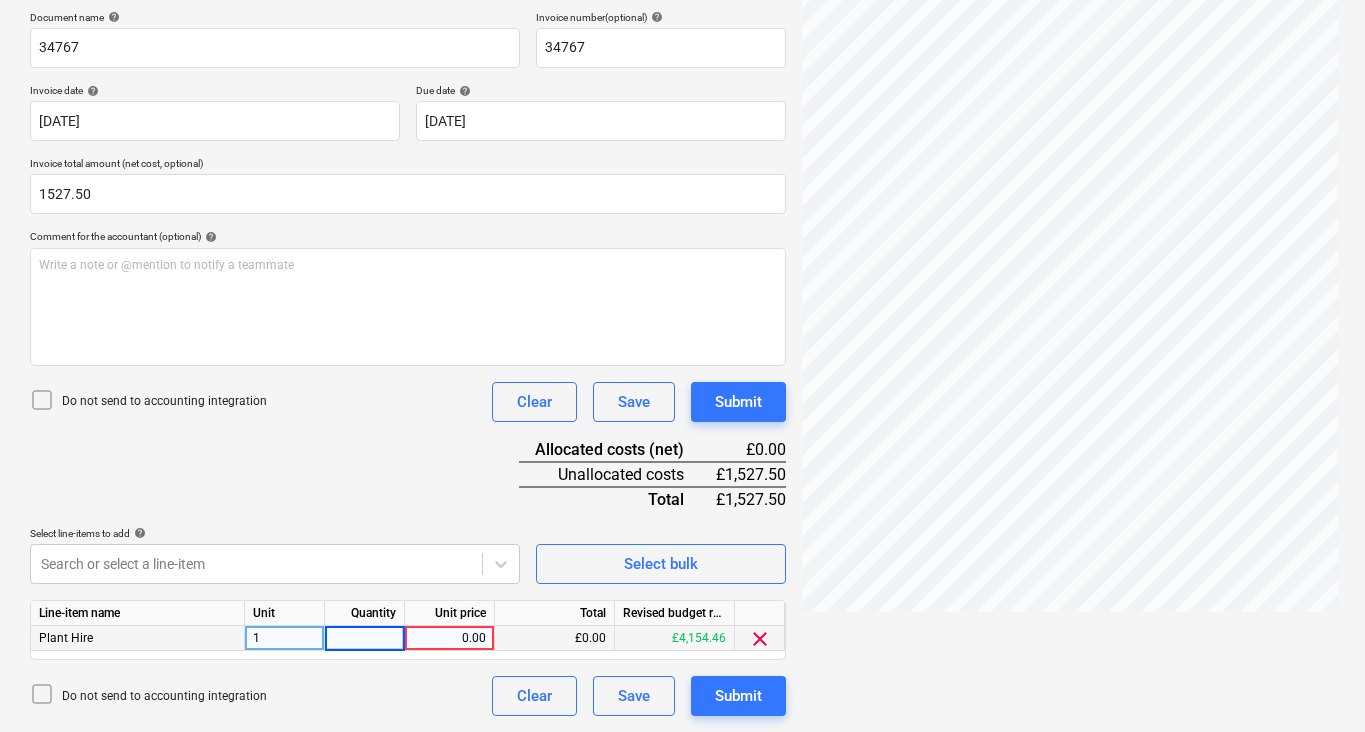 type on "1" 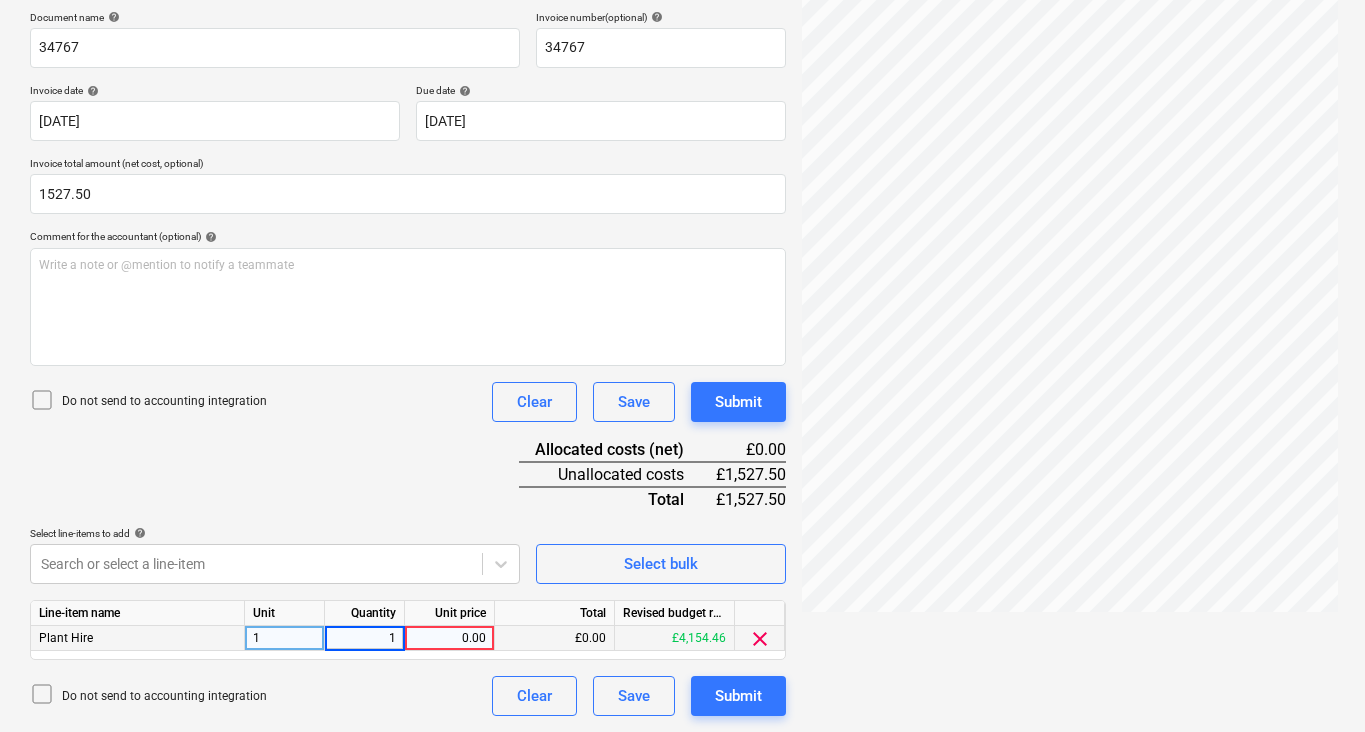click on "0.00" at bounding box center (449, 638) 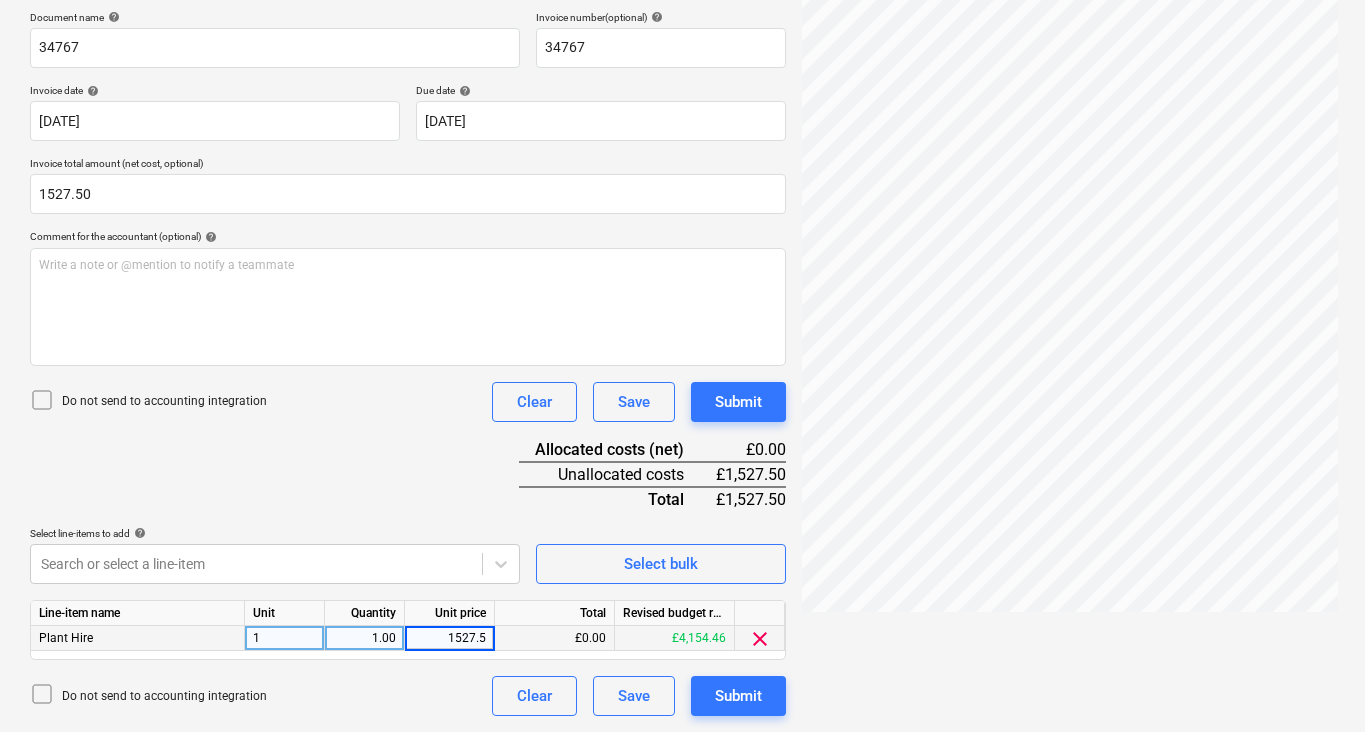 type on "1527.50" 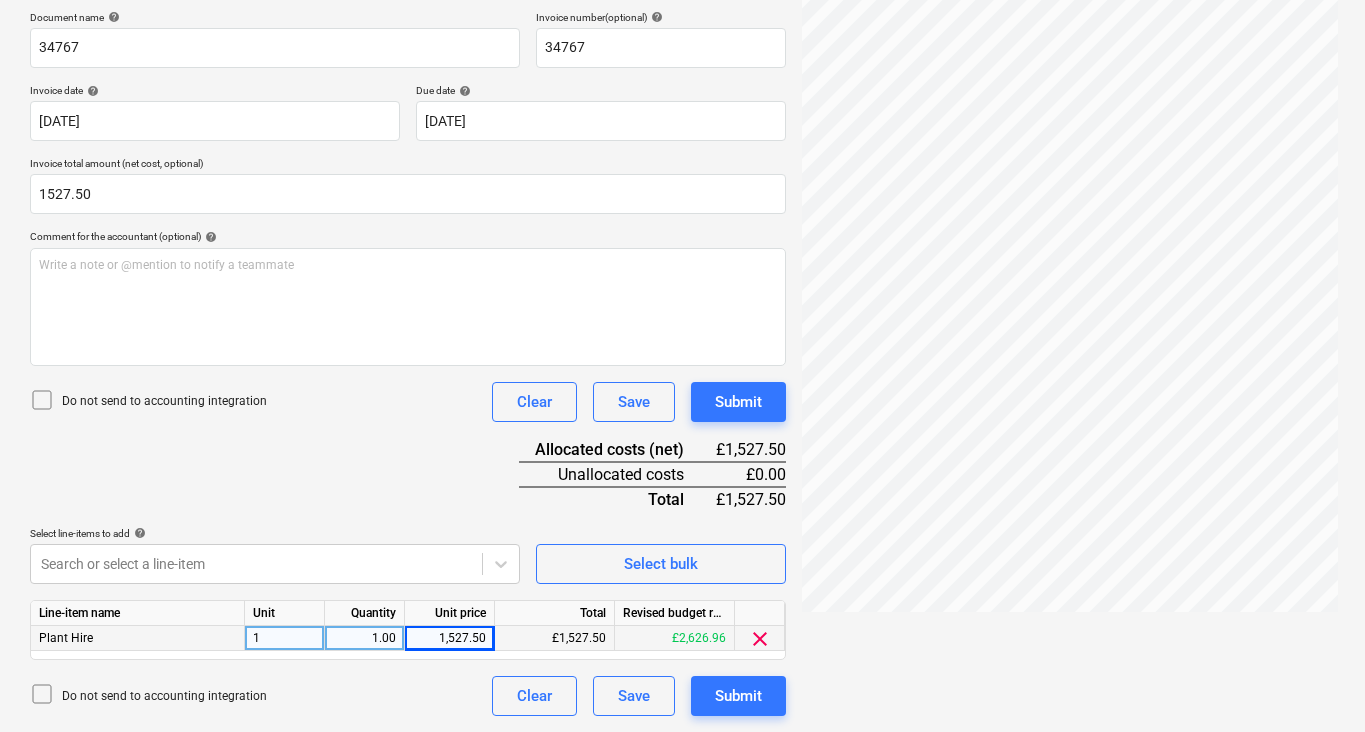click on "Do not send to accounting integration Clear Save Submit" at bounding box center [408, 696] 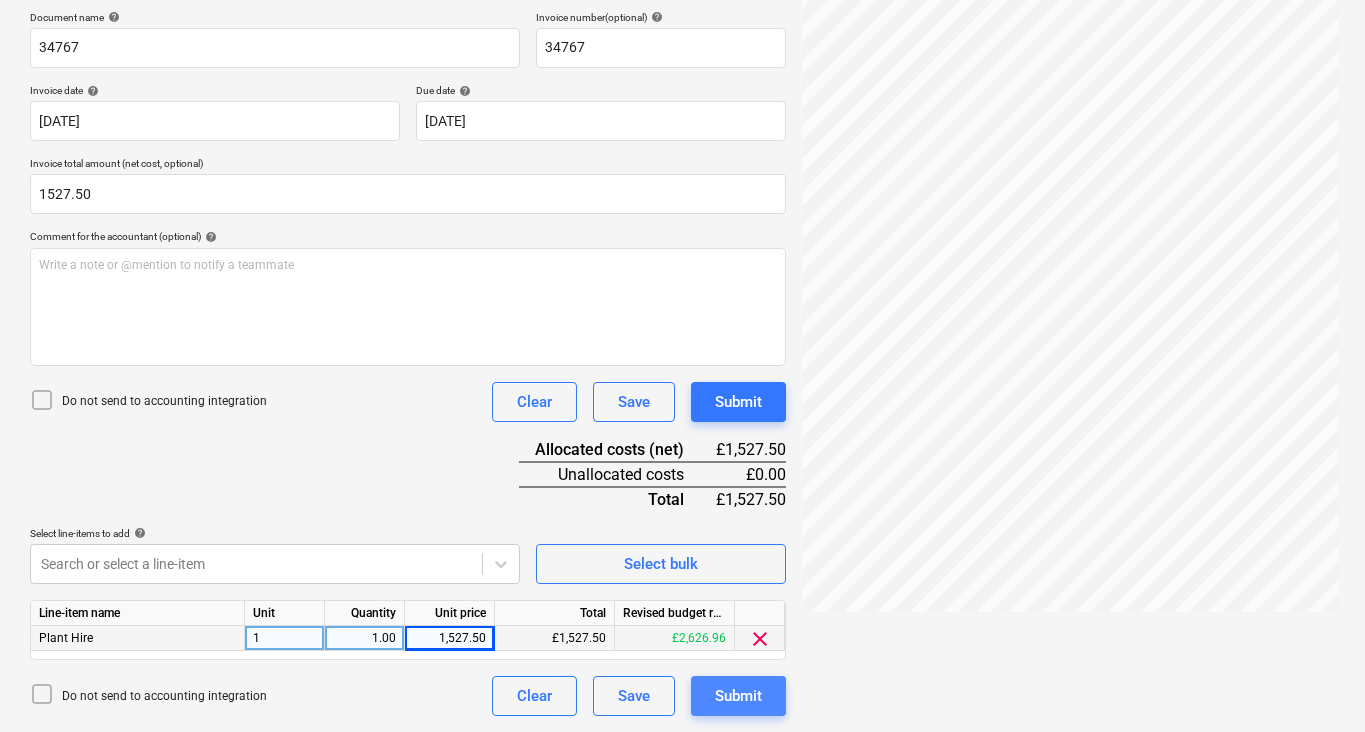 click on "Submit" at bounding box center (738, 696) 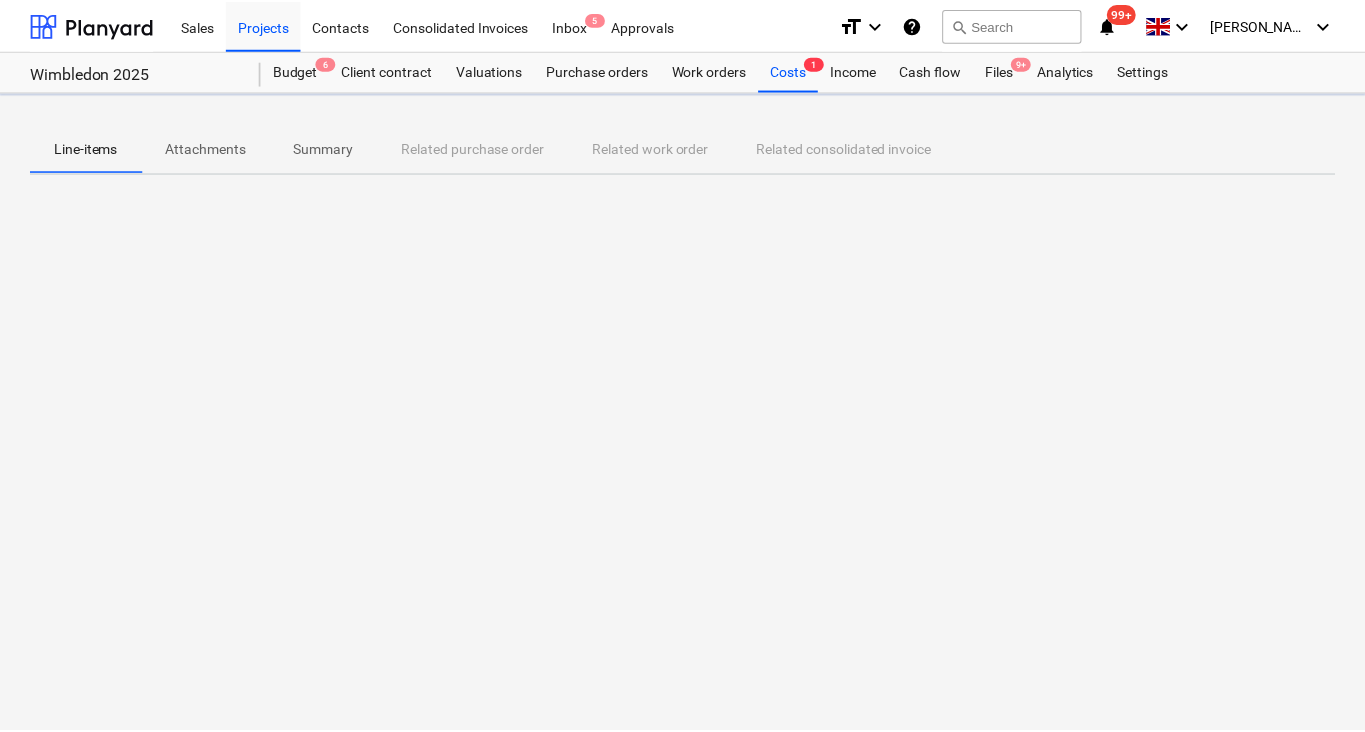 scroll, scrollTop: 0, scrollLeft: 0, axis: both 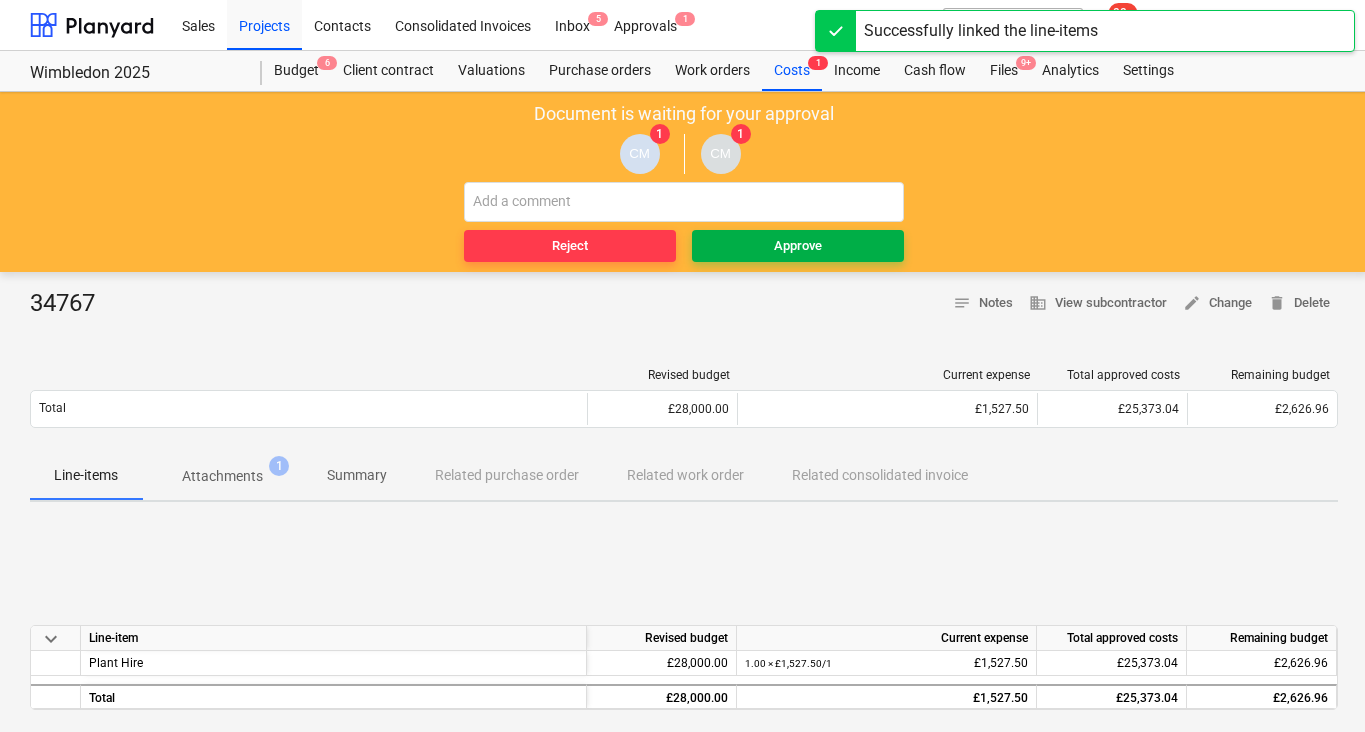 click on "Approve" at bounding box center (798, 246) 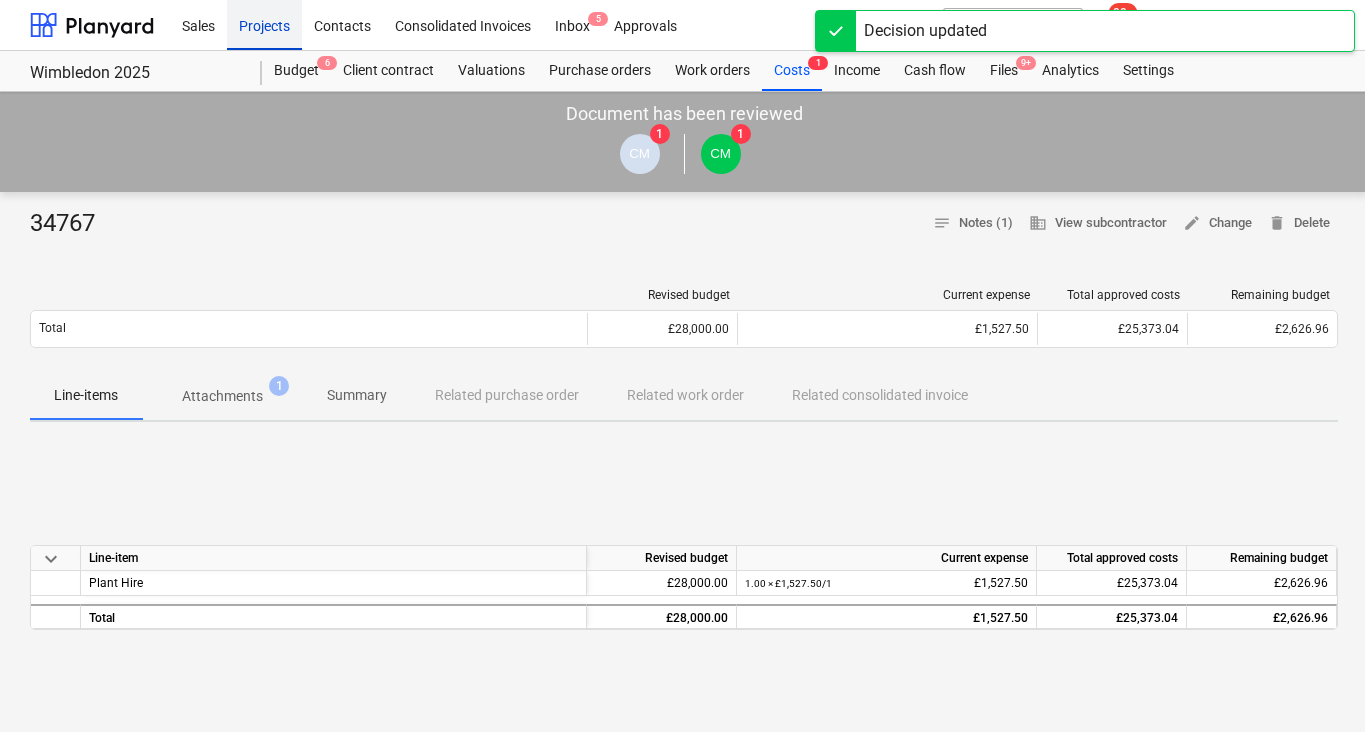 click on "Projects" at bounding box center [264, 24] 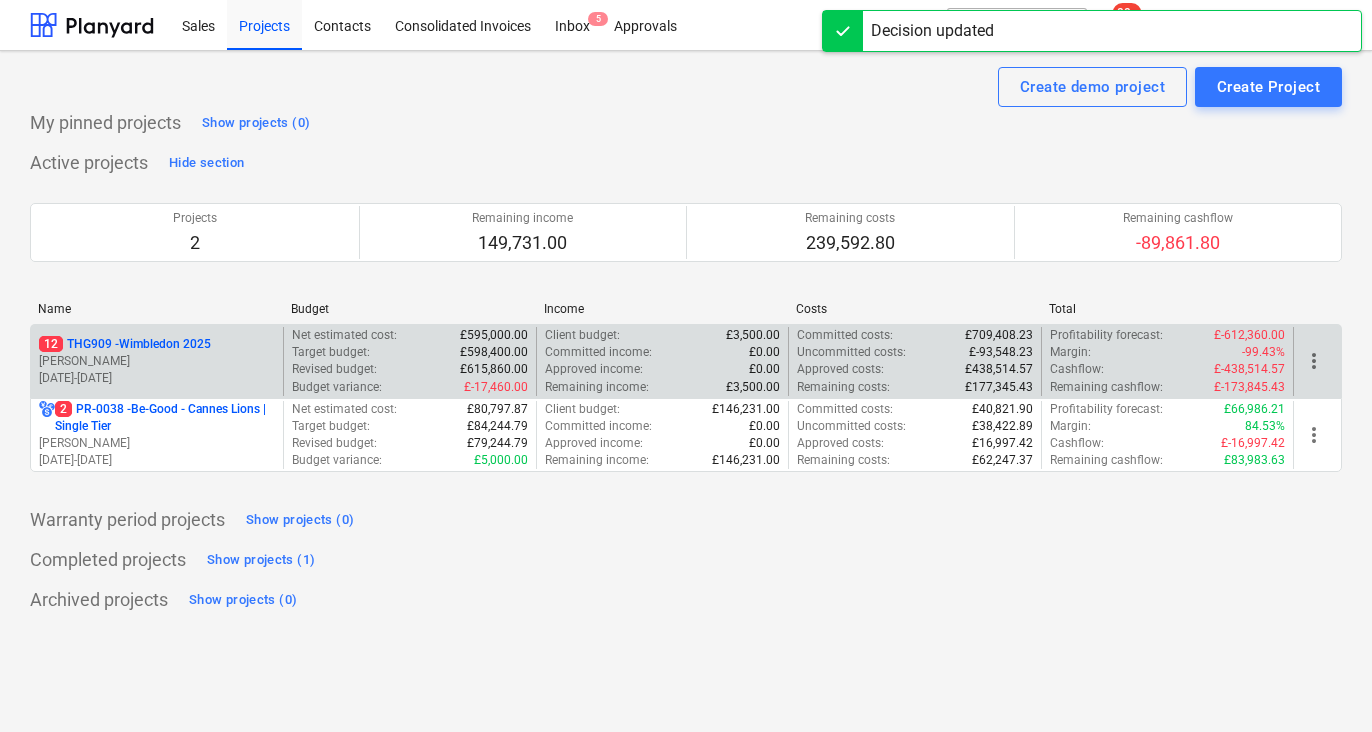click on "[PERSON_NAME]" at bounding box center (157, 361) 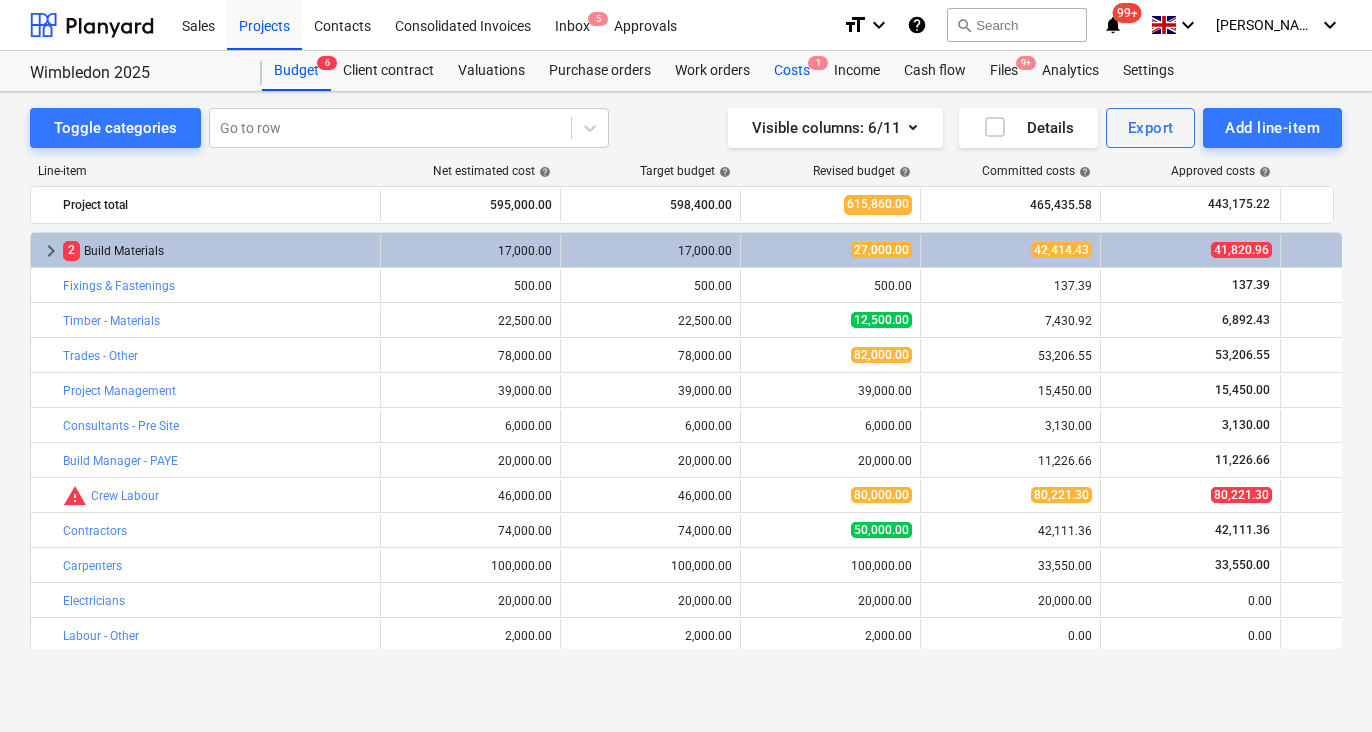 click on "Costs 1" at bounding box center (792, 71) 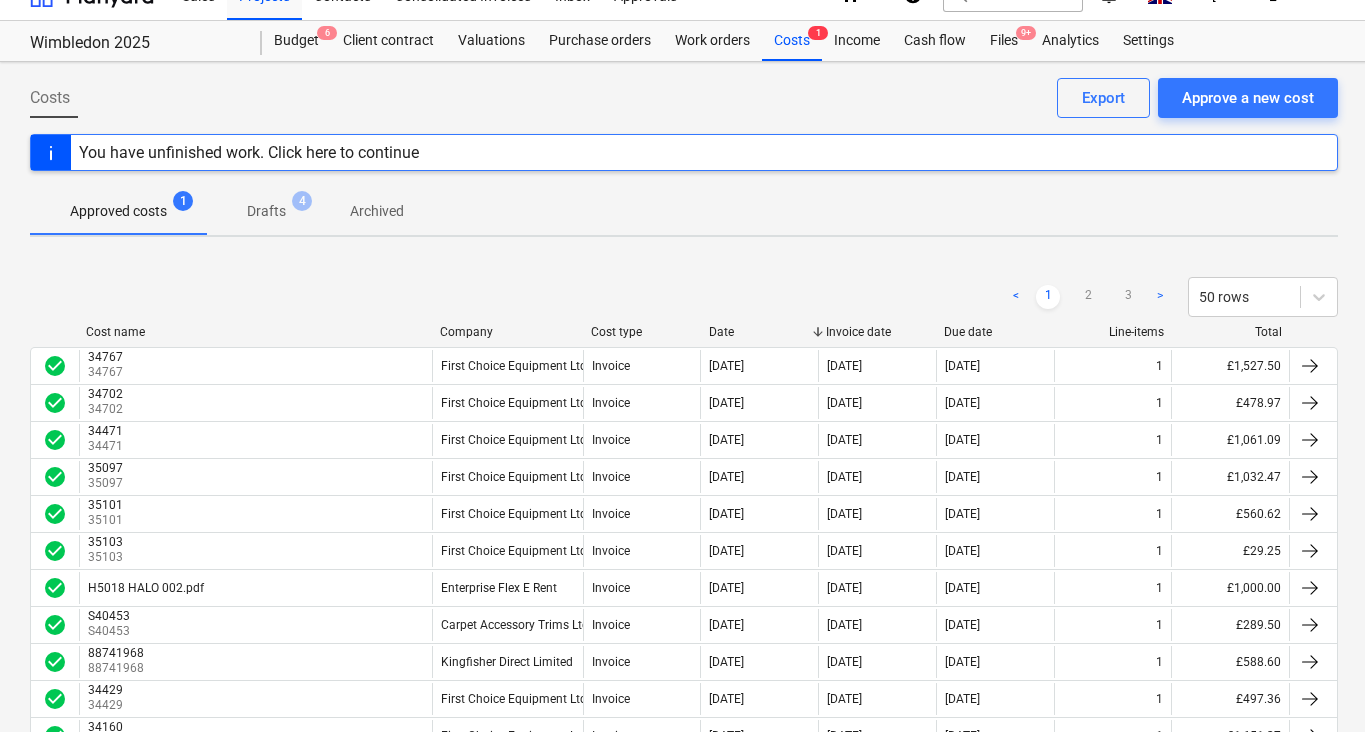 scroll, scrollTop: 31, scrollLeft: 0, axis: vertical 